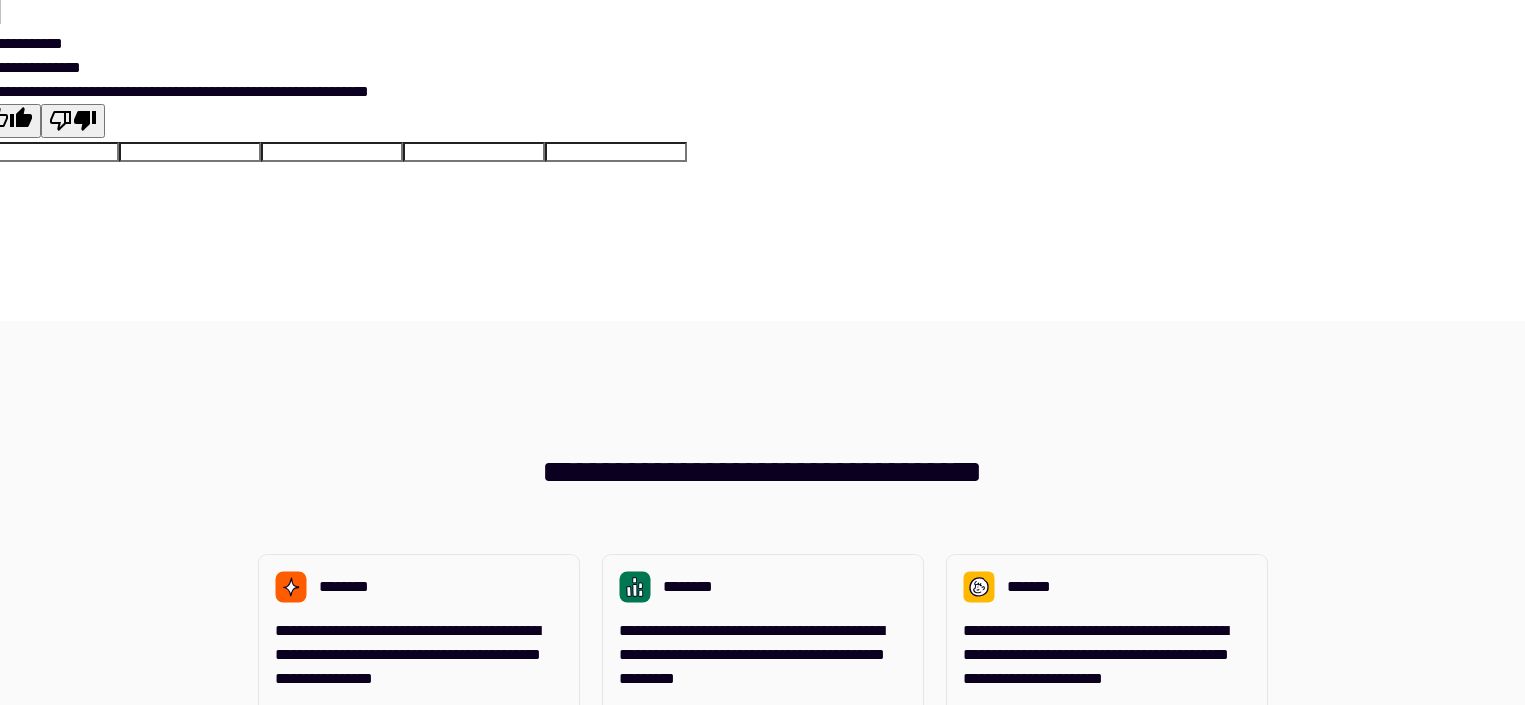 scroll, scrollTop: 0, scrollLeft: 0, axis: both 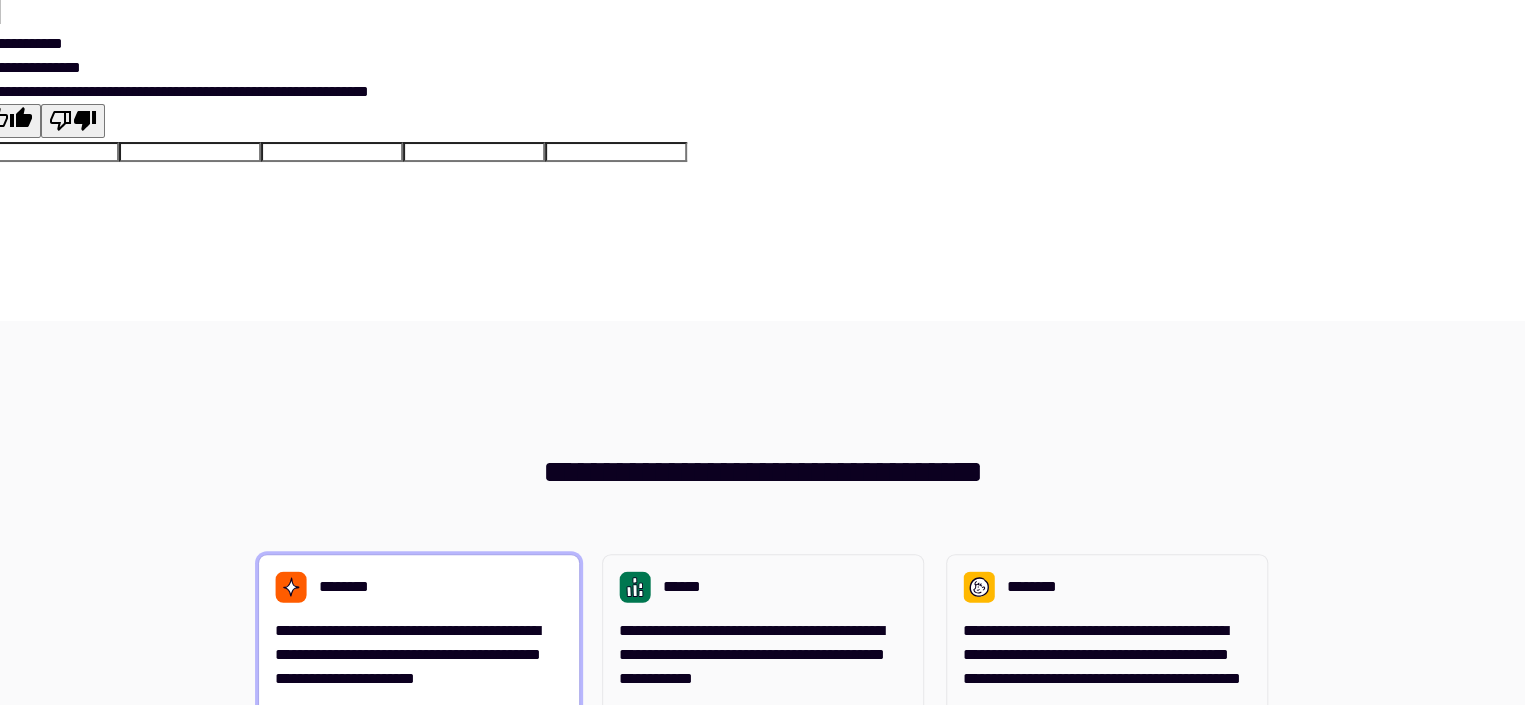 click on "**********" at bounding box center [419, 733] 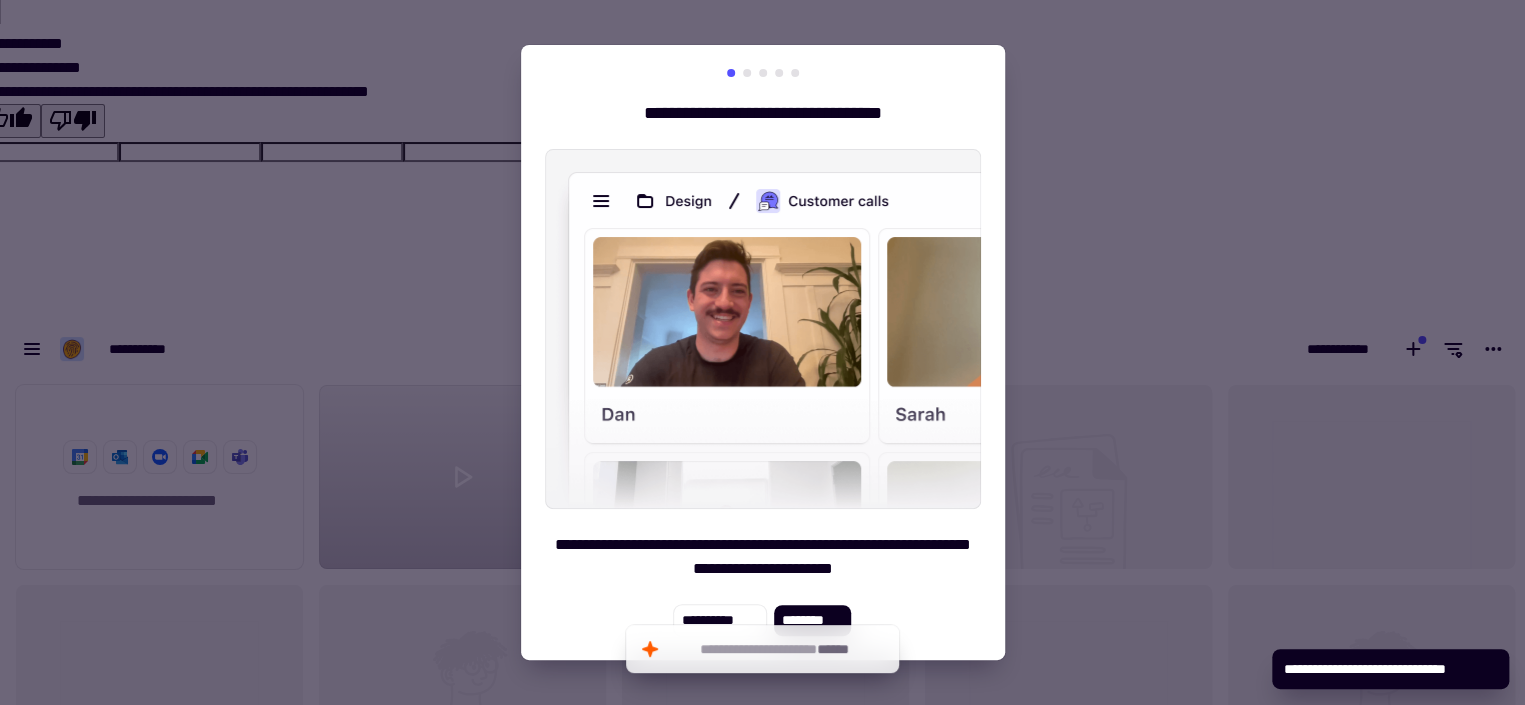 scroll, scrollTop: 16, scrollLeft: 16, axis: both 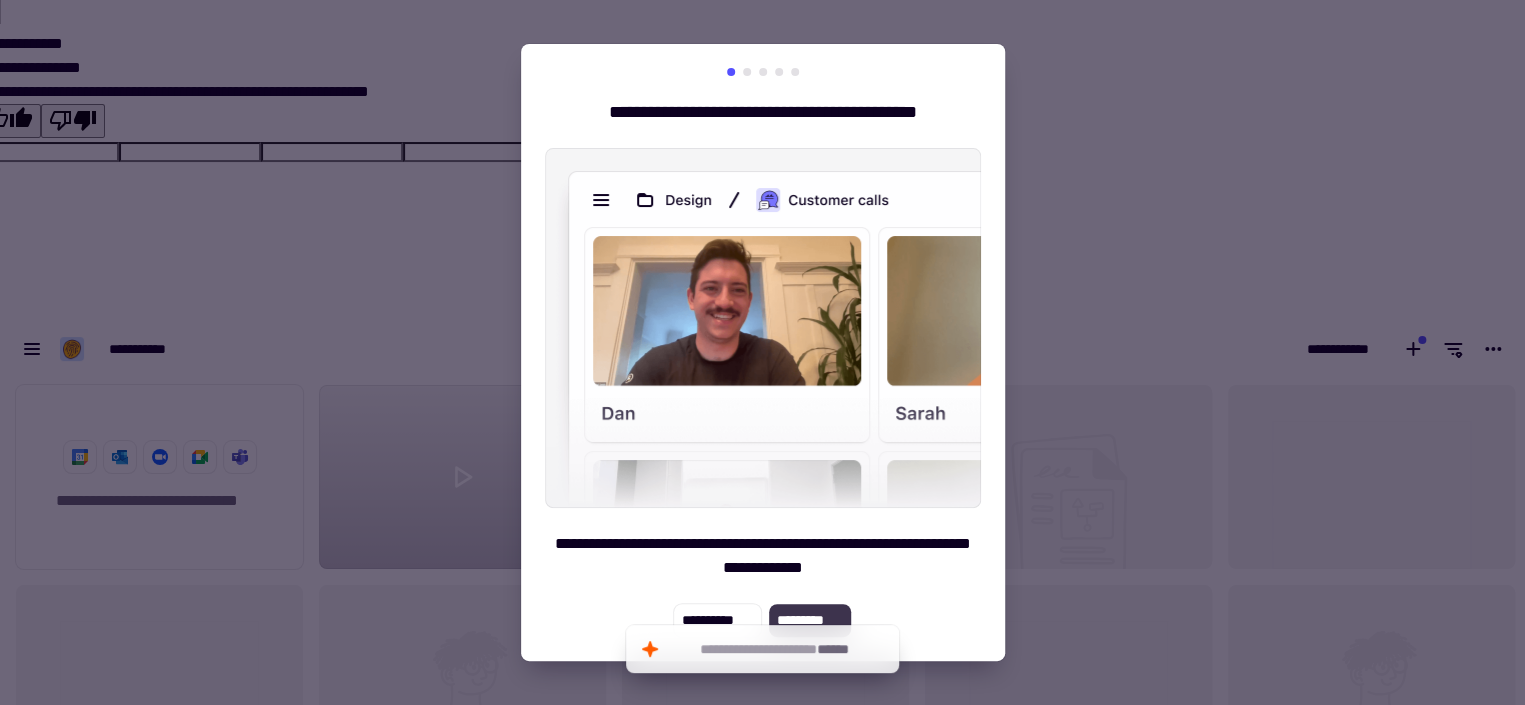 click on "*********" 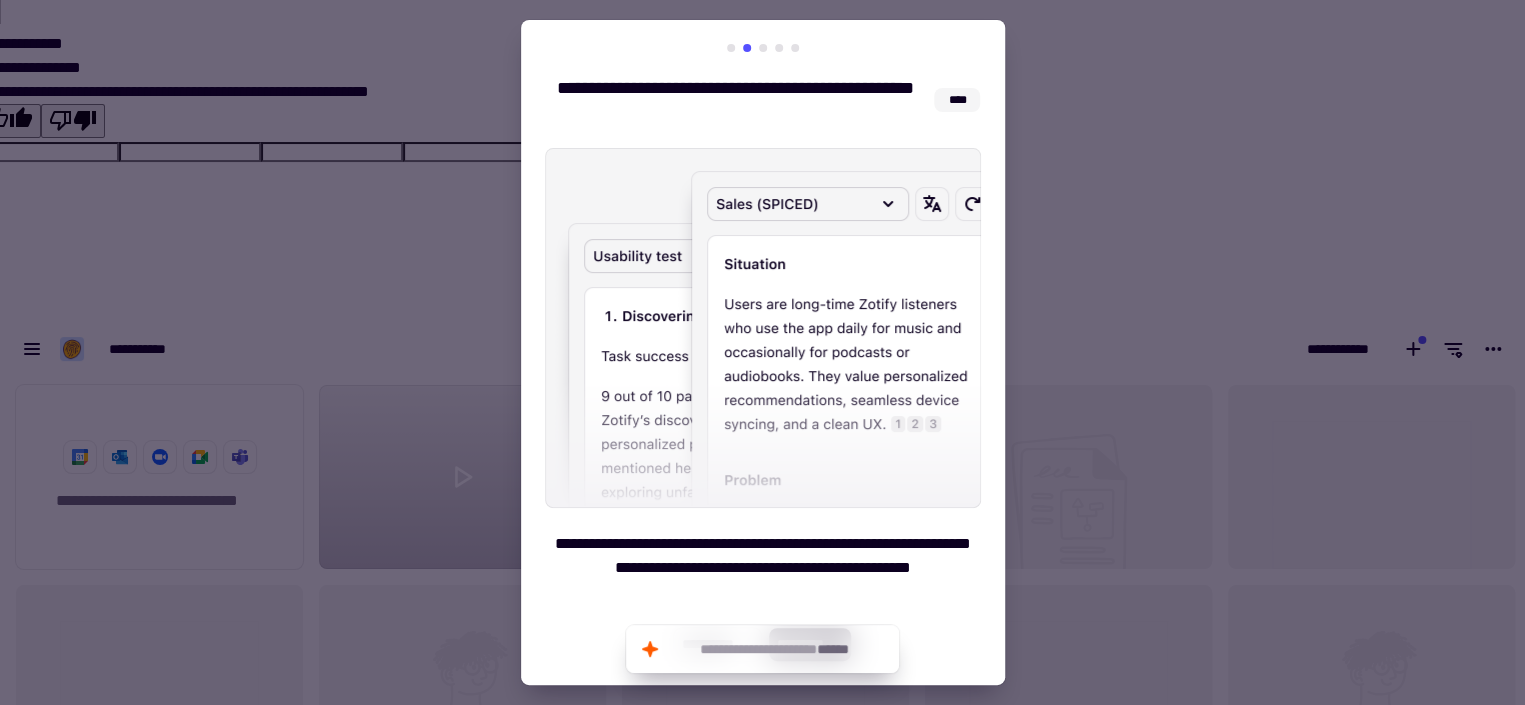 click at bounding box center (762, 352) 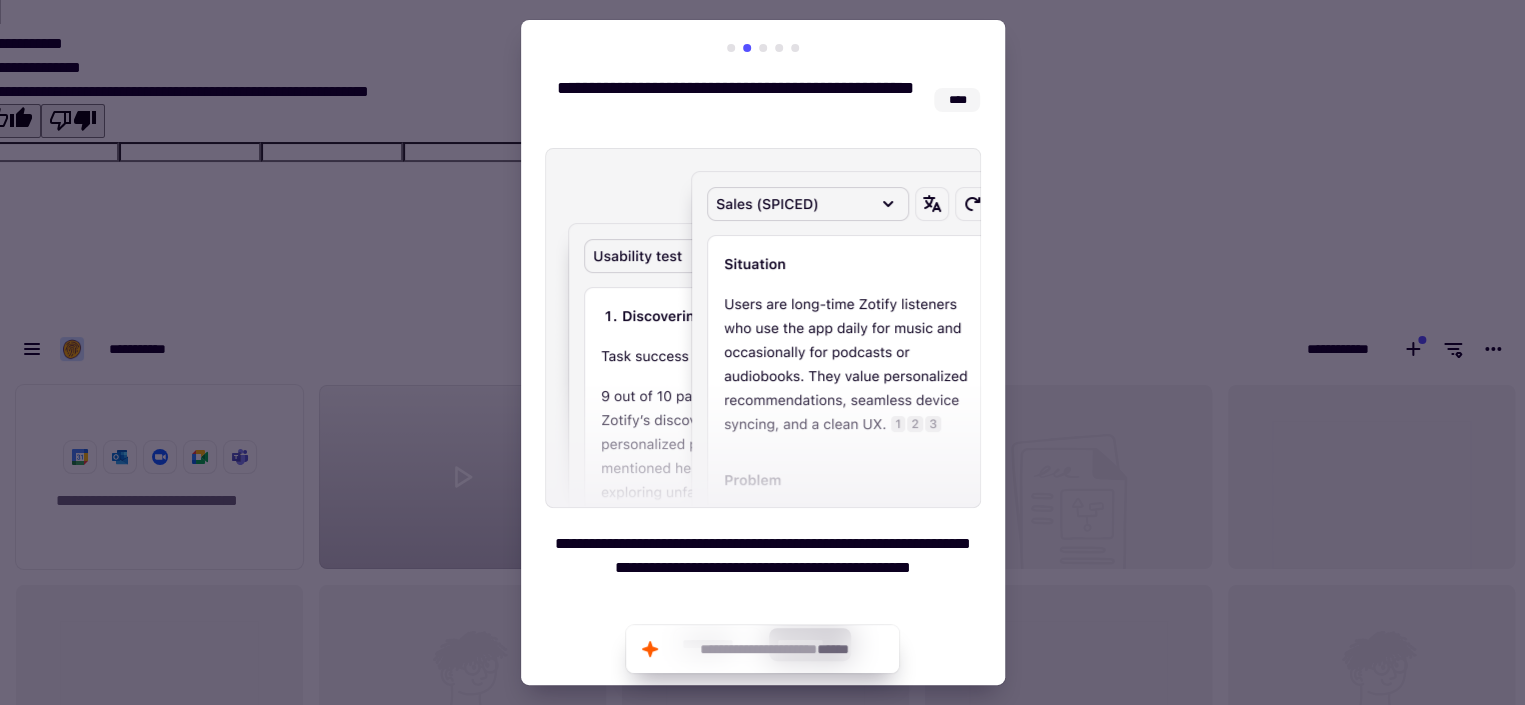 click at bounding box center [763, 328] 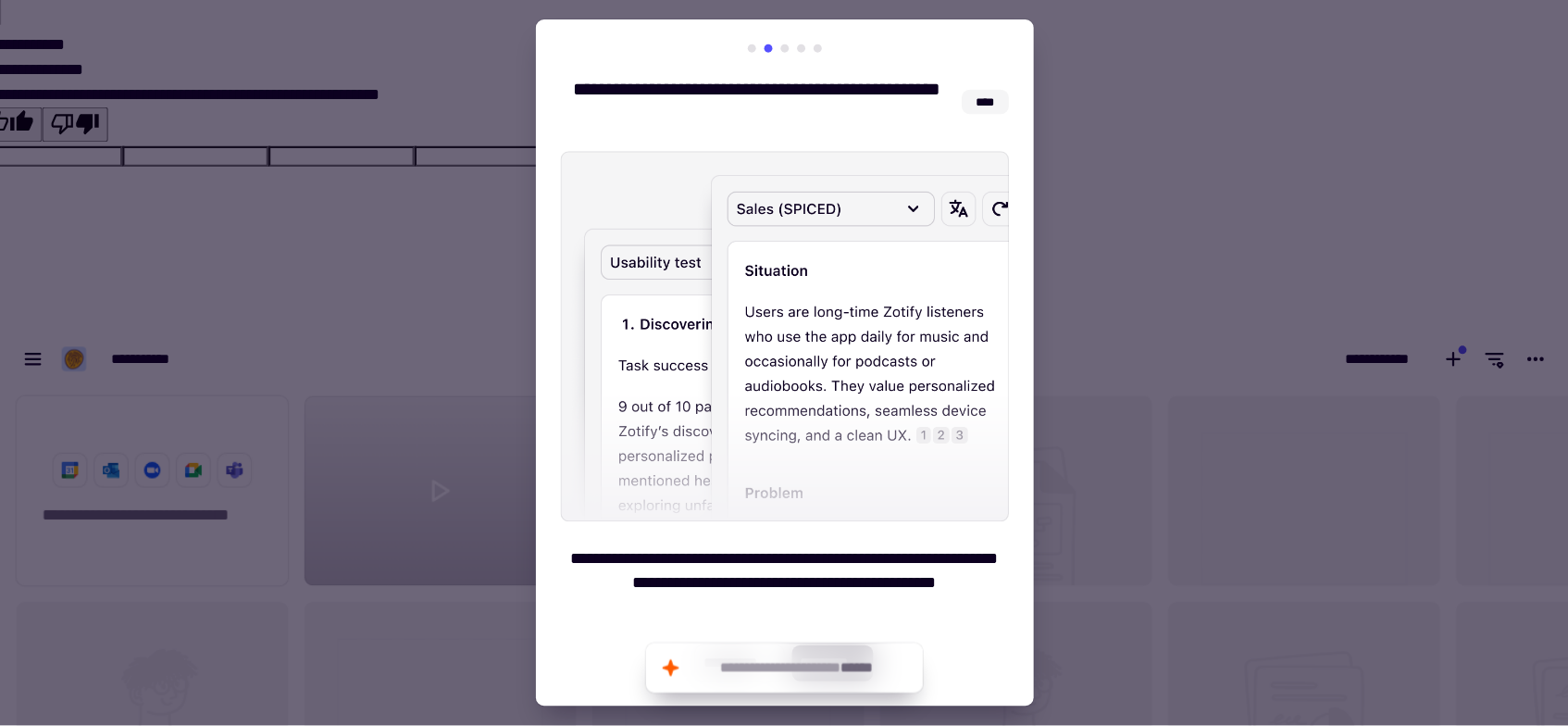scroll, scrollTop: 17, scrollLeft: 16, axis: both 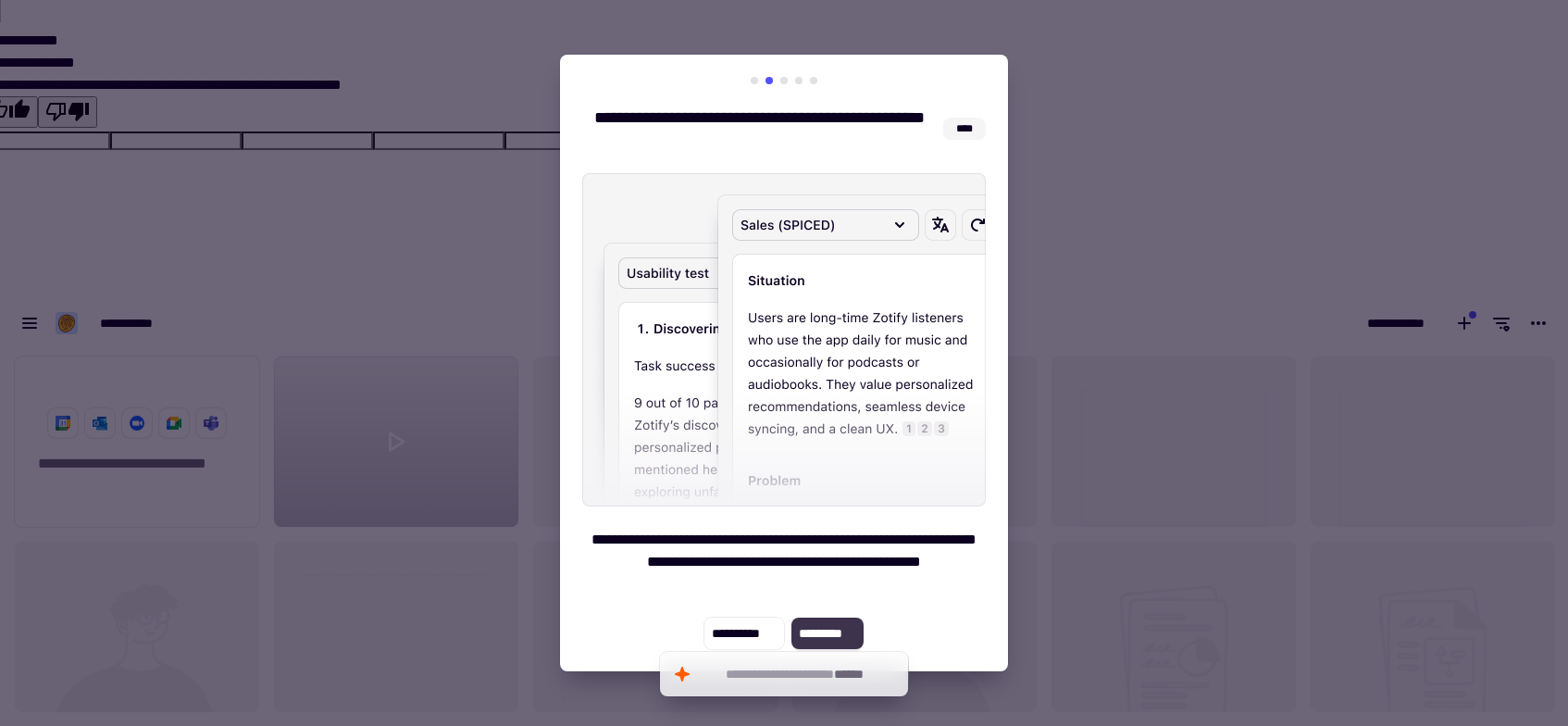 click on "*********" 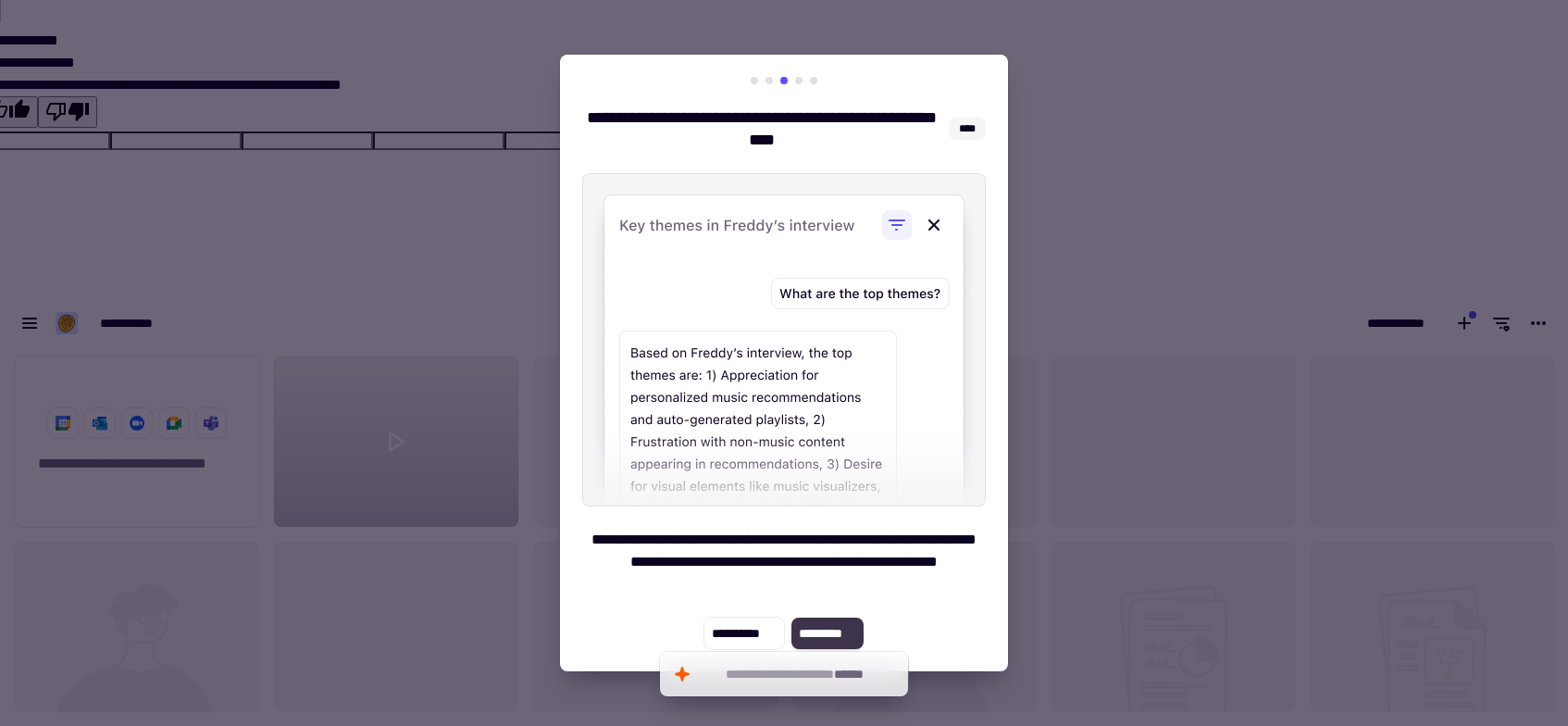 click on "*********" 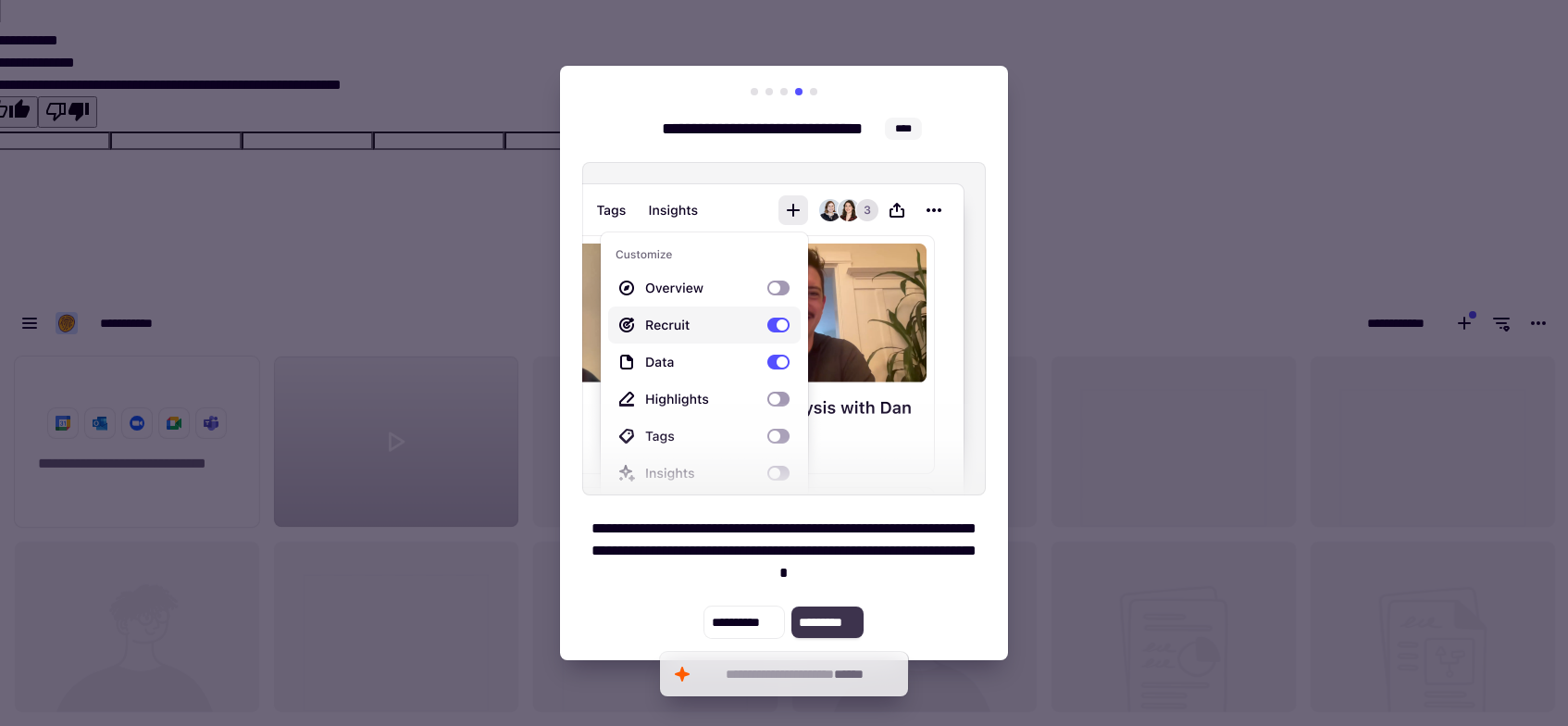 click on "*********" 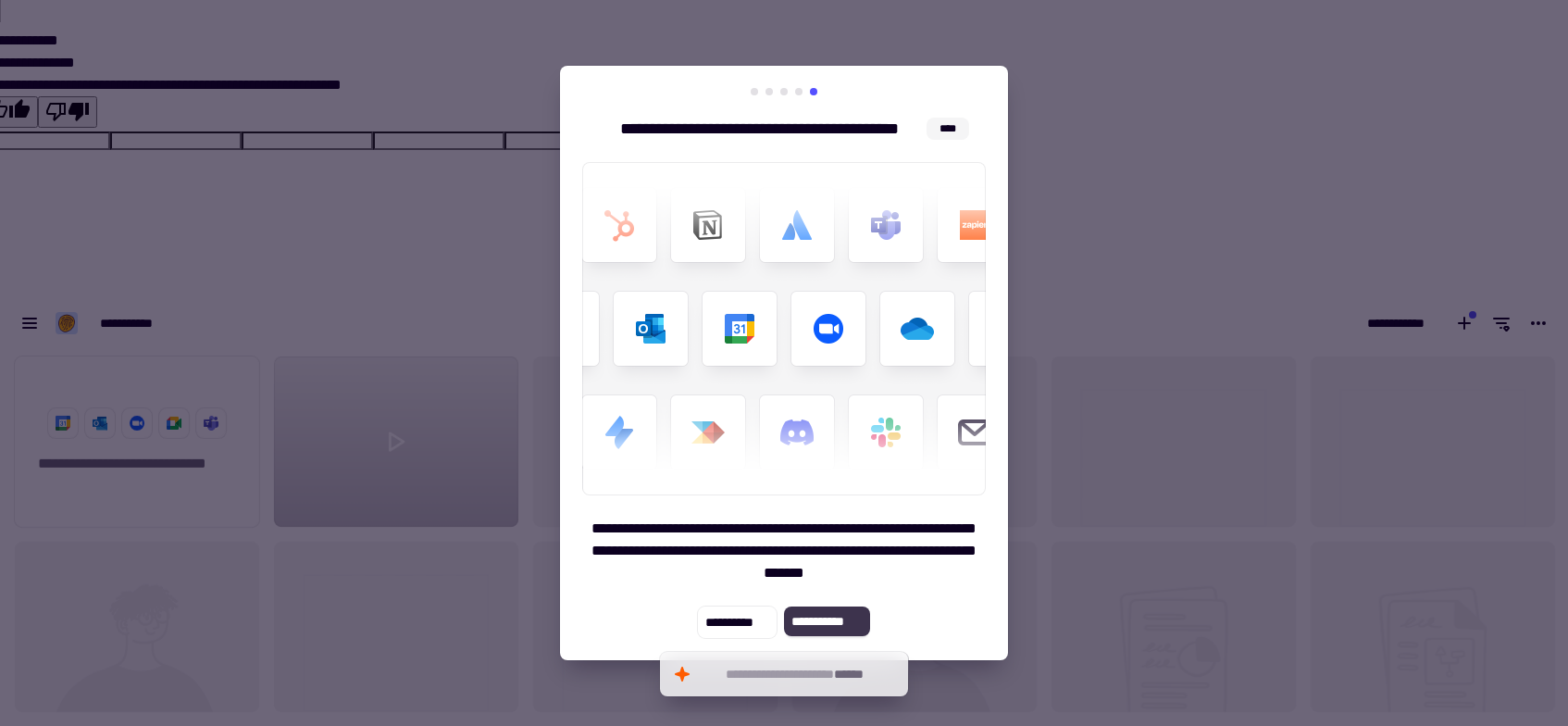 click on "**********" 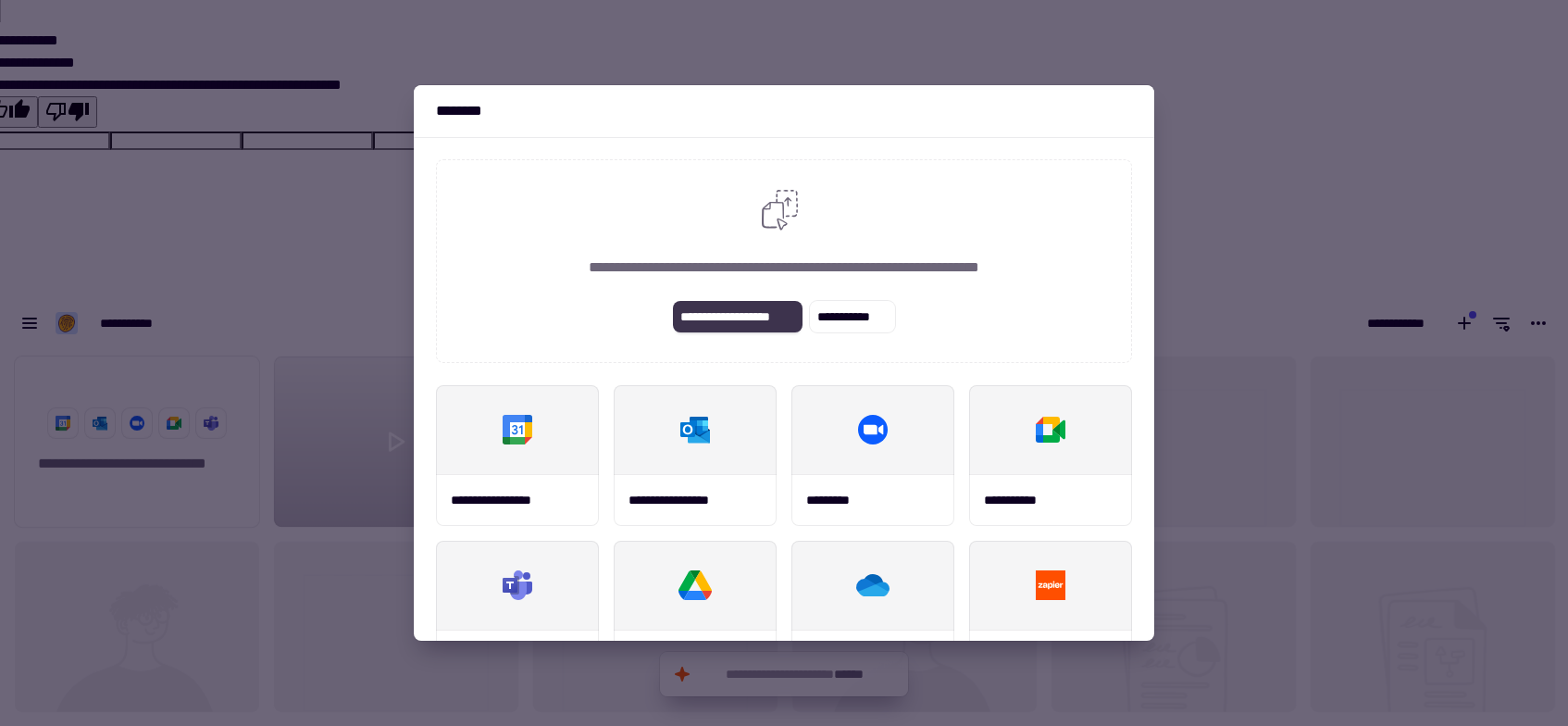 click on "**********" 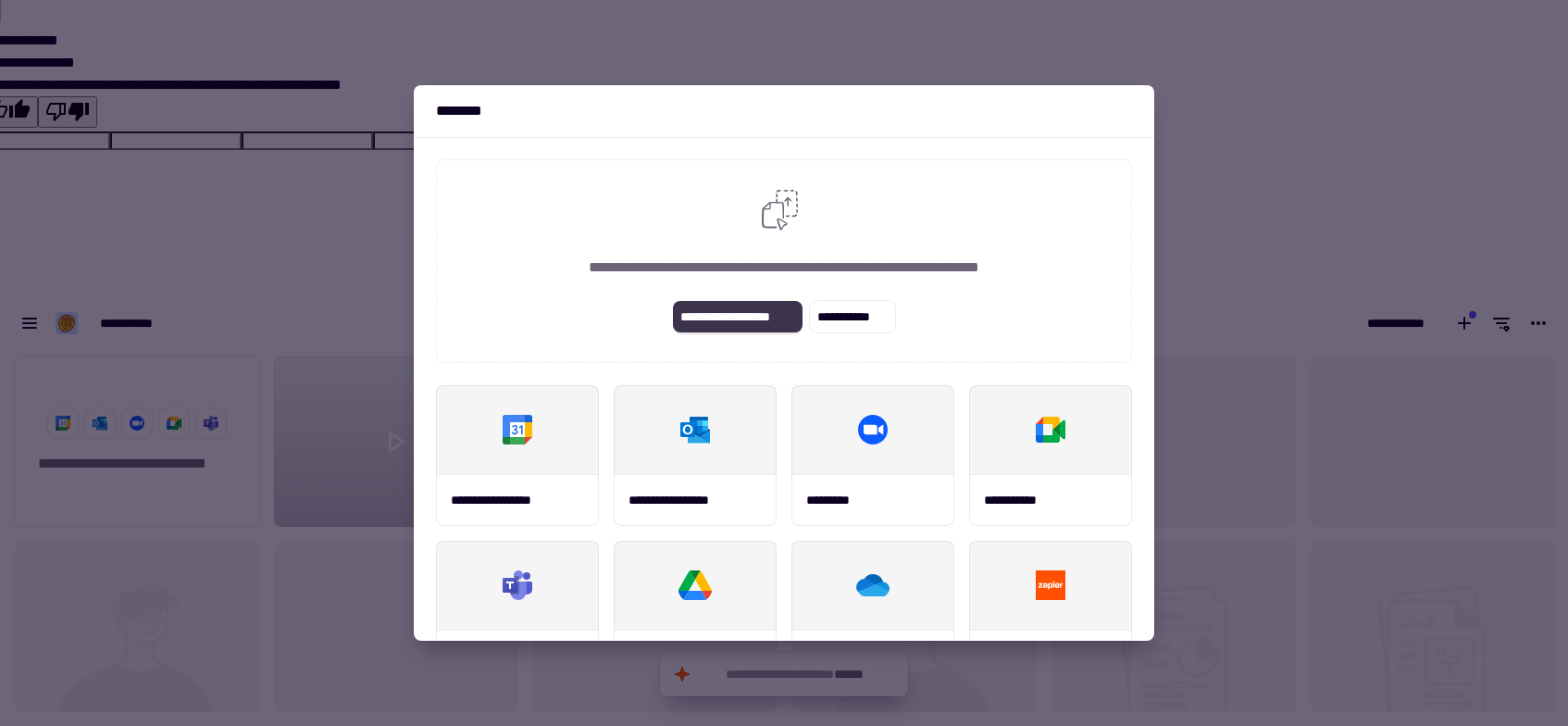 click on "**********" 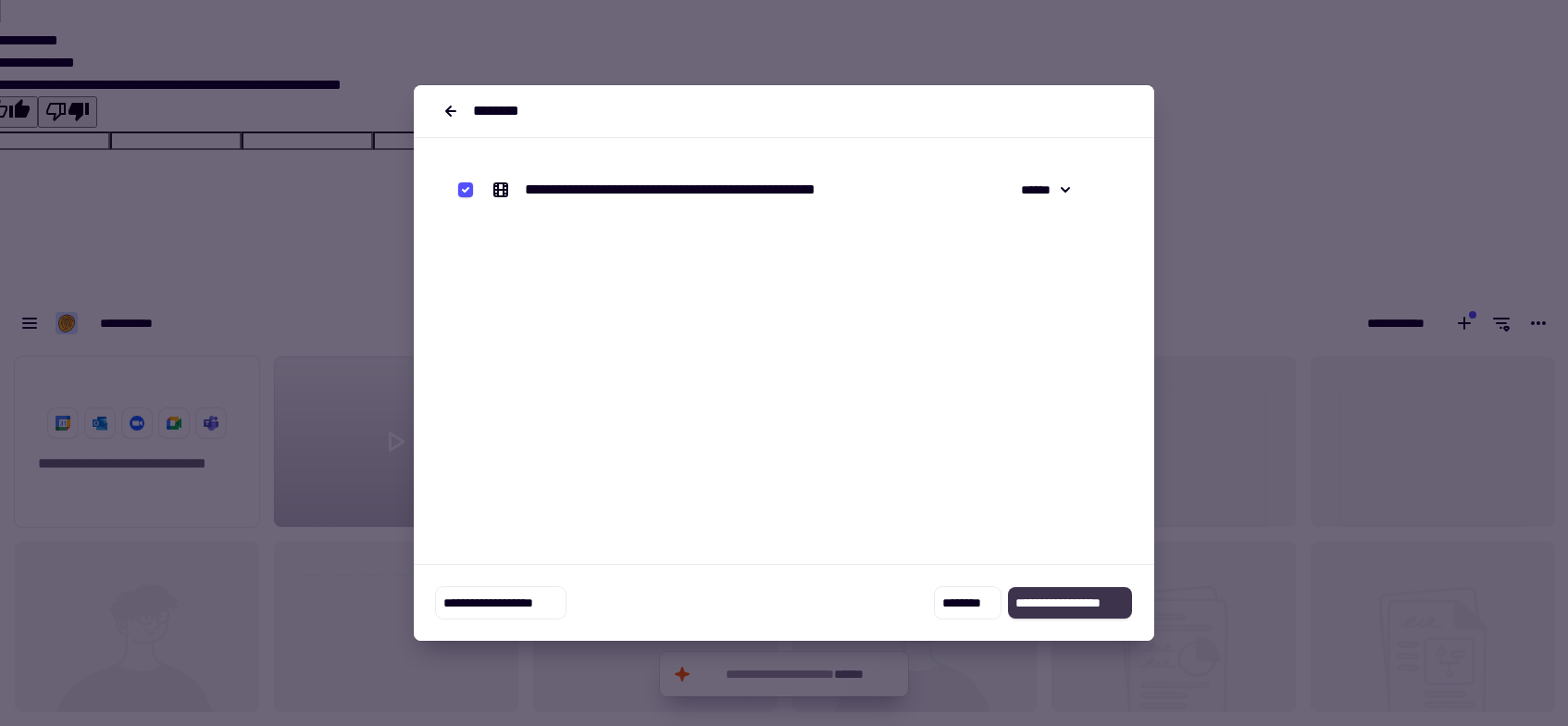 click on "**********" 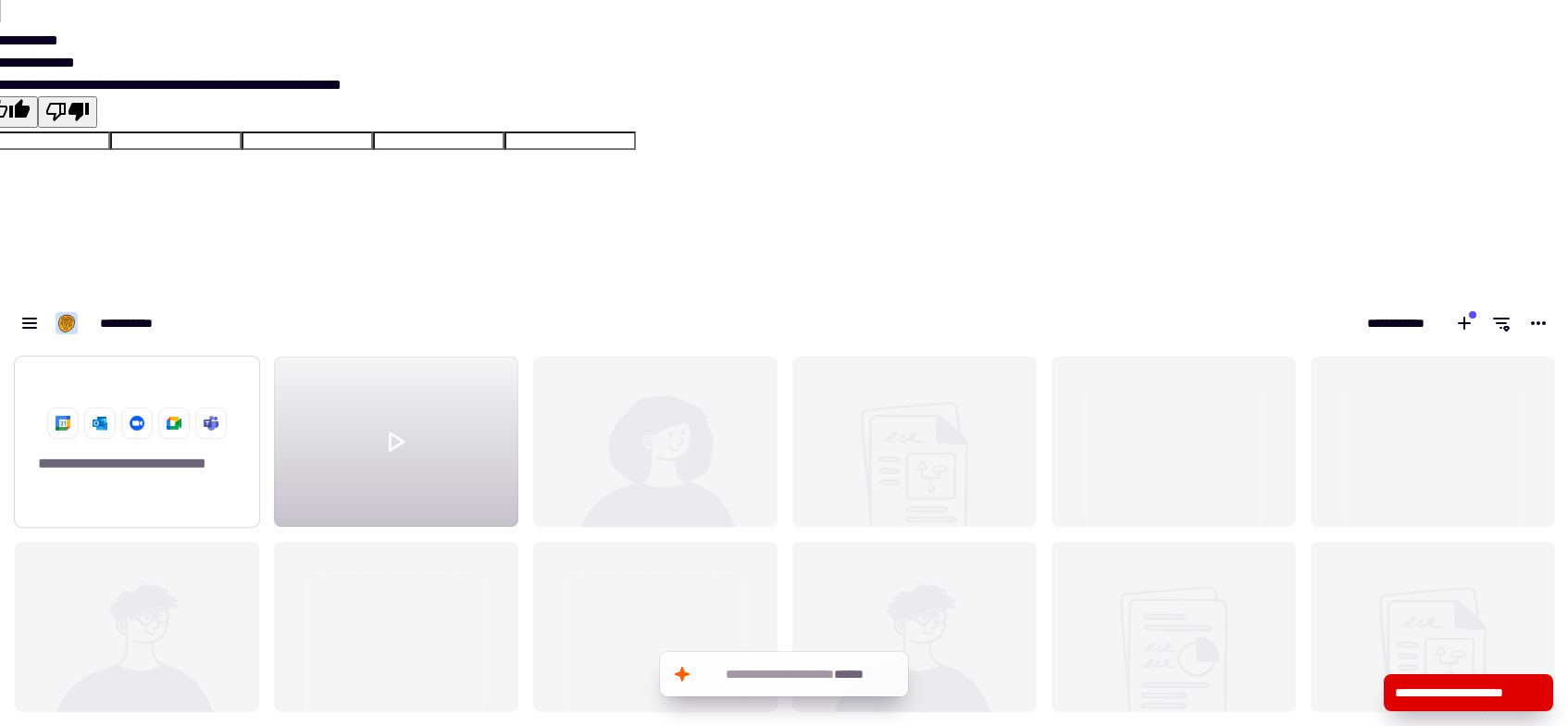 click on "**********" 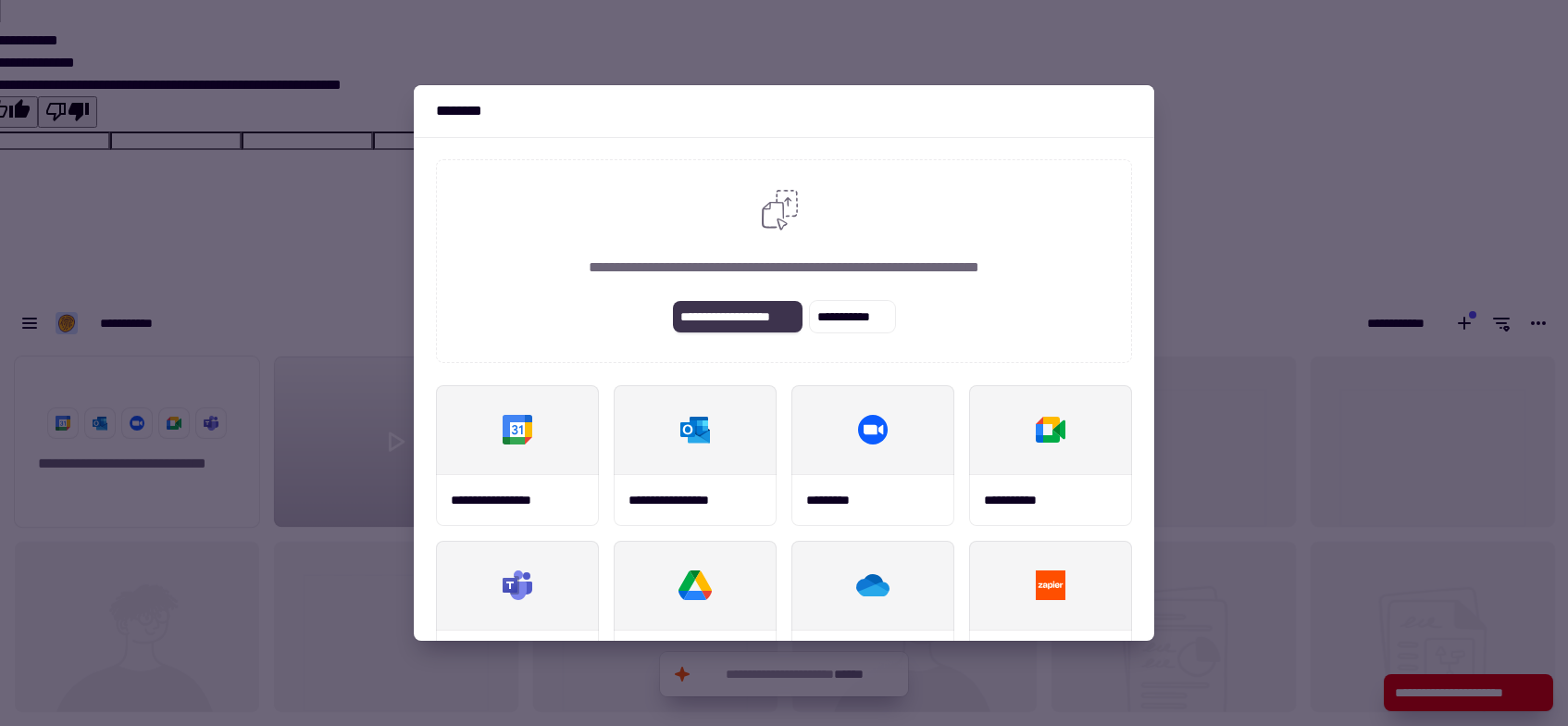 click on "**********" 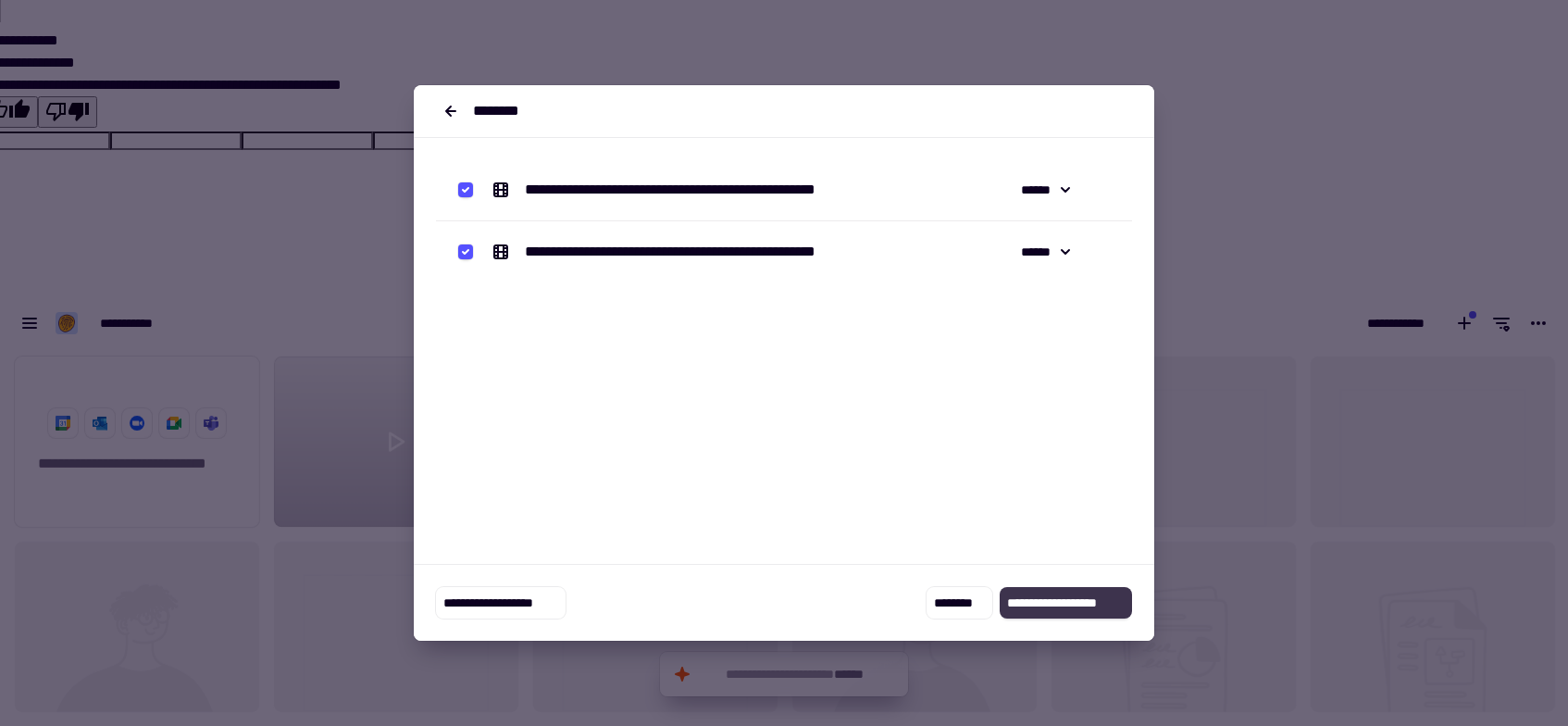 click on "**********" 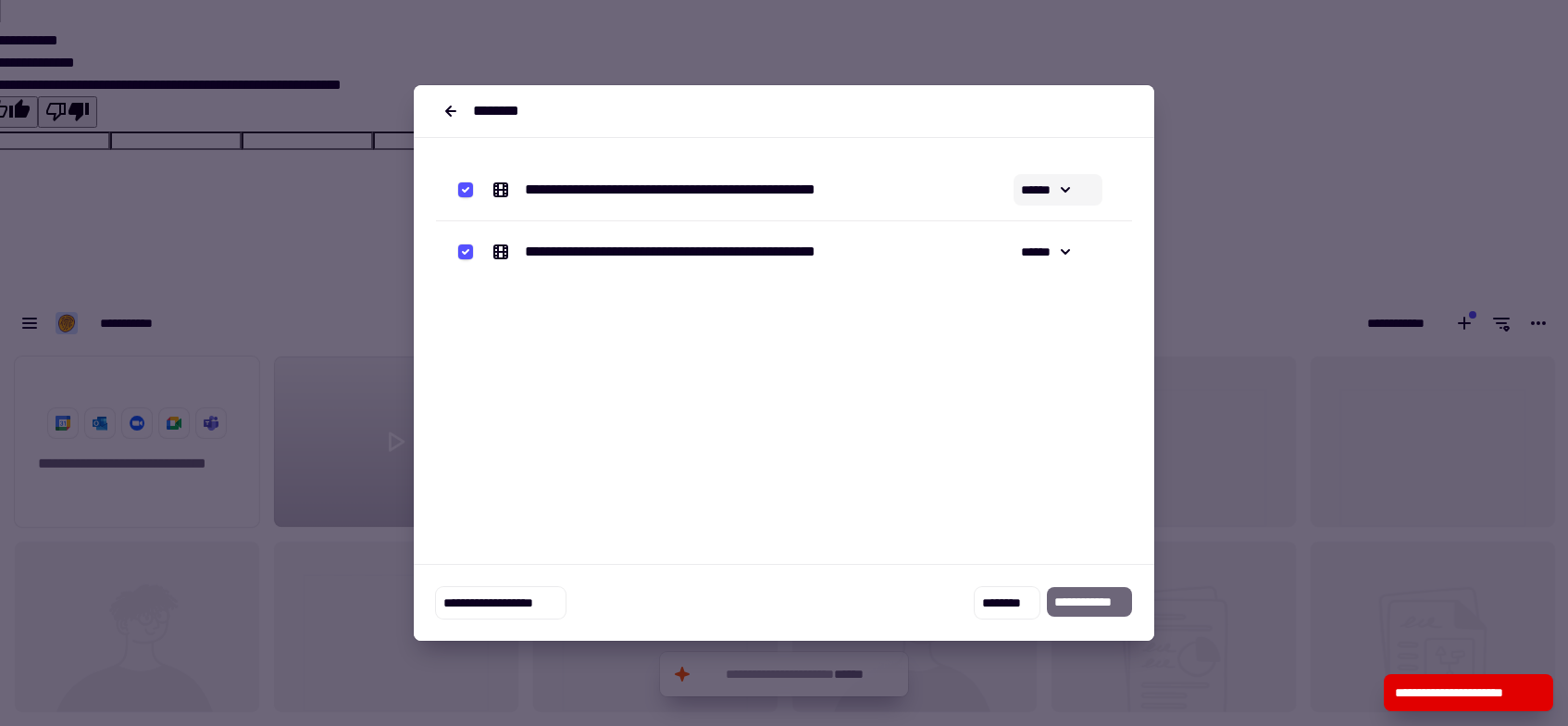 click 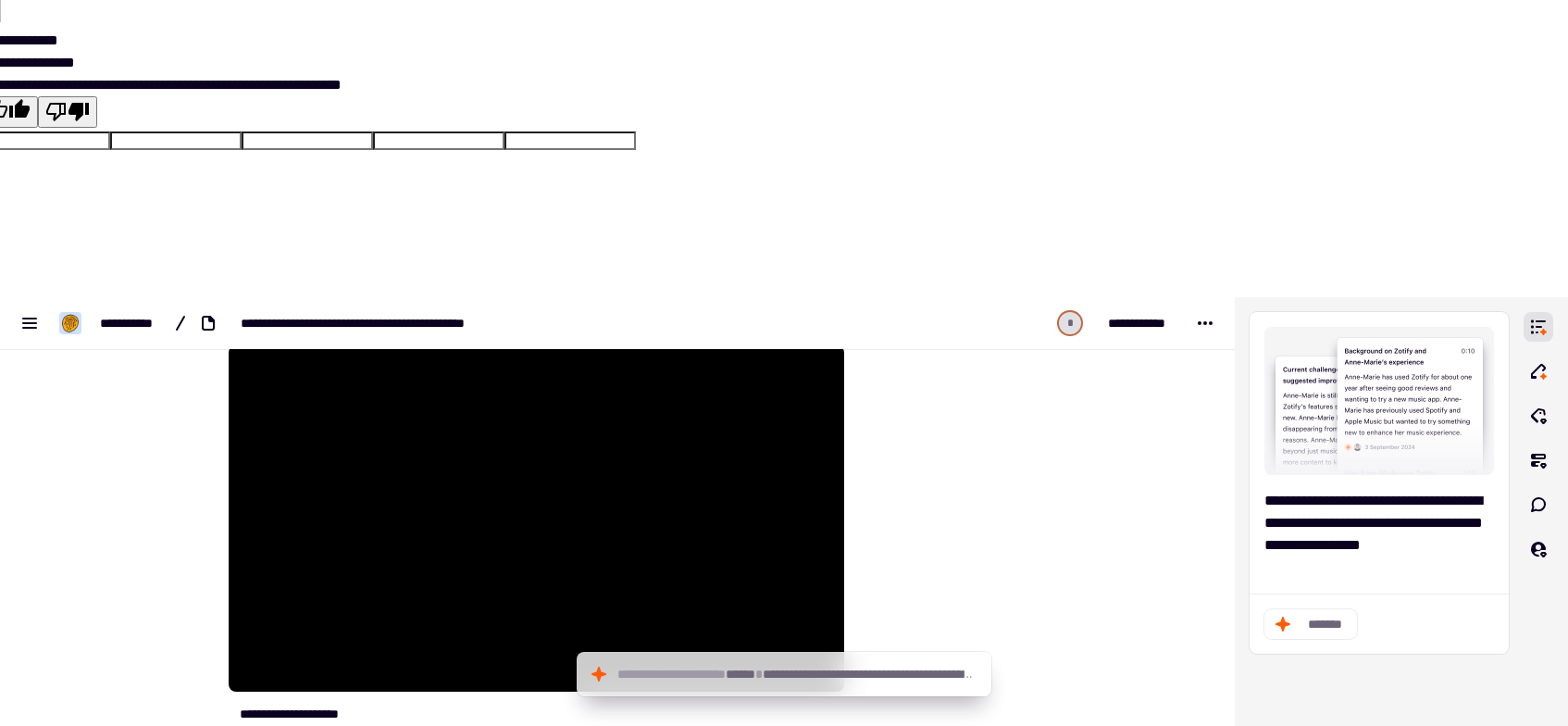 scroll, scrollTop: 230, scrollLeft: 0, axis: vertical 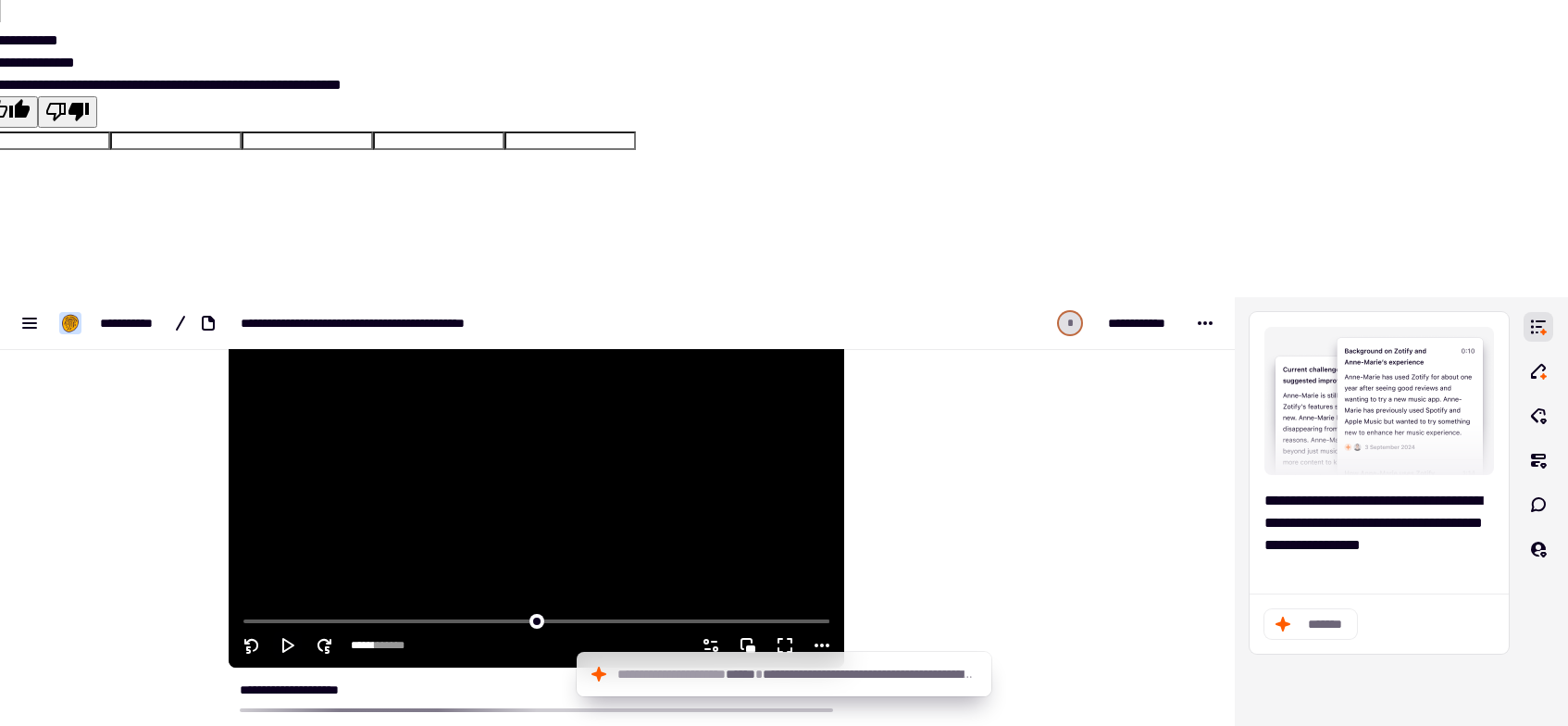 click 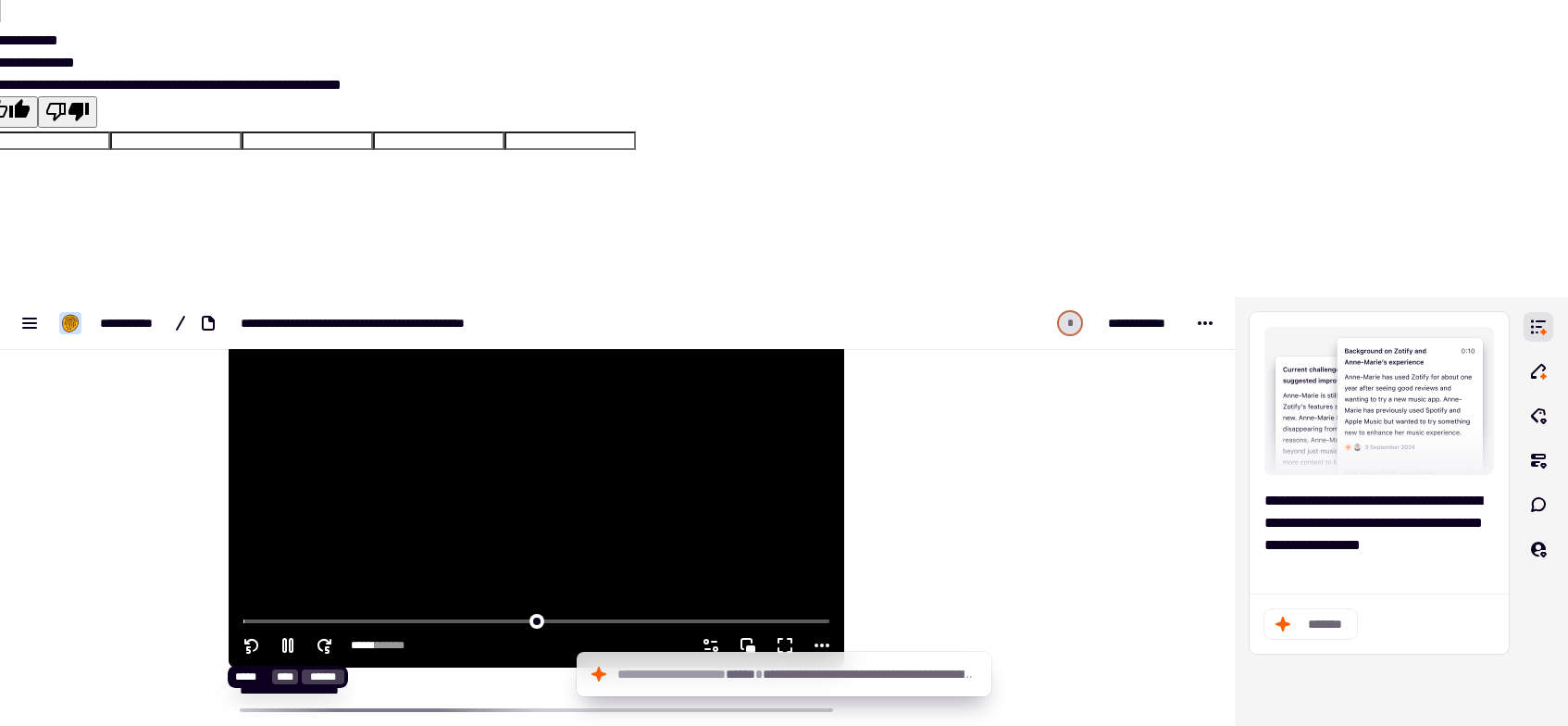 click 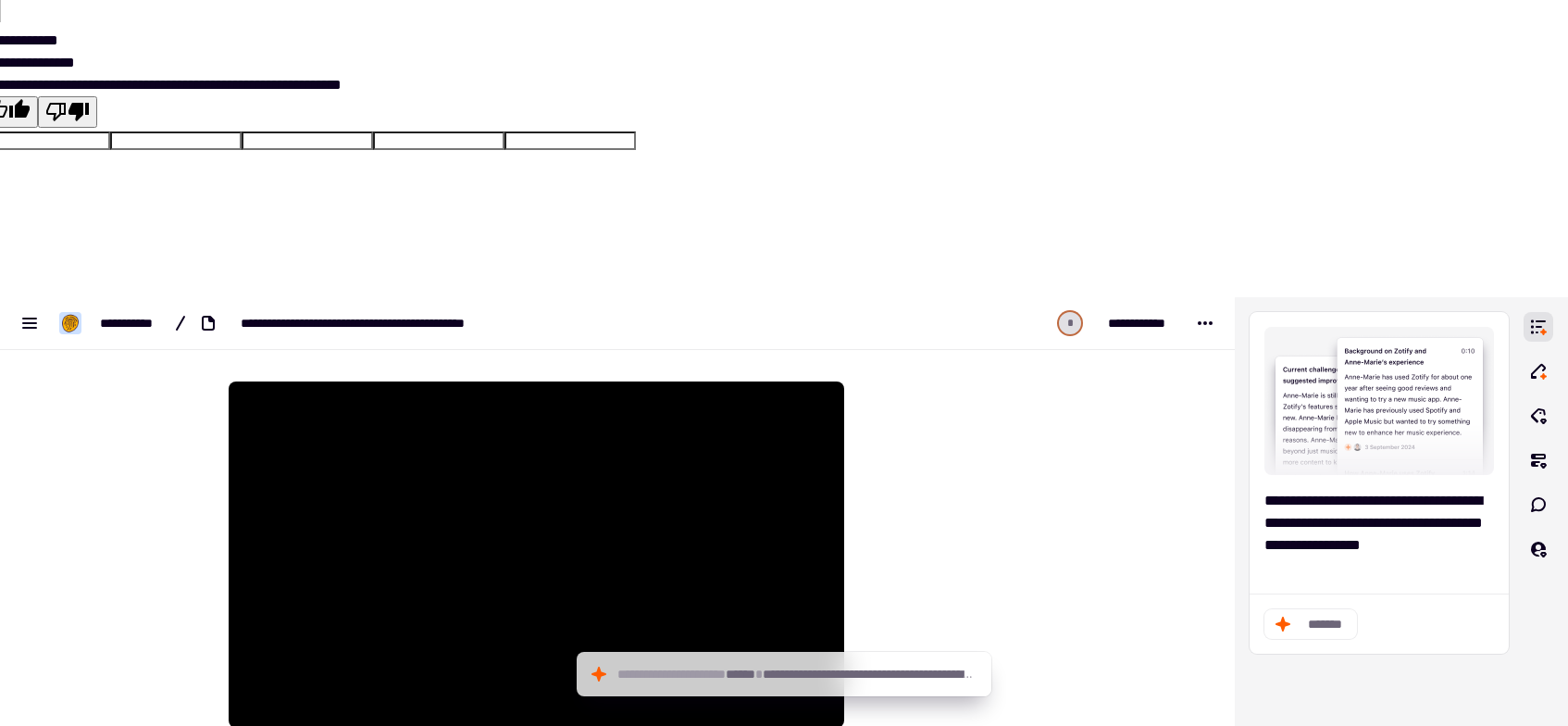 scroll, scrollTop: 230, scrollLeft: 0, axis: vertical 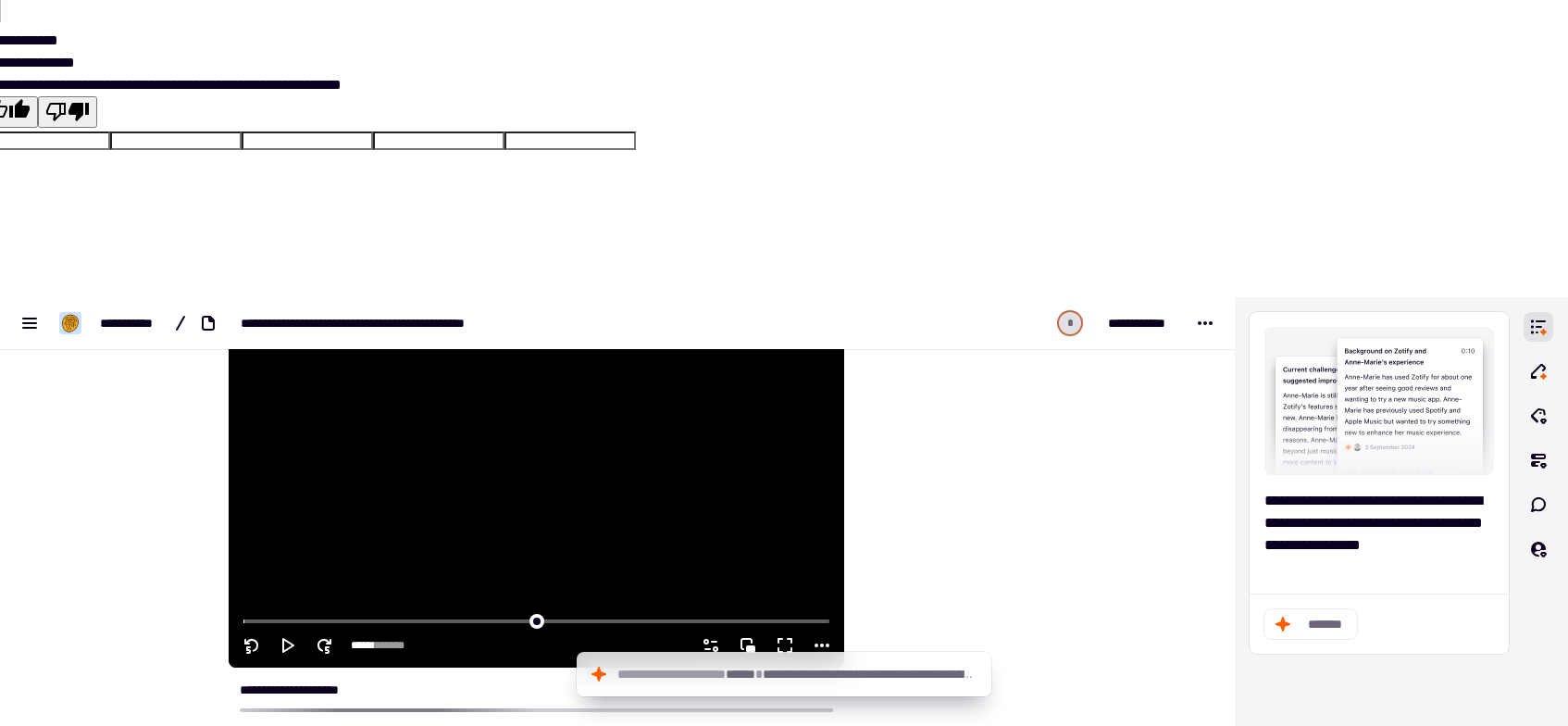 click 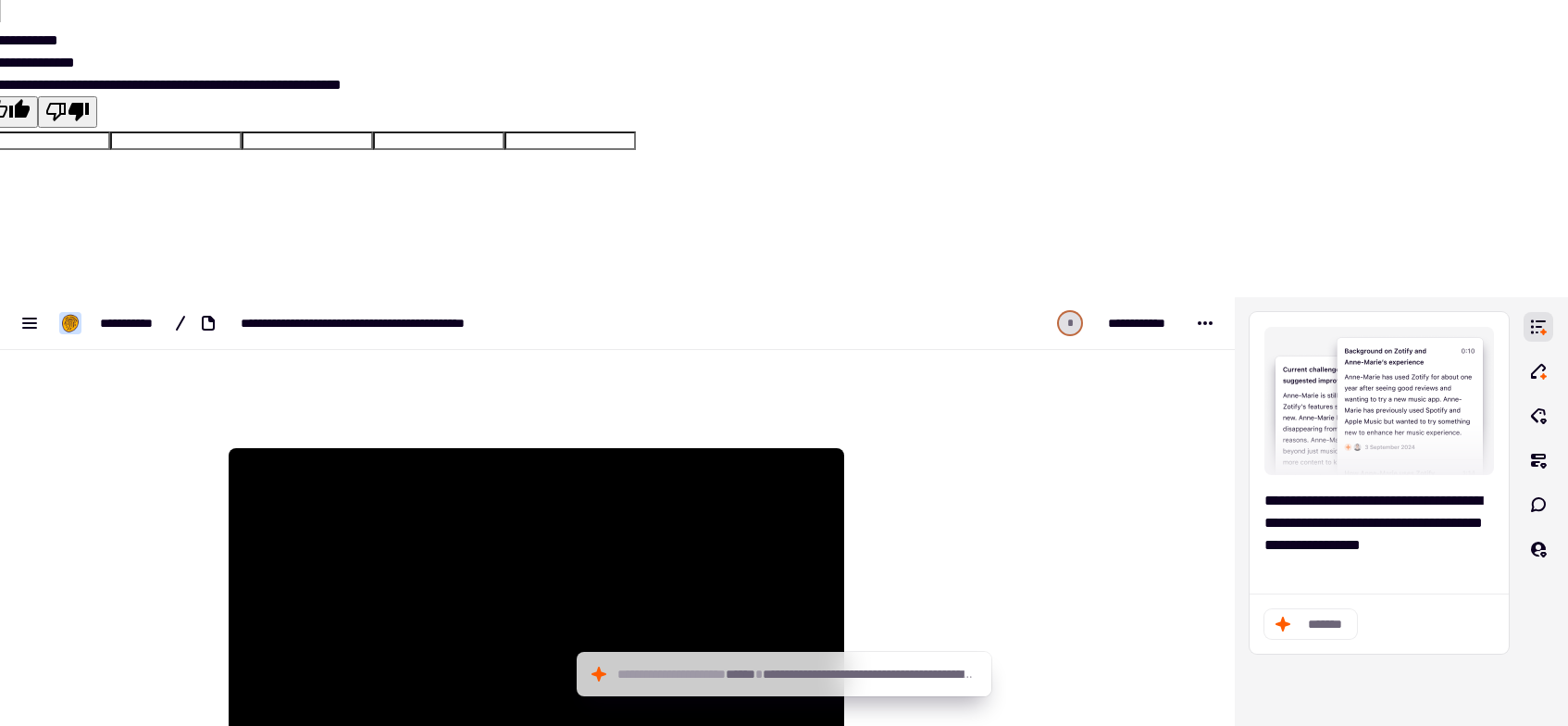 scroll, scrollTop: 206, scrollLeft: 0, axis: vertical 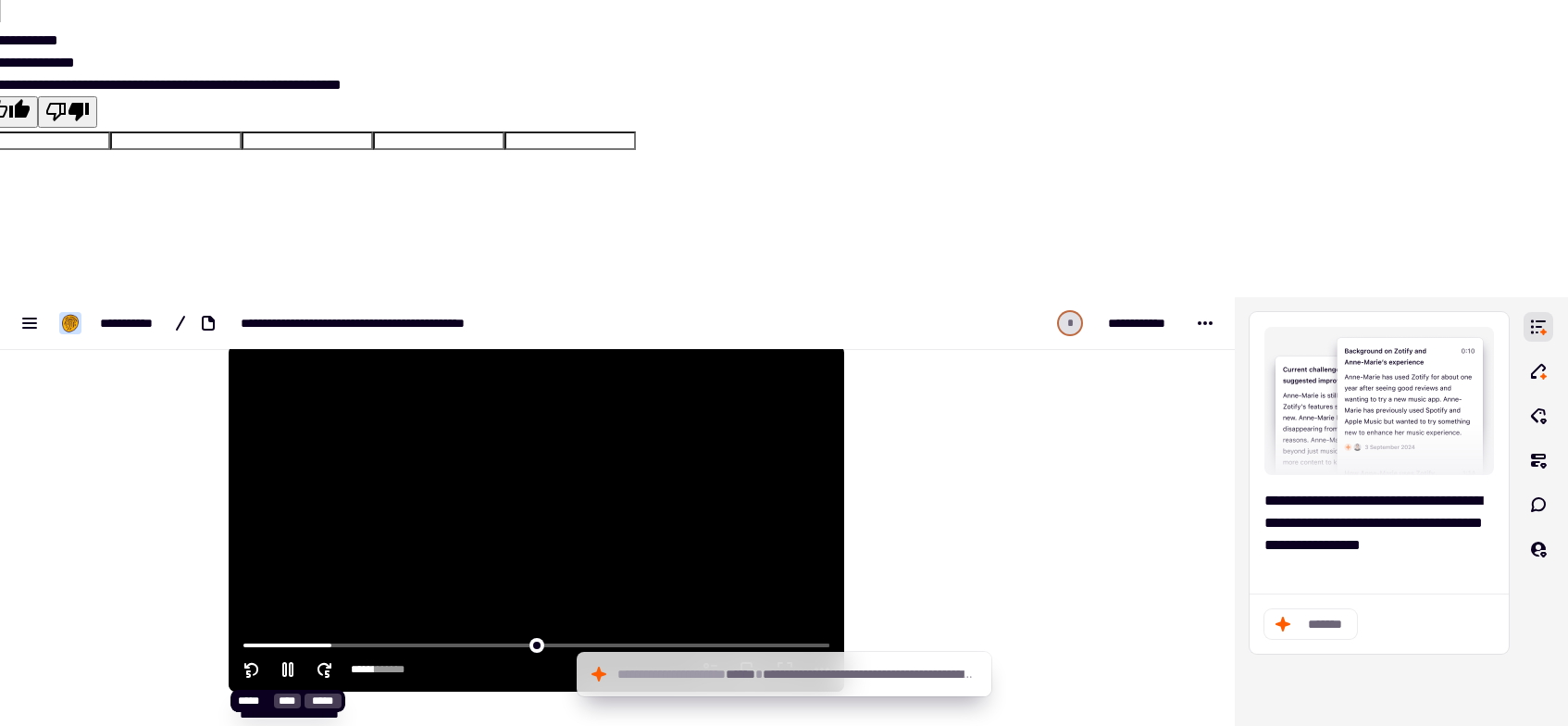 click 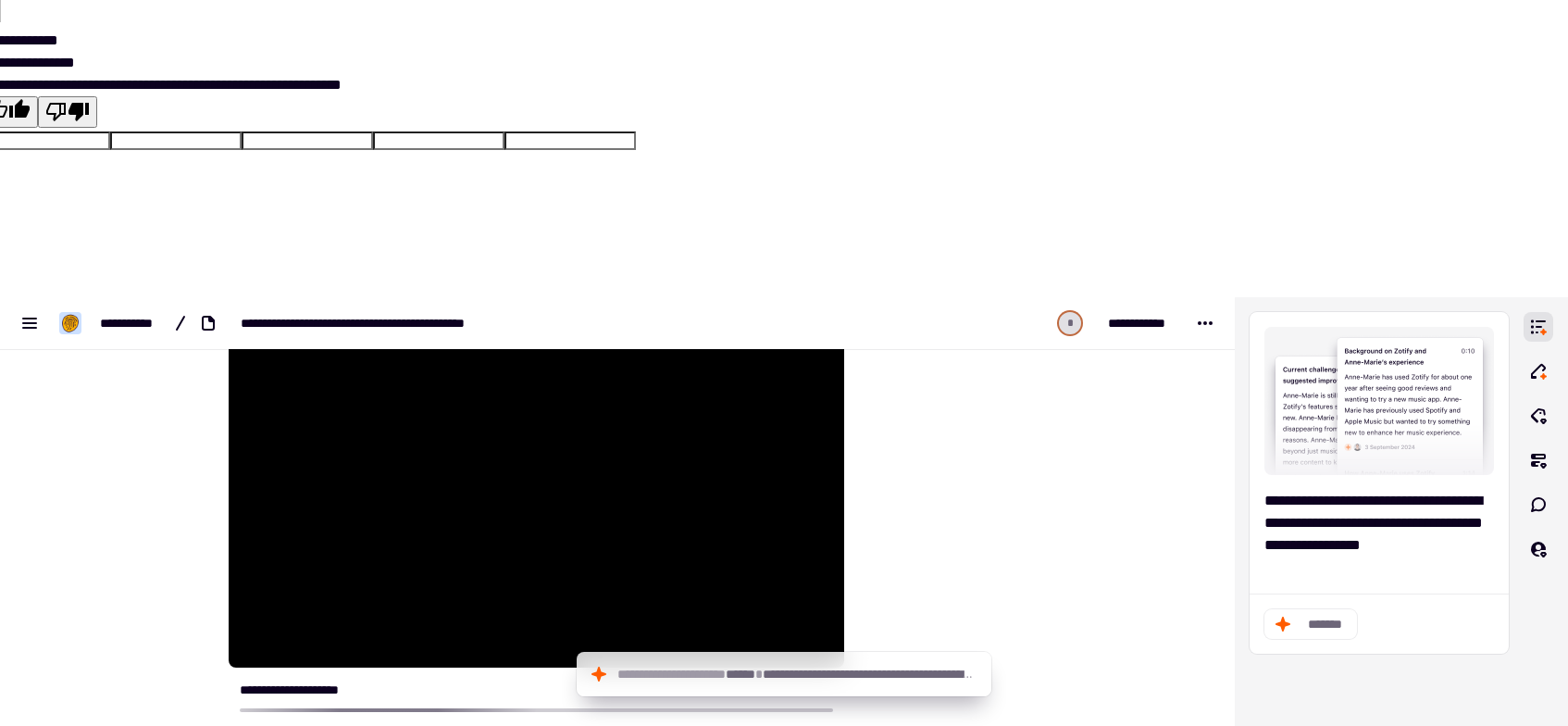 scroll, scrollTop: 0, scrollLeft: 0, axis: both 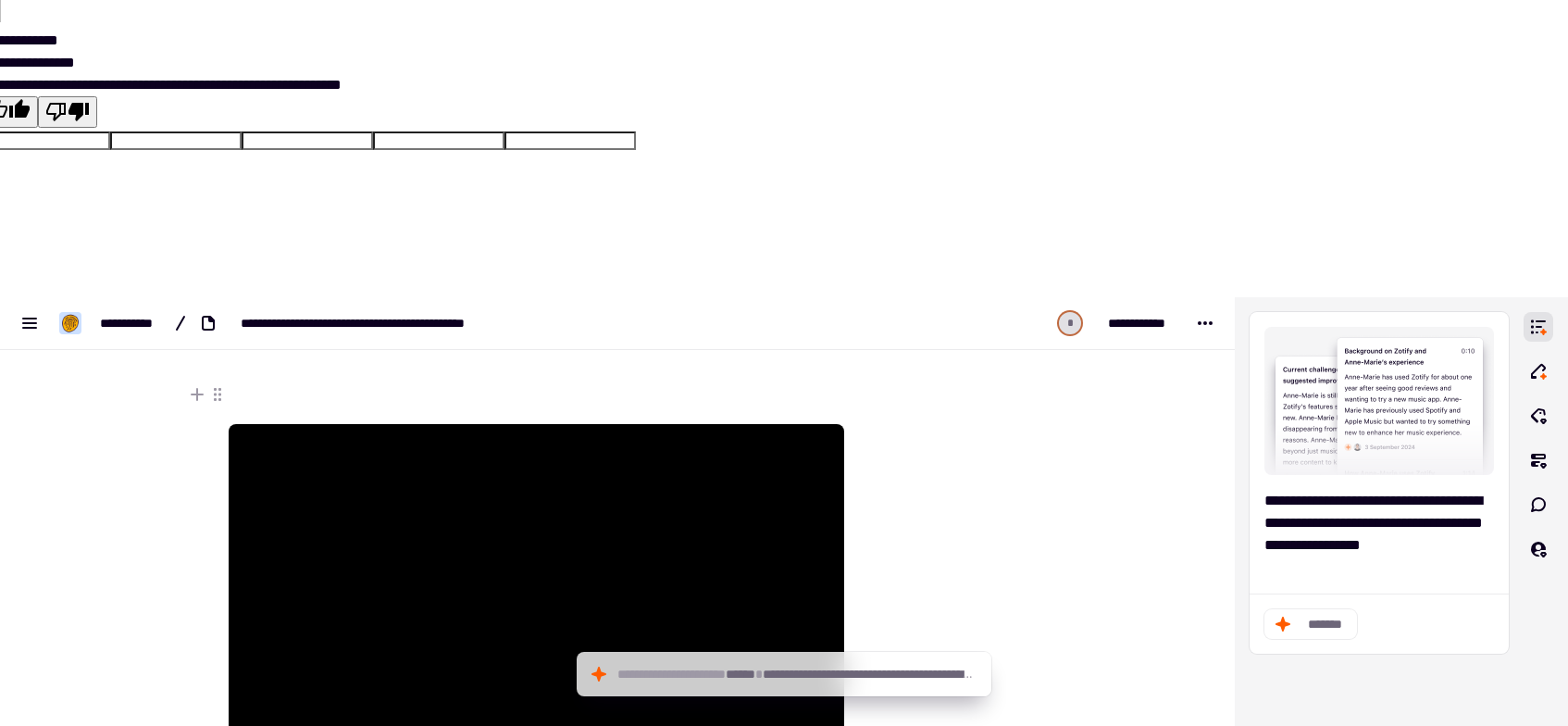 click on "**********" at bounding box center (617, 675) 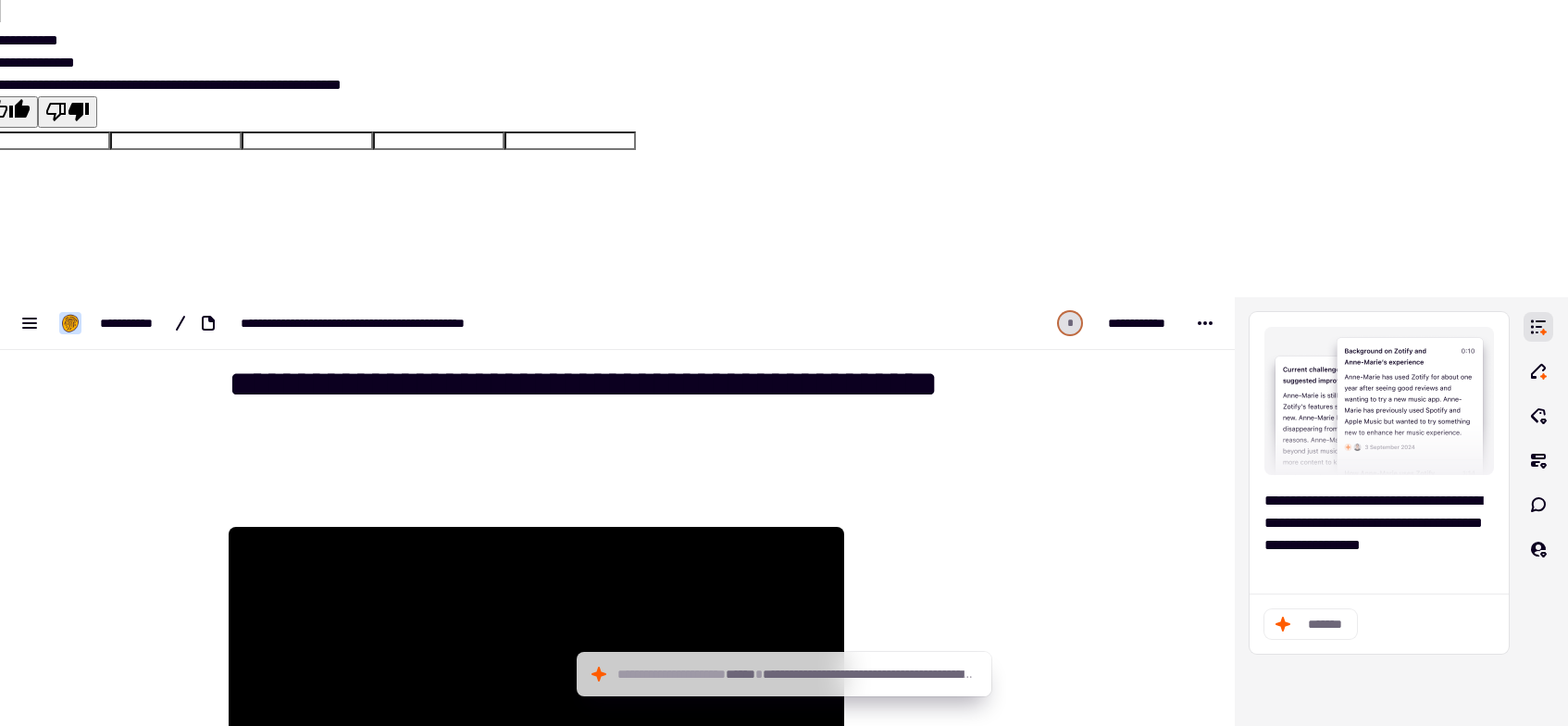 scroll, scrollTop: 0, scrollLeft: 0, axis: both 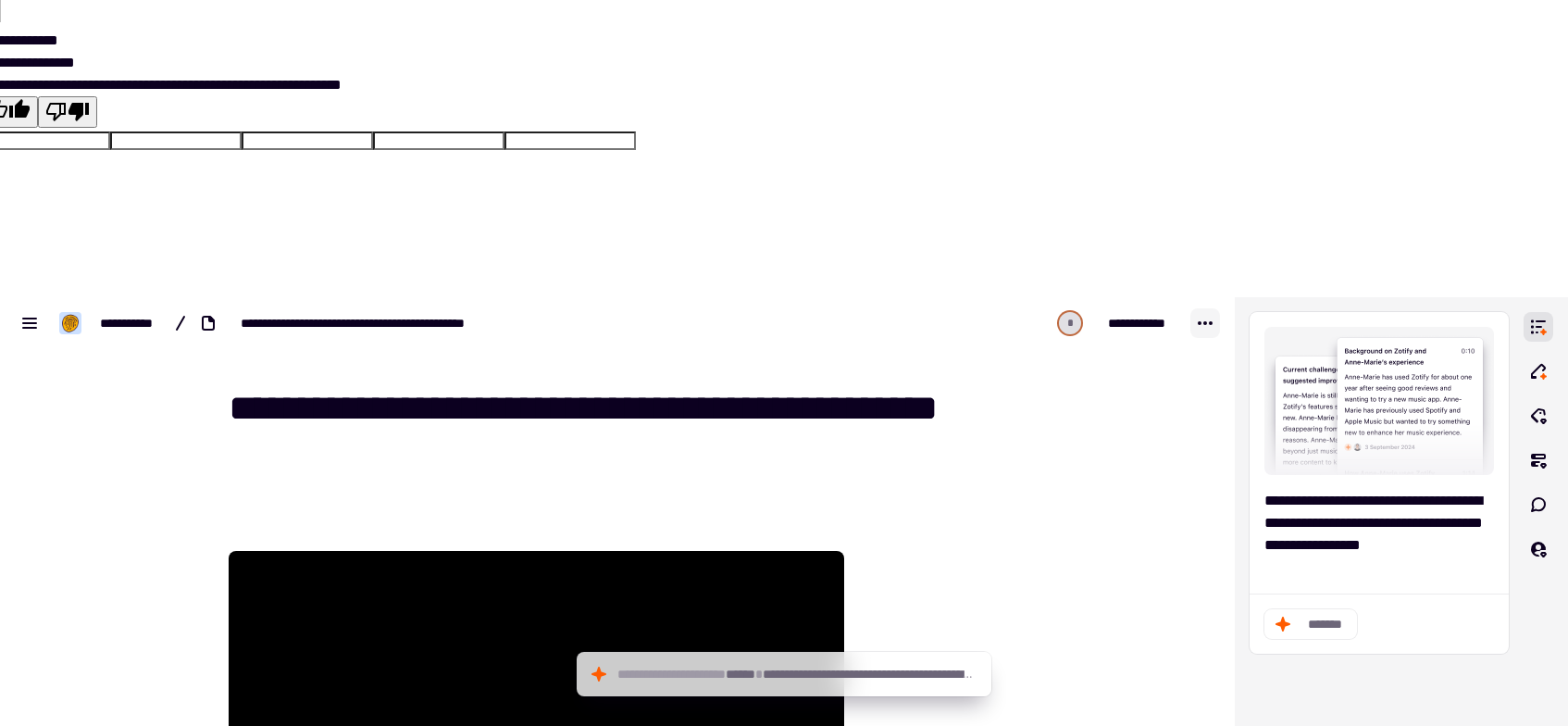 click 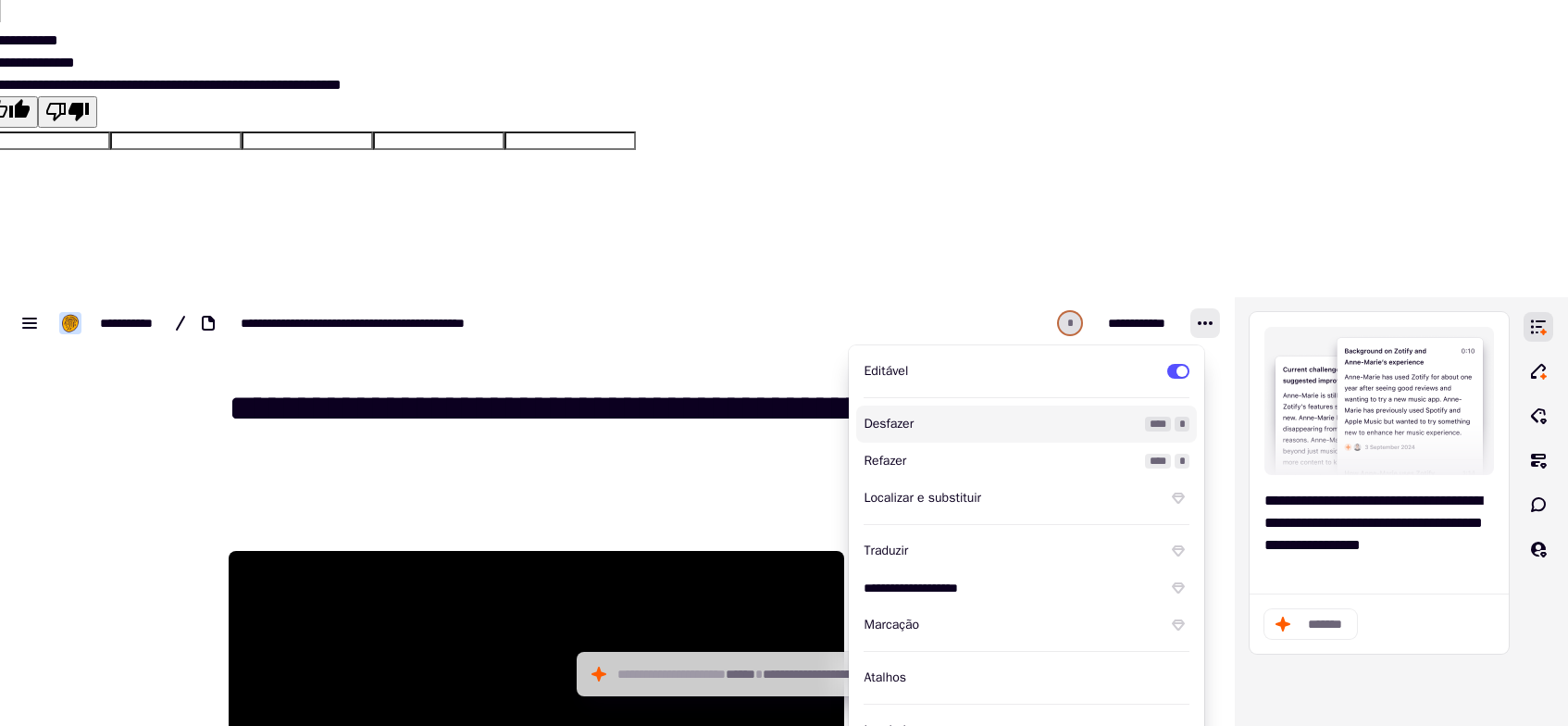 drag, startPoint x: 743, startPoint y: 150, endPoint x: 1143, endPoint y: 228, distance: 407.534 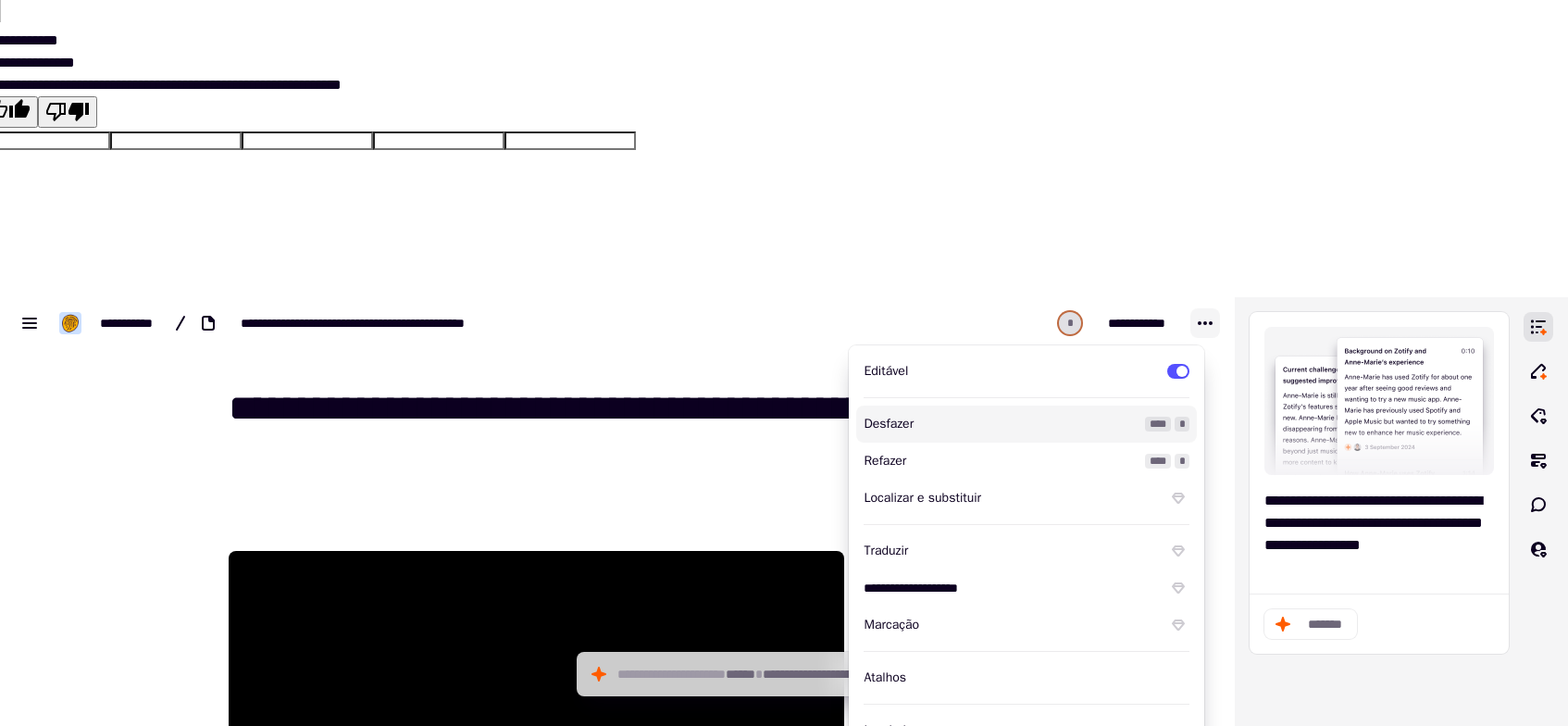 click 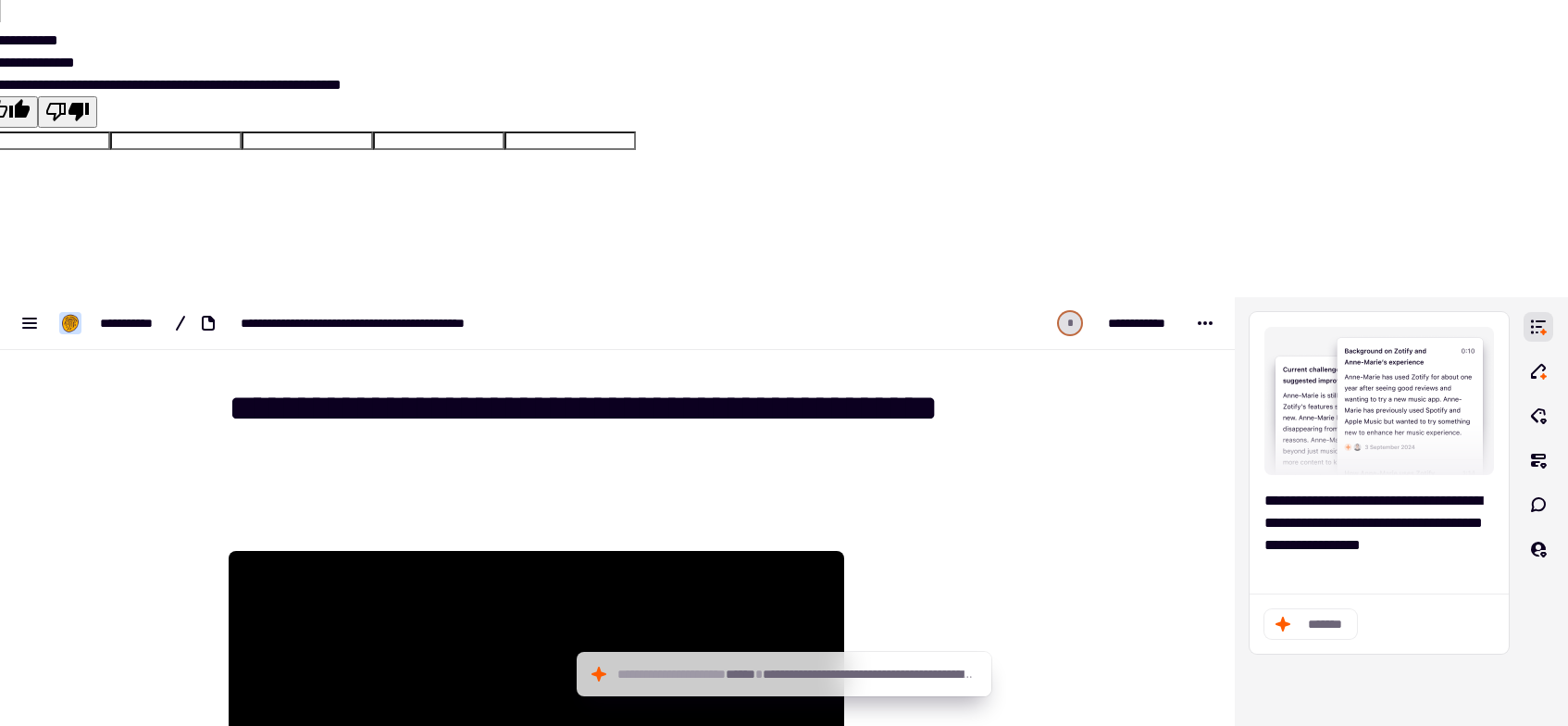 scroll, scrollTop: 103, scrollLeft: 0, axis: vertical 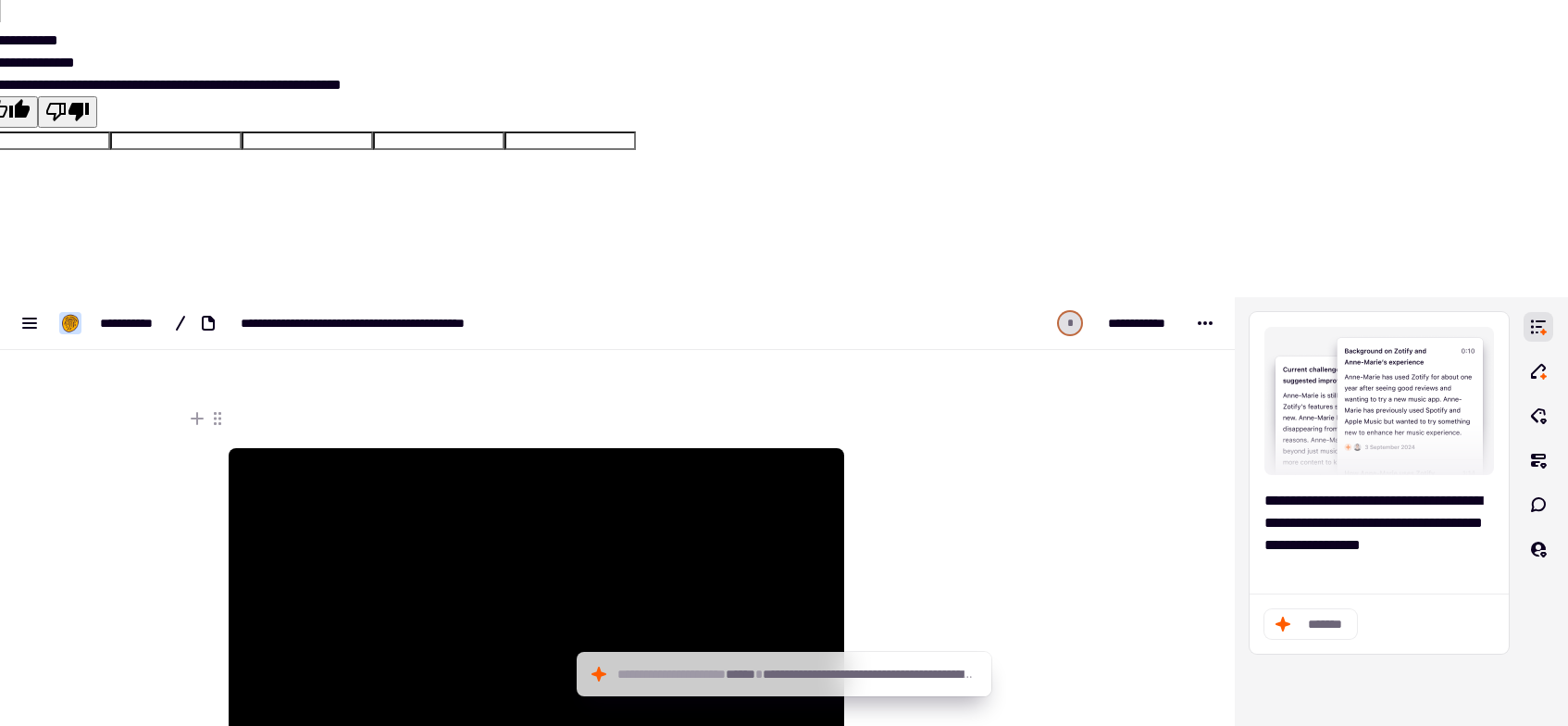 click on "**********" at bounding box center (536, 817) 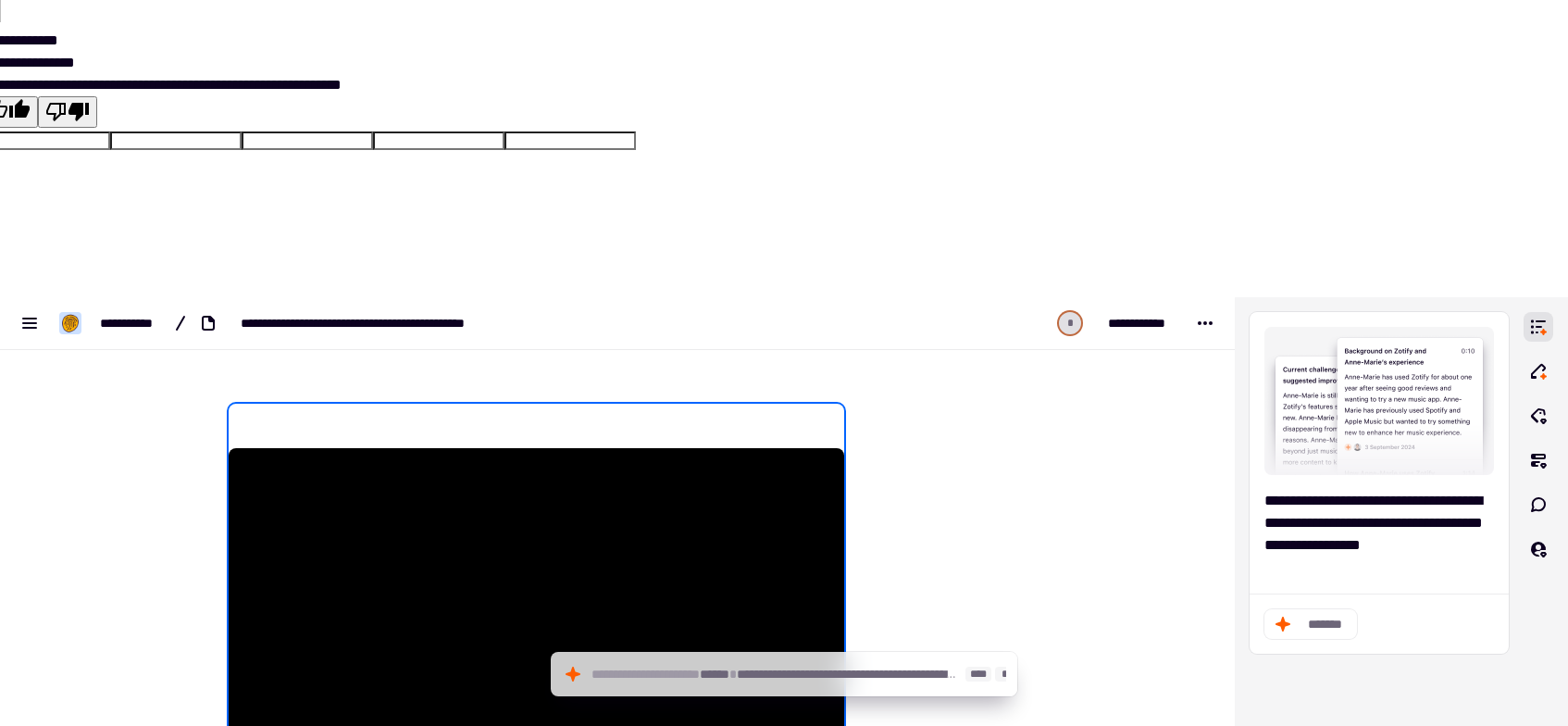 type on "******" 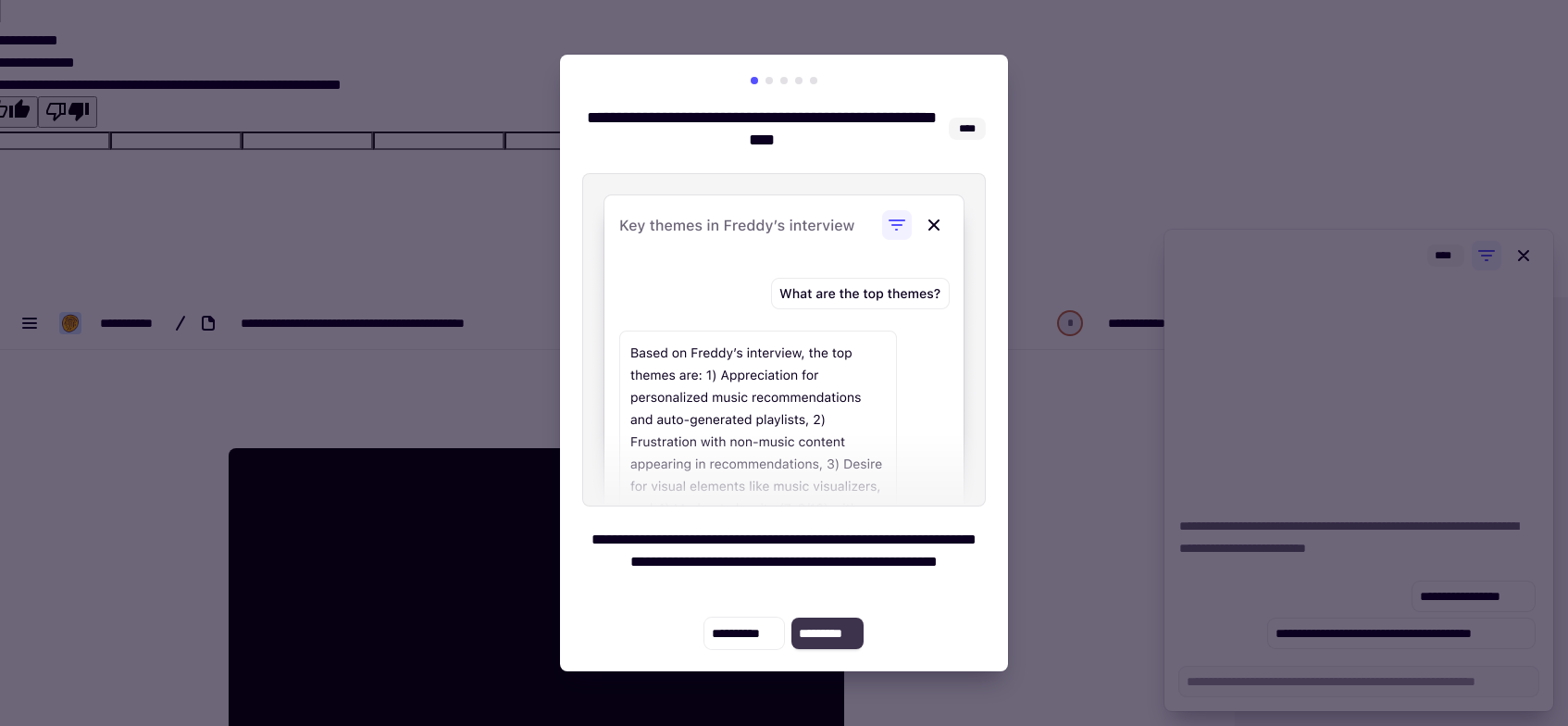 type on "******" 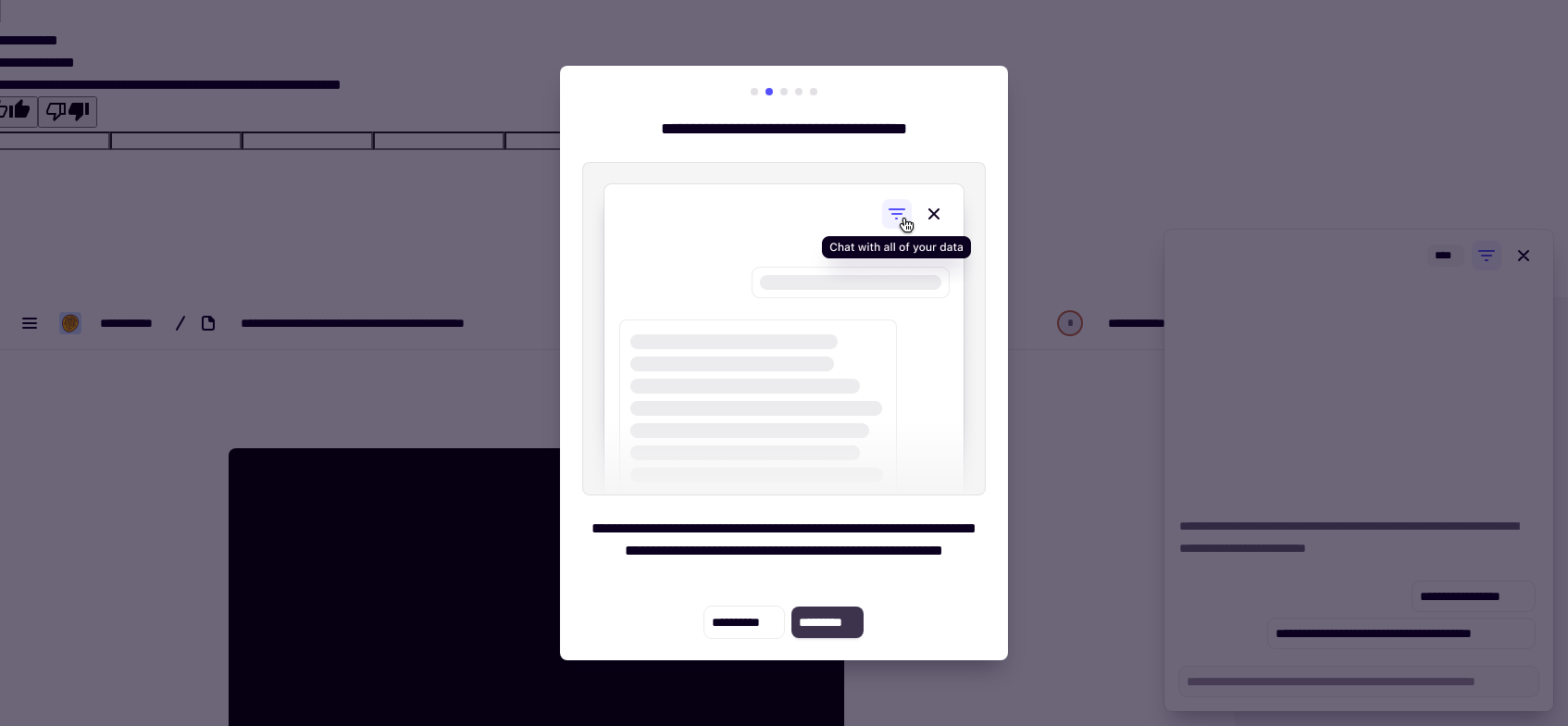 click on "*********" 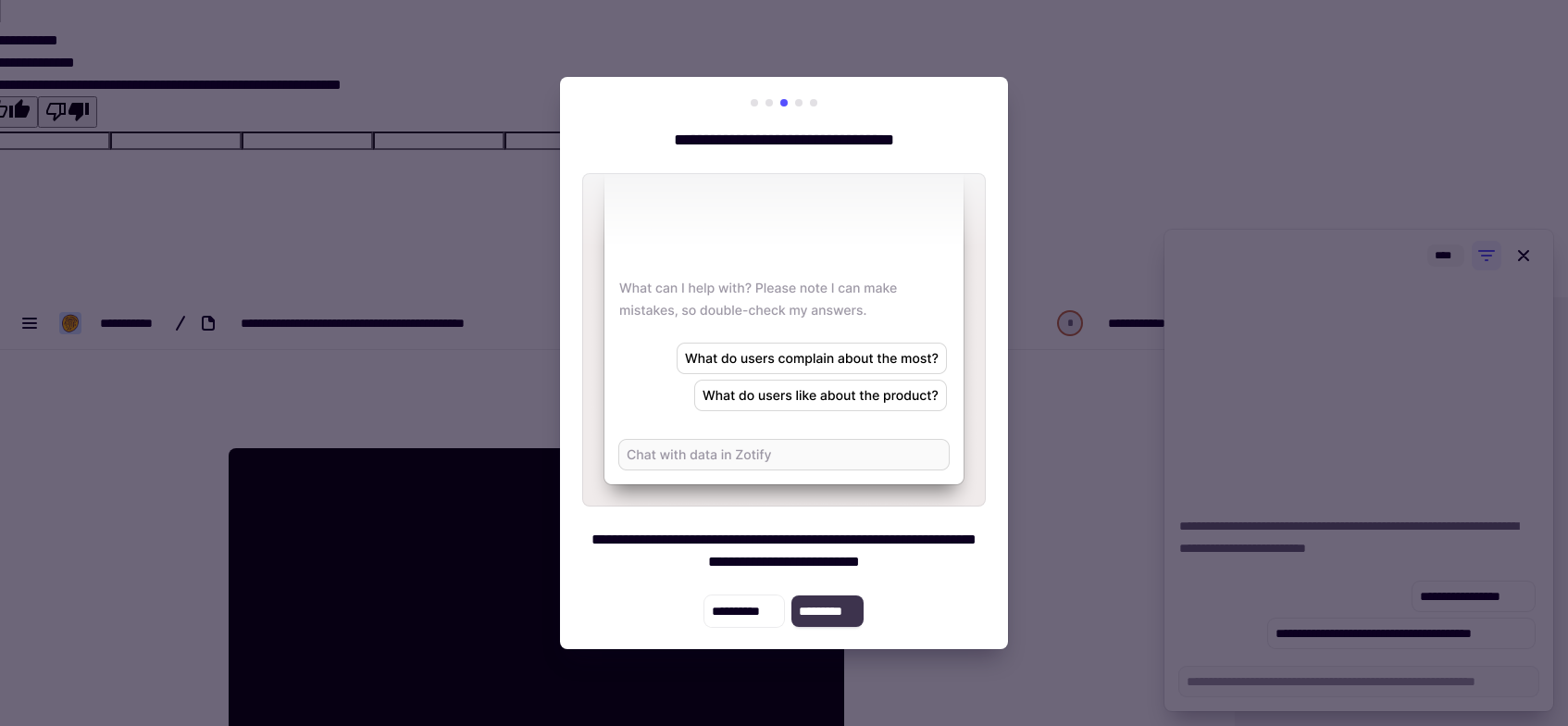 click on "*********" 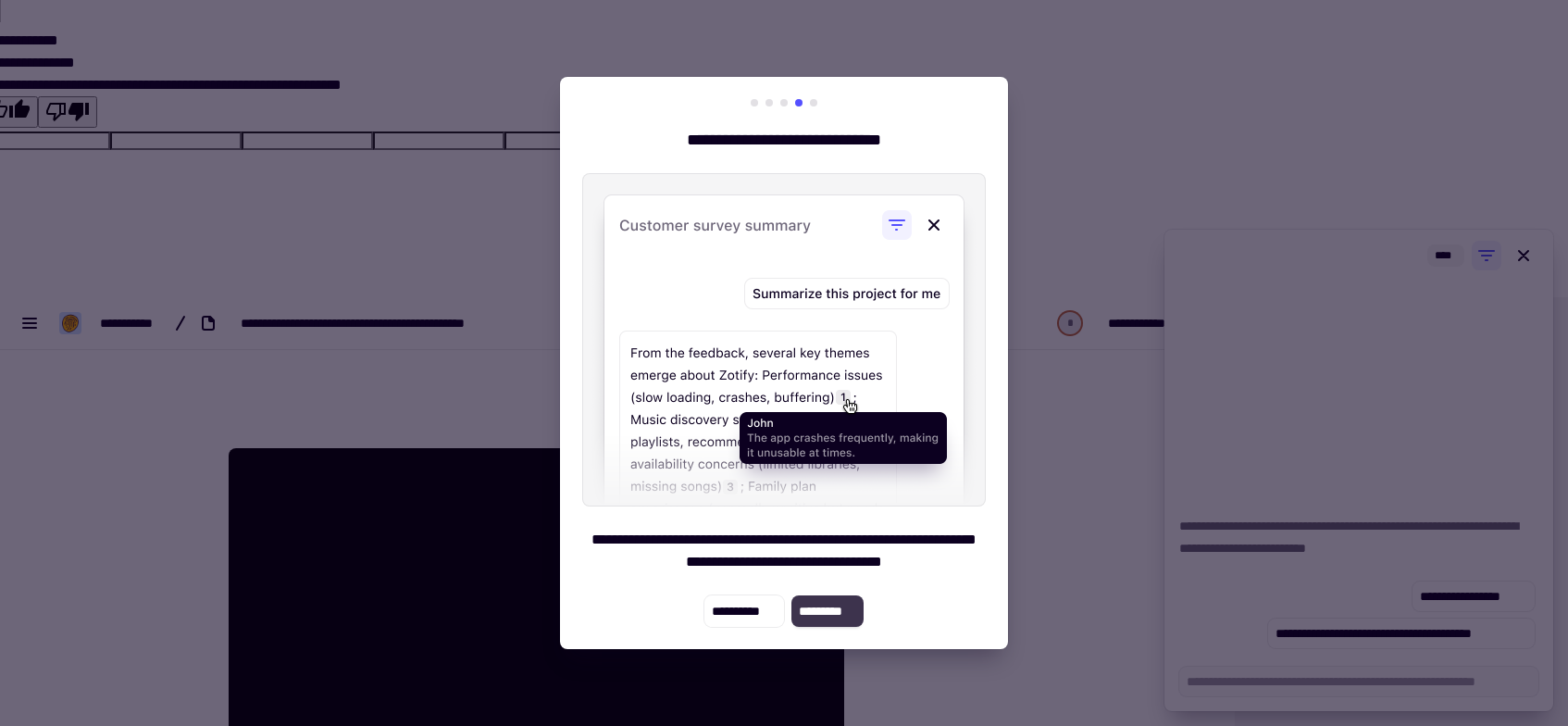 click on "*********" 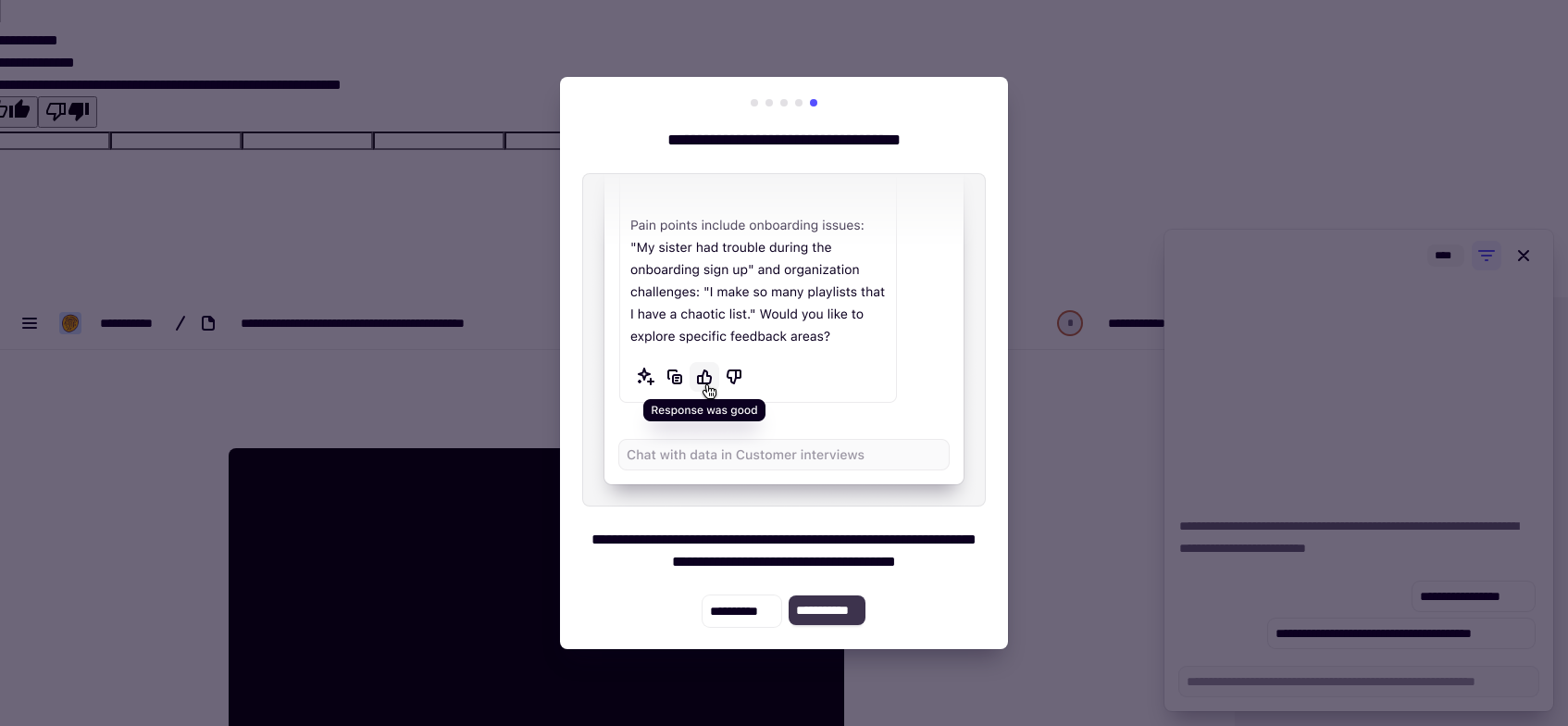 type on "******" 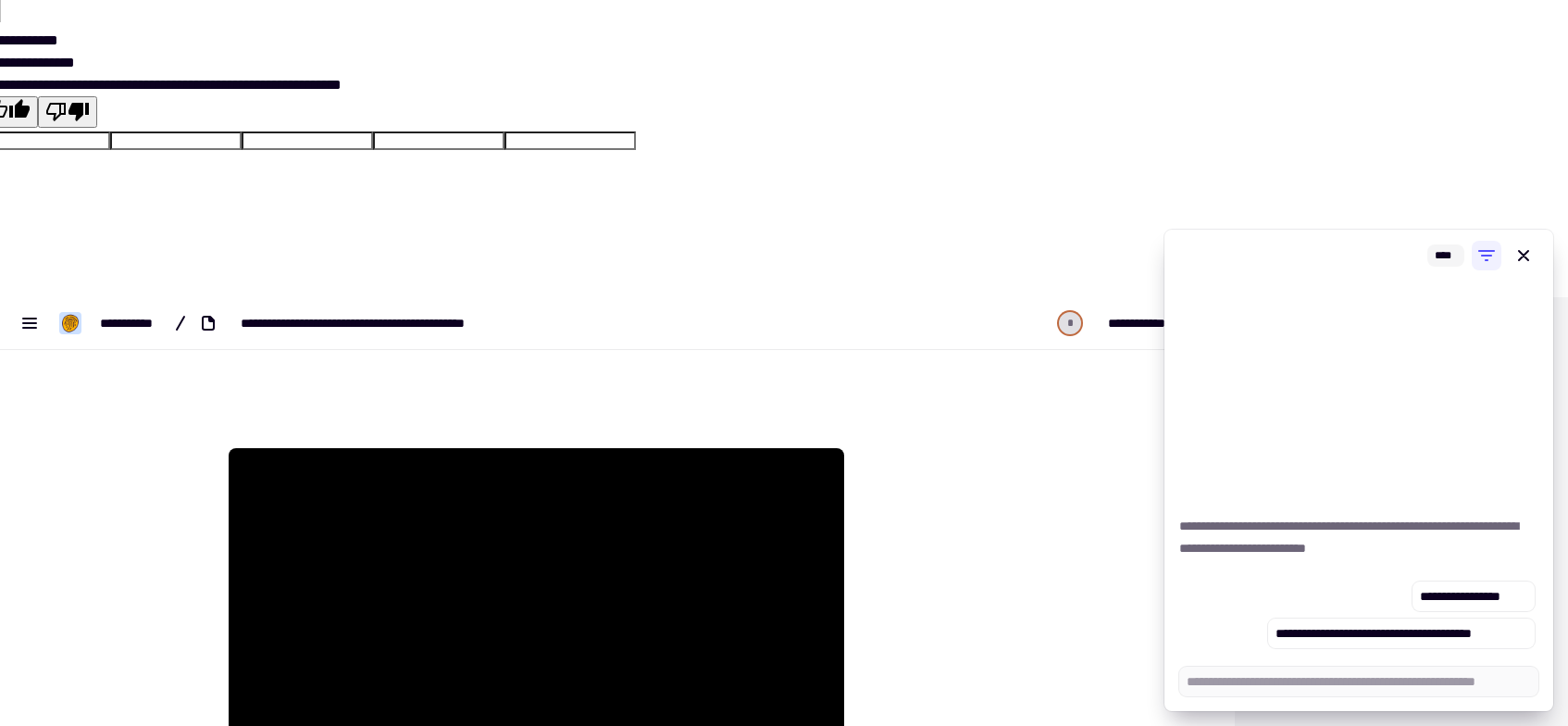 type on "******" 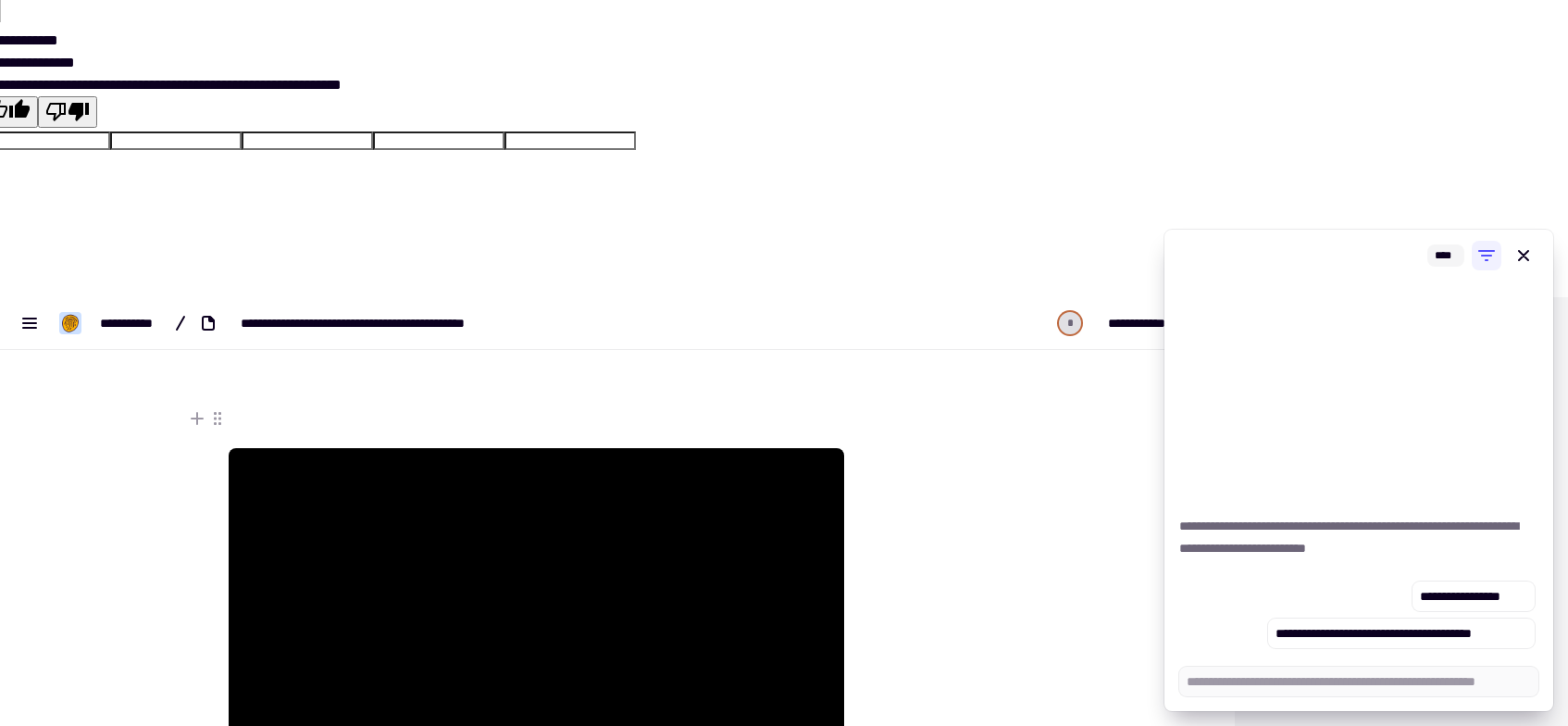 type on "*" 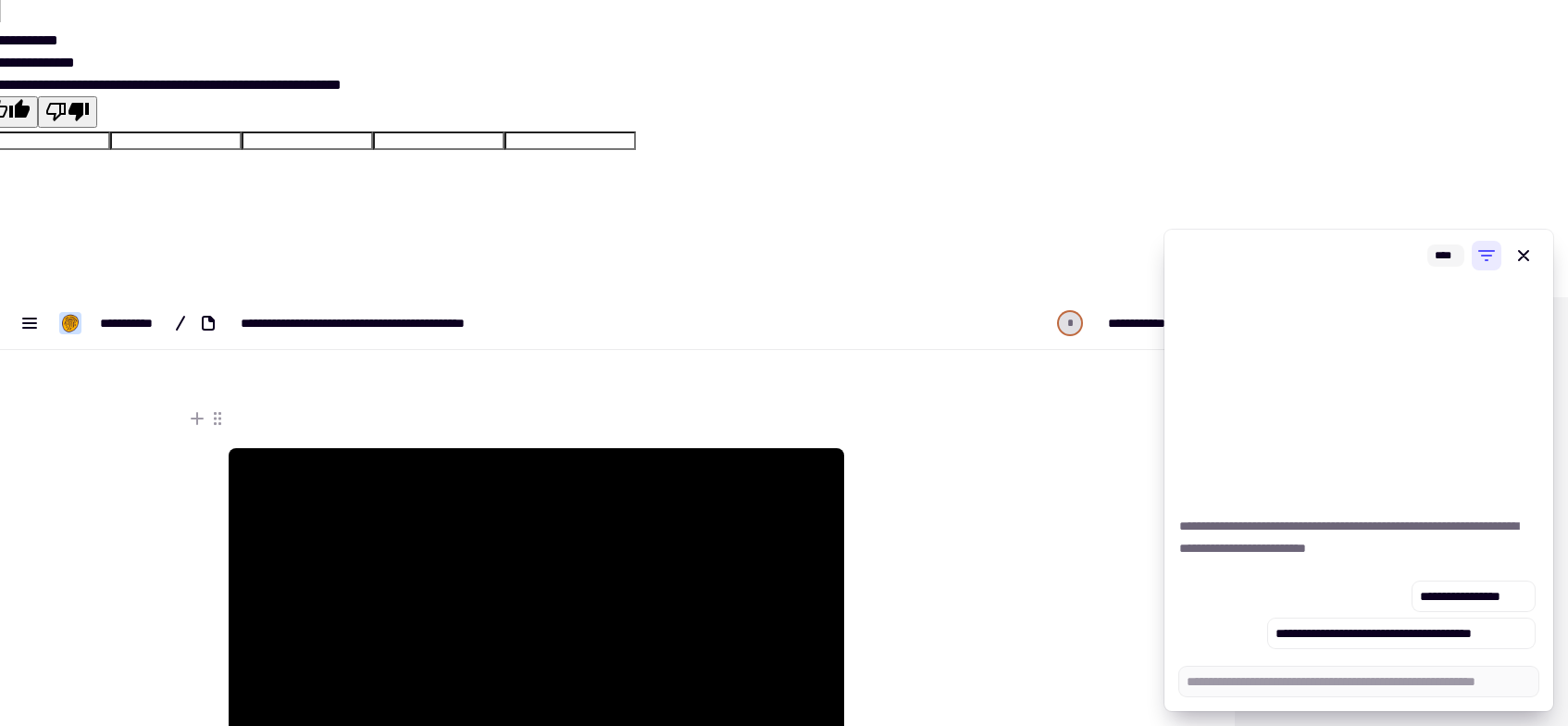 type on "******" 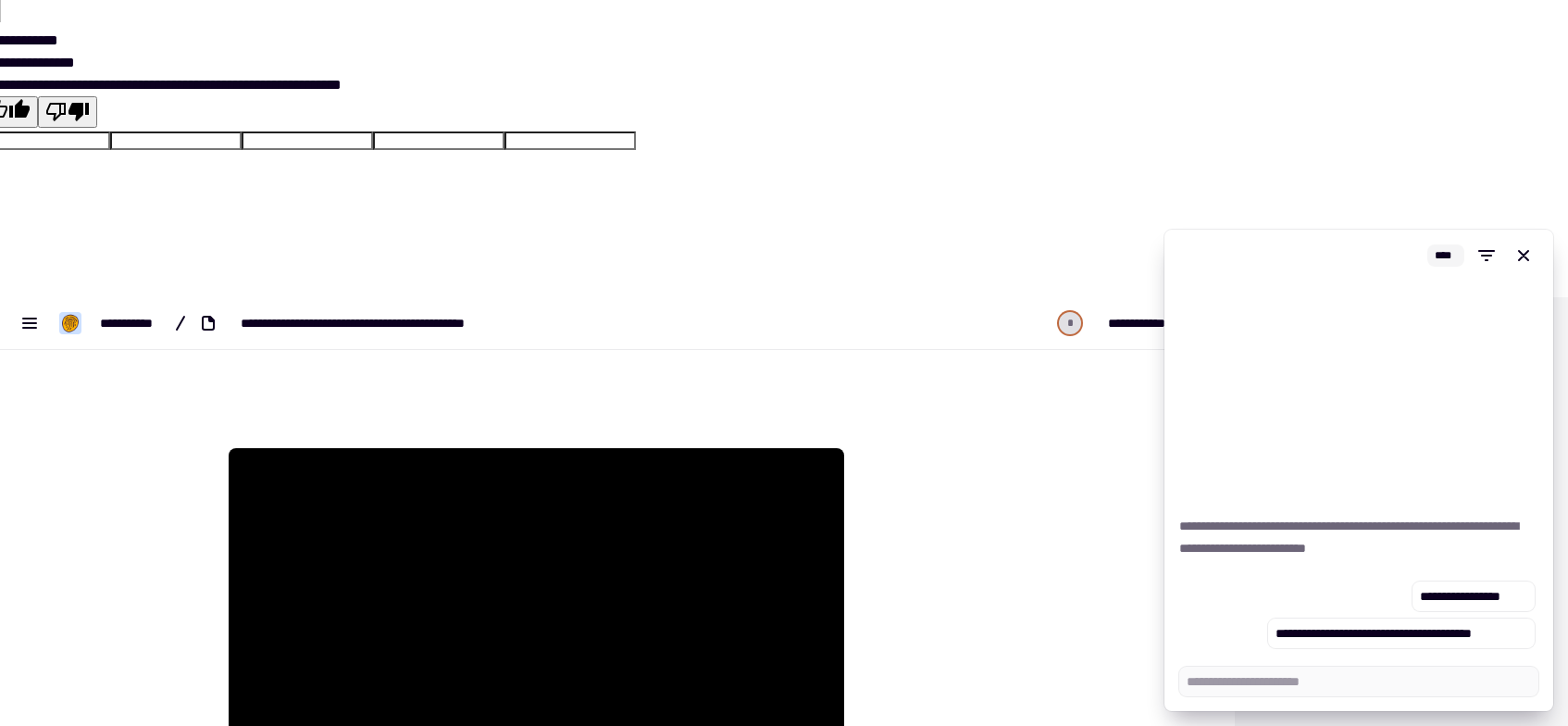 drag, startPoint x: 1477, startPoint y: 638, endPoint x: 962, endPoint y: 598, distance: 516.55106 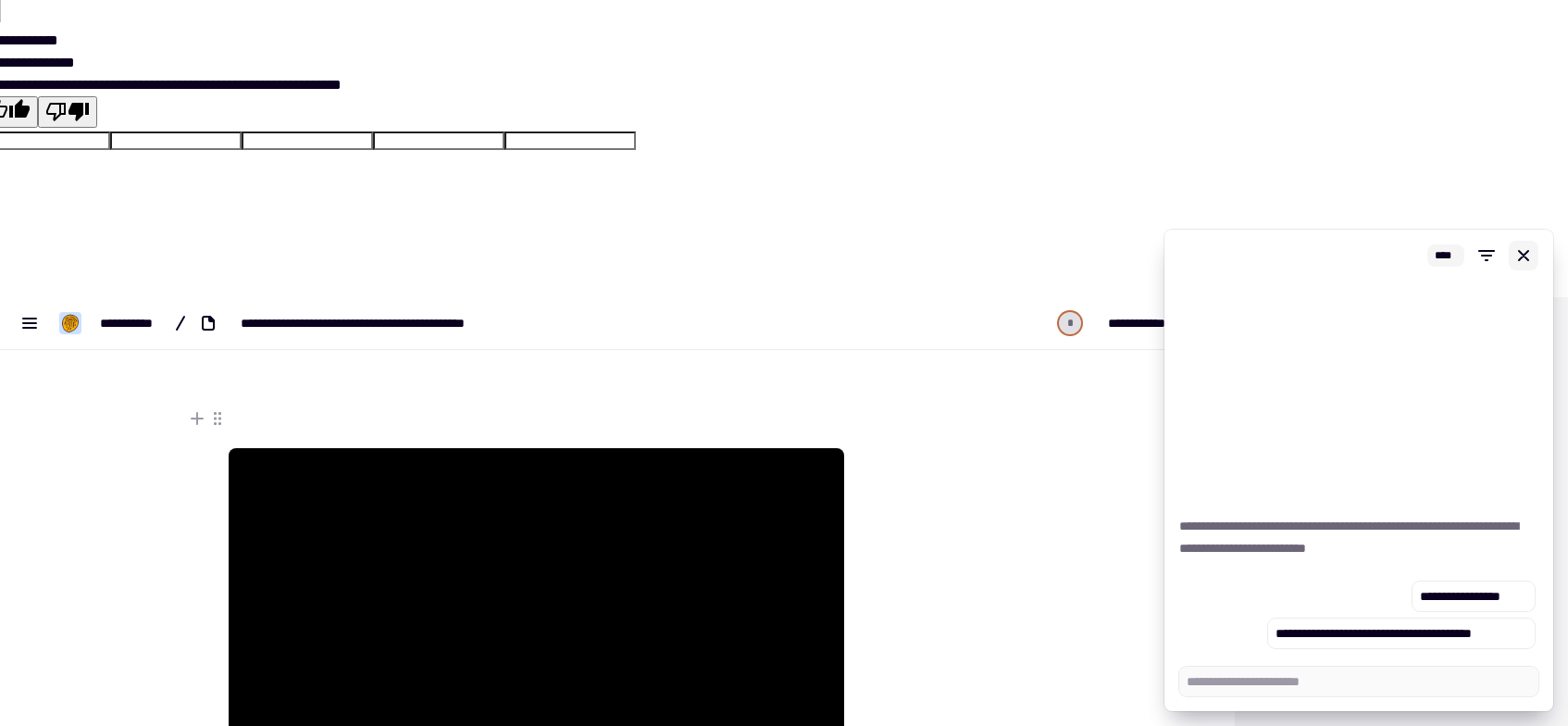 click 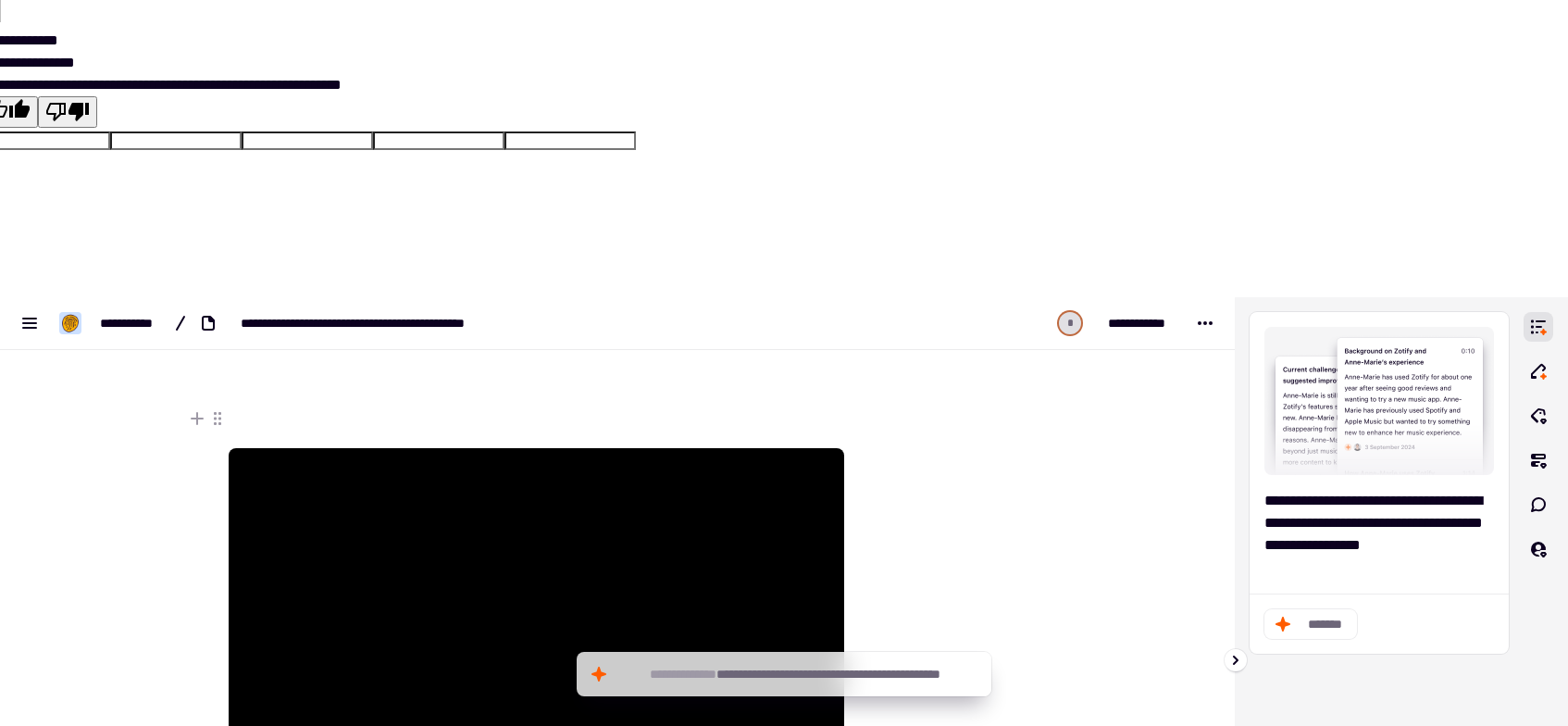 click on "*******" 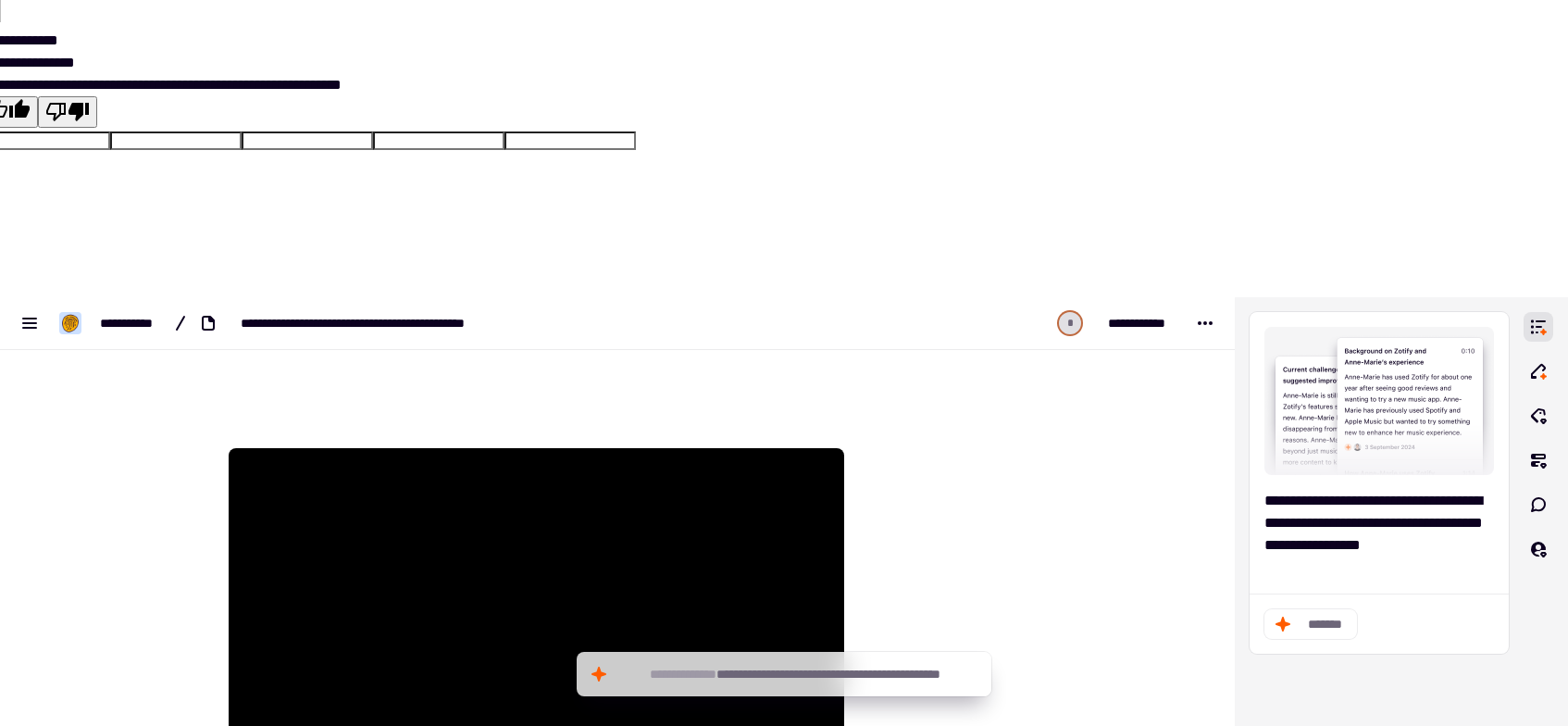 drag, startPoint x: 1534, startPoint y: 16, endPoint x: 1146, endPoint y: 99, distance: 396.7783 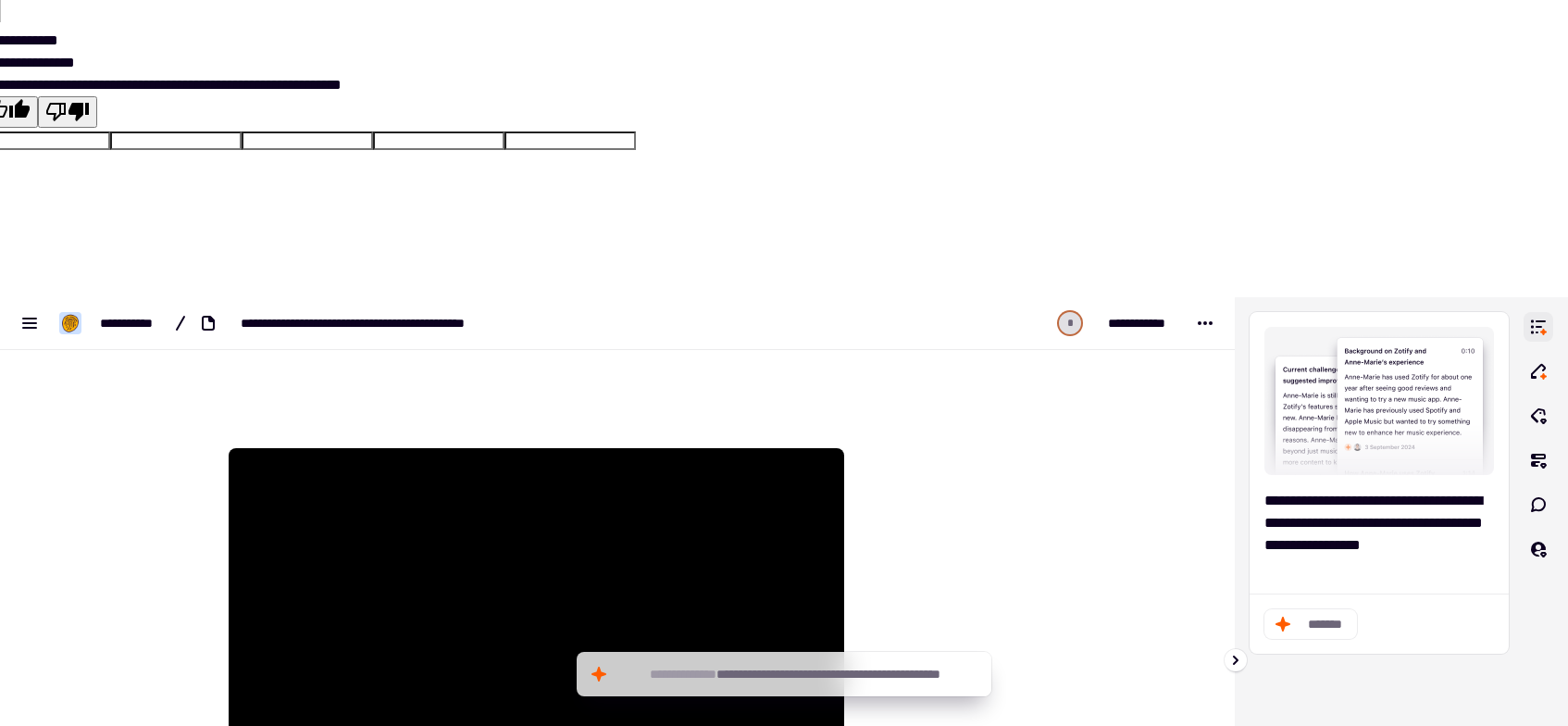 click 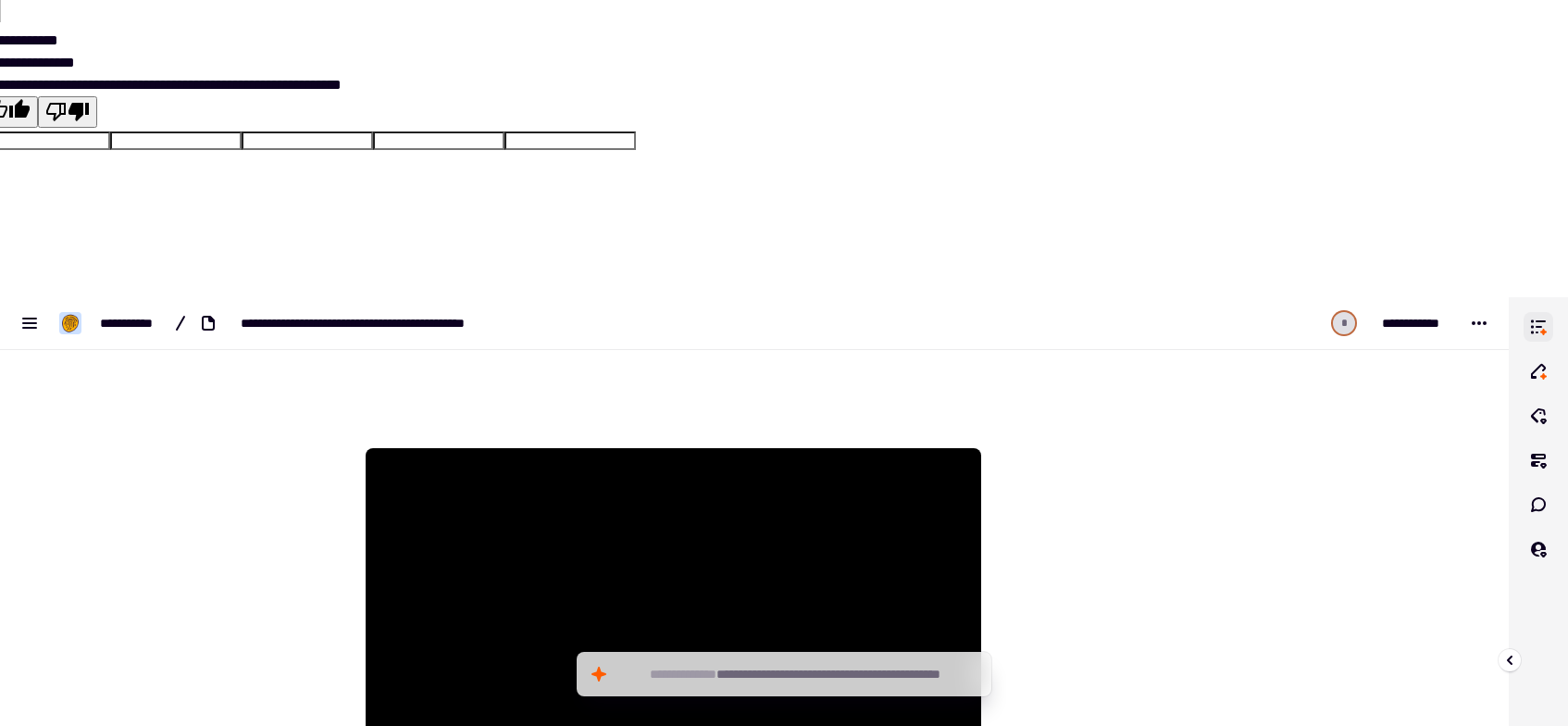 click 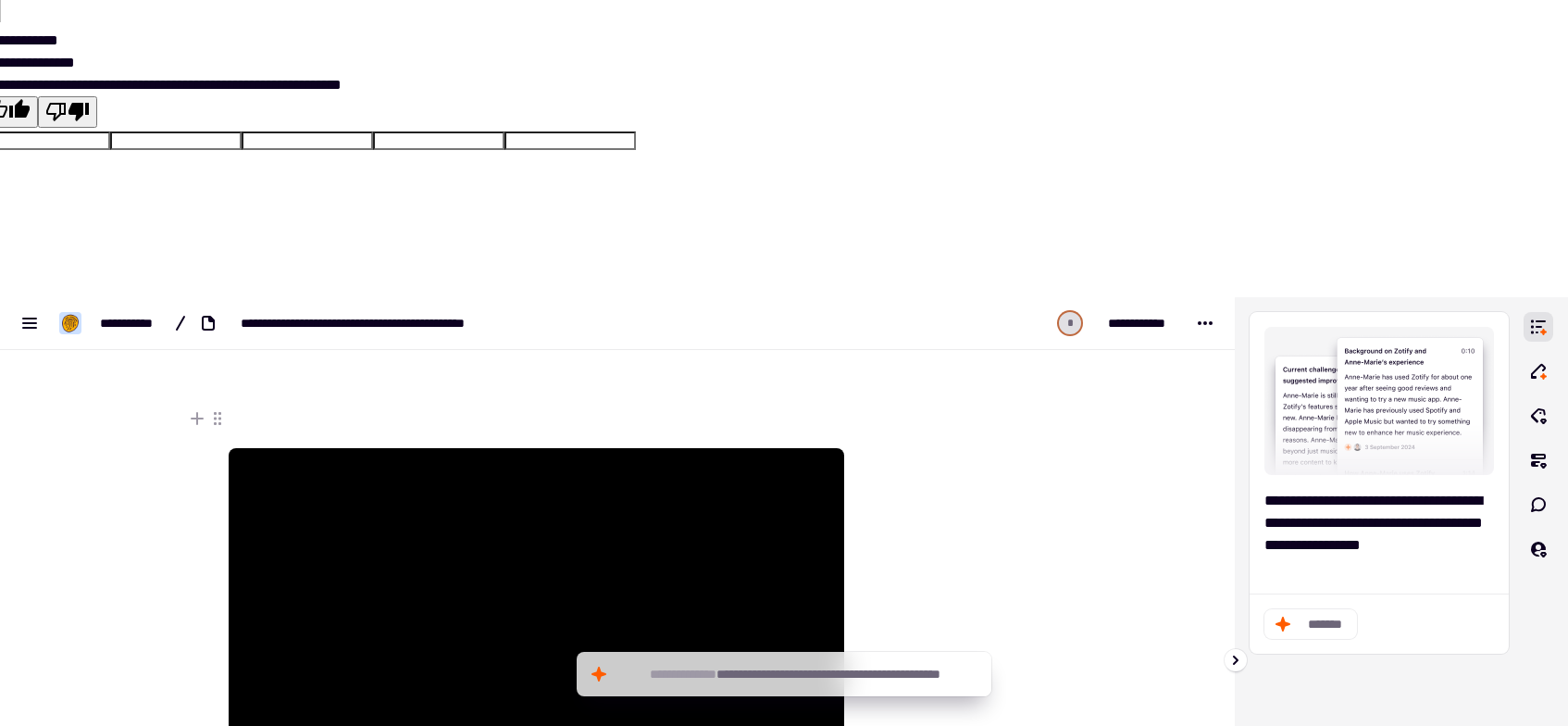 click on "**********" at bounding box center [1374, 522] 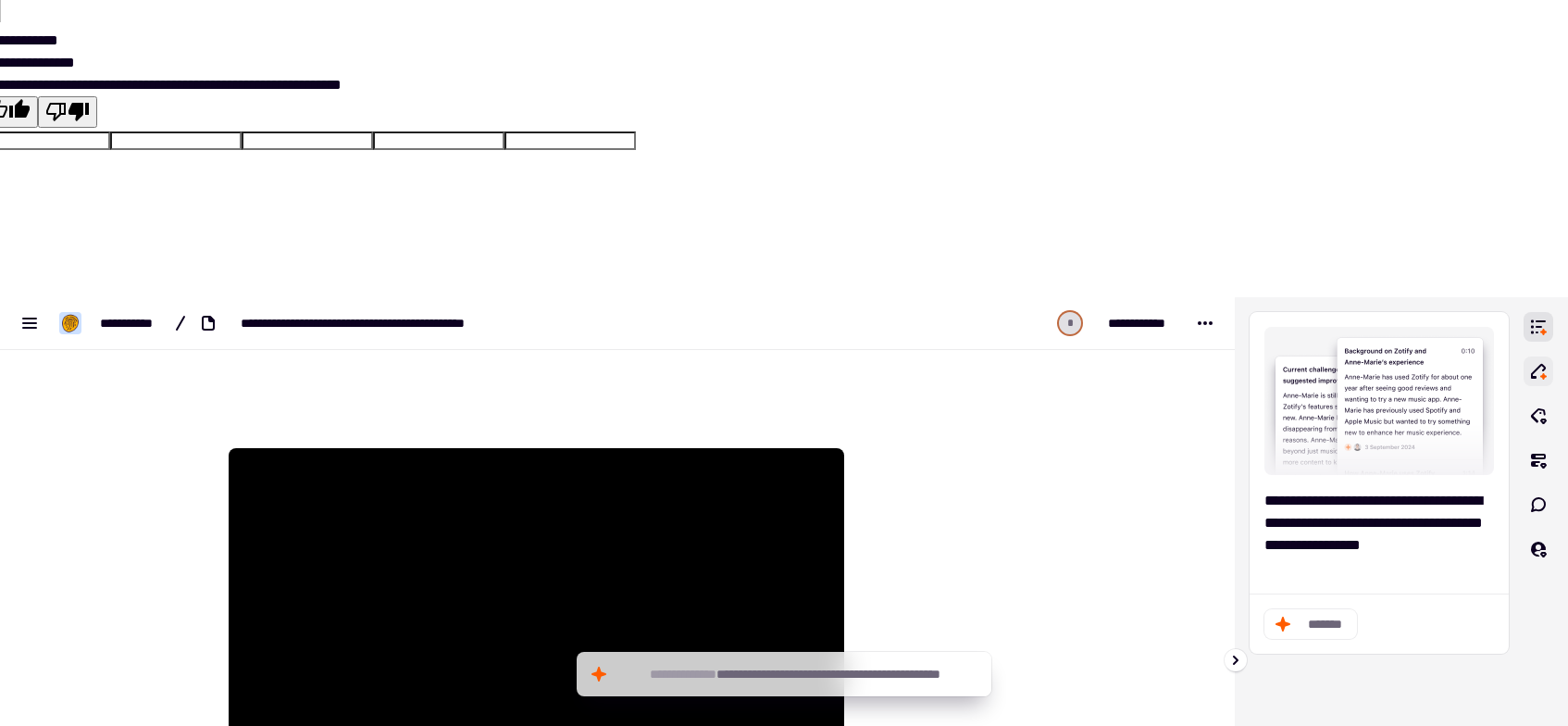 click 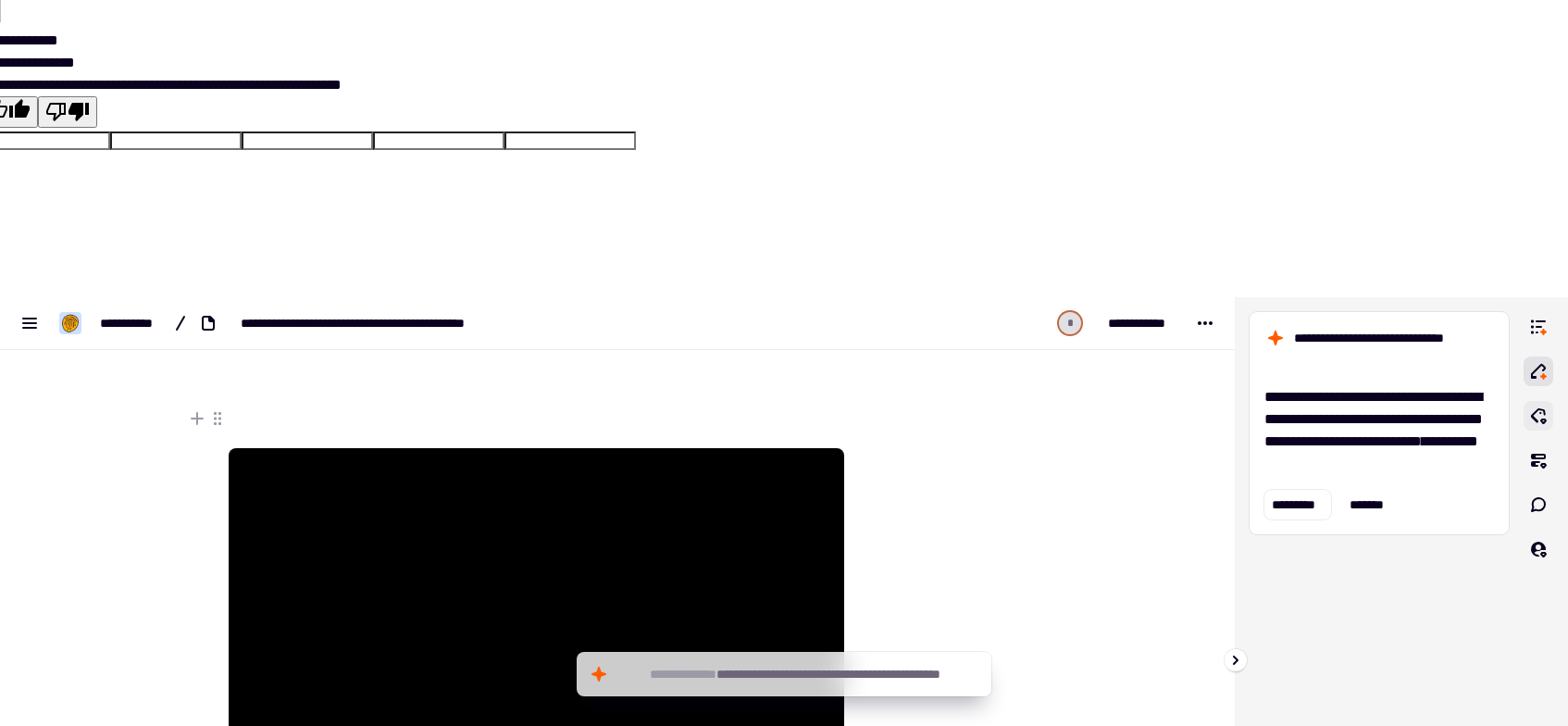 click 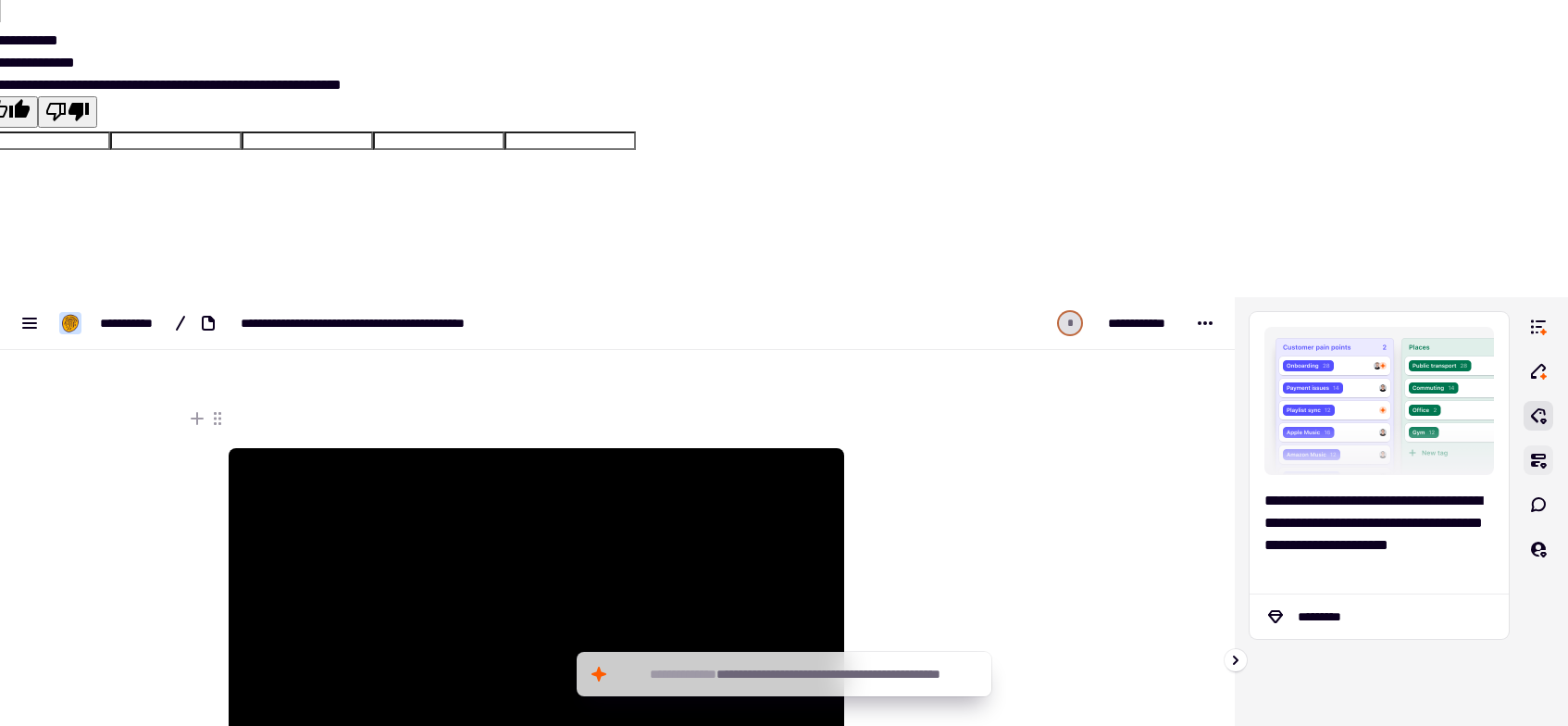 click 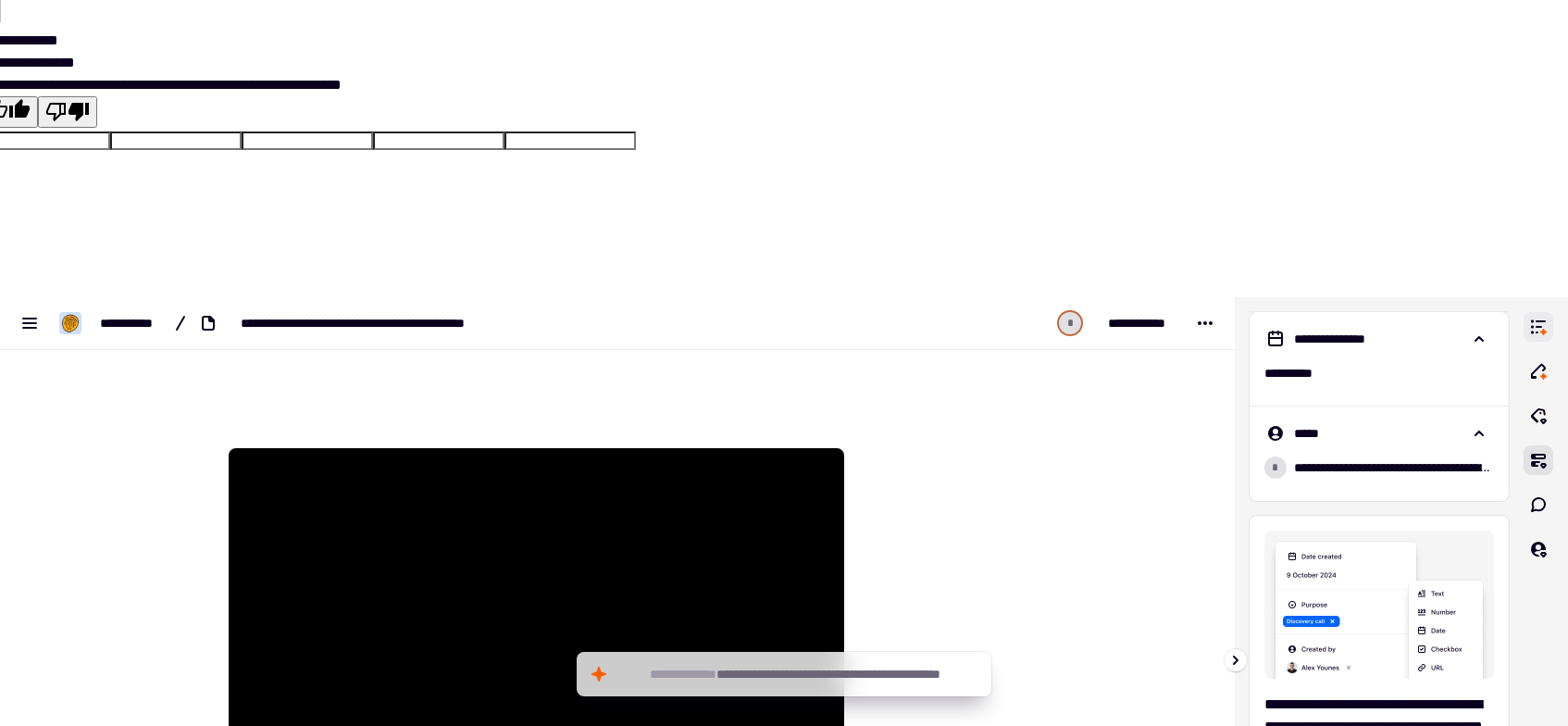 click 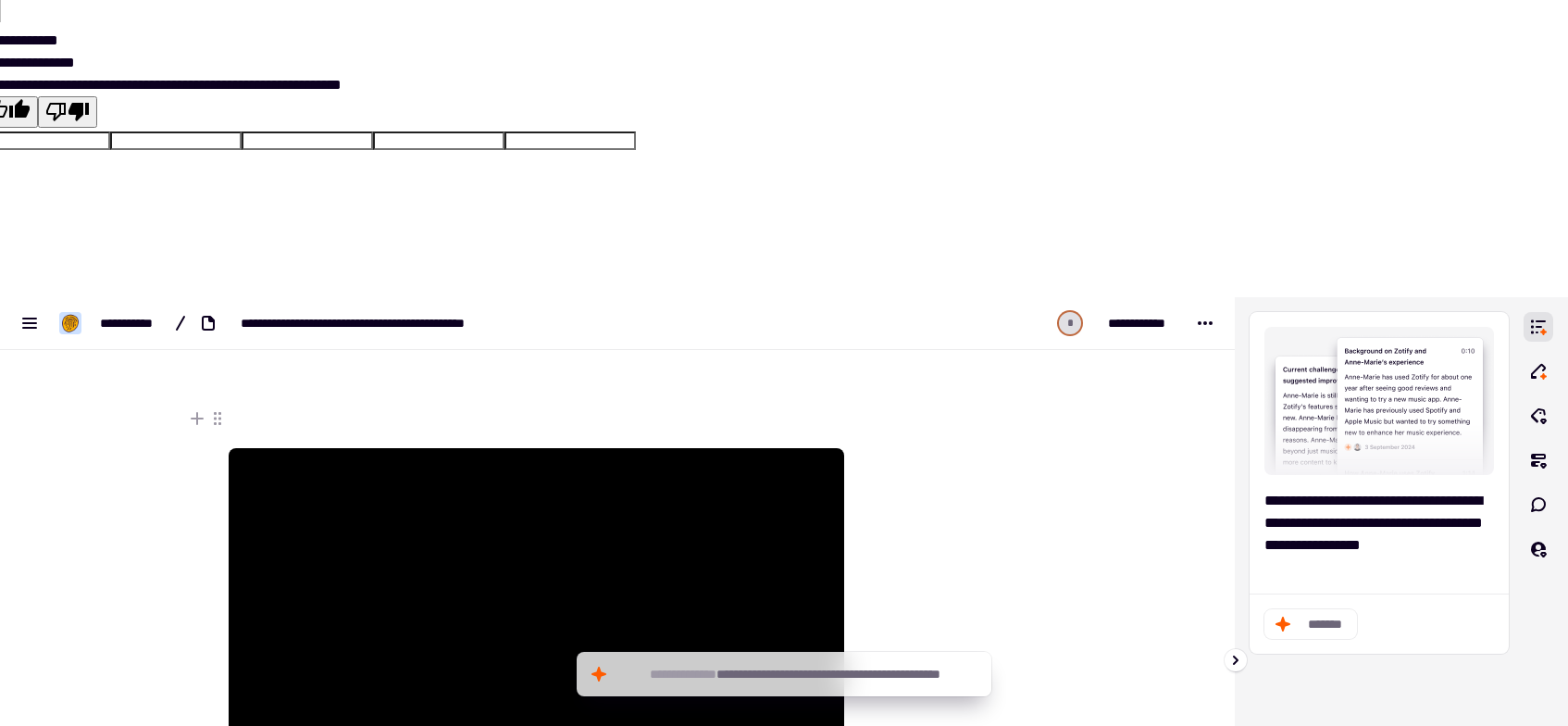 drag, startPoint x: 1332, startPoint y: 331, endPoint x: 1305, endPoint y: 328, distance: 27.16616 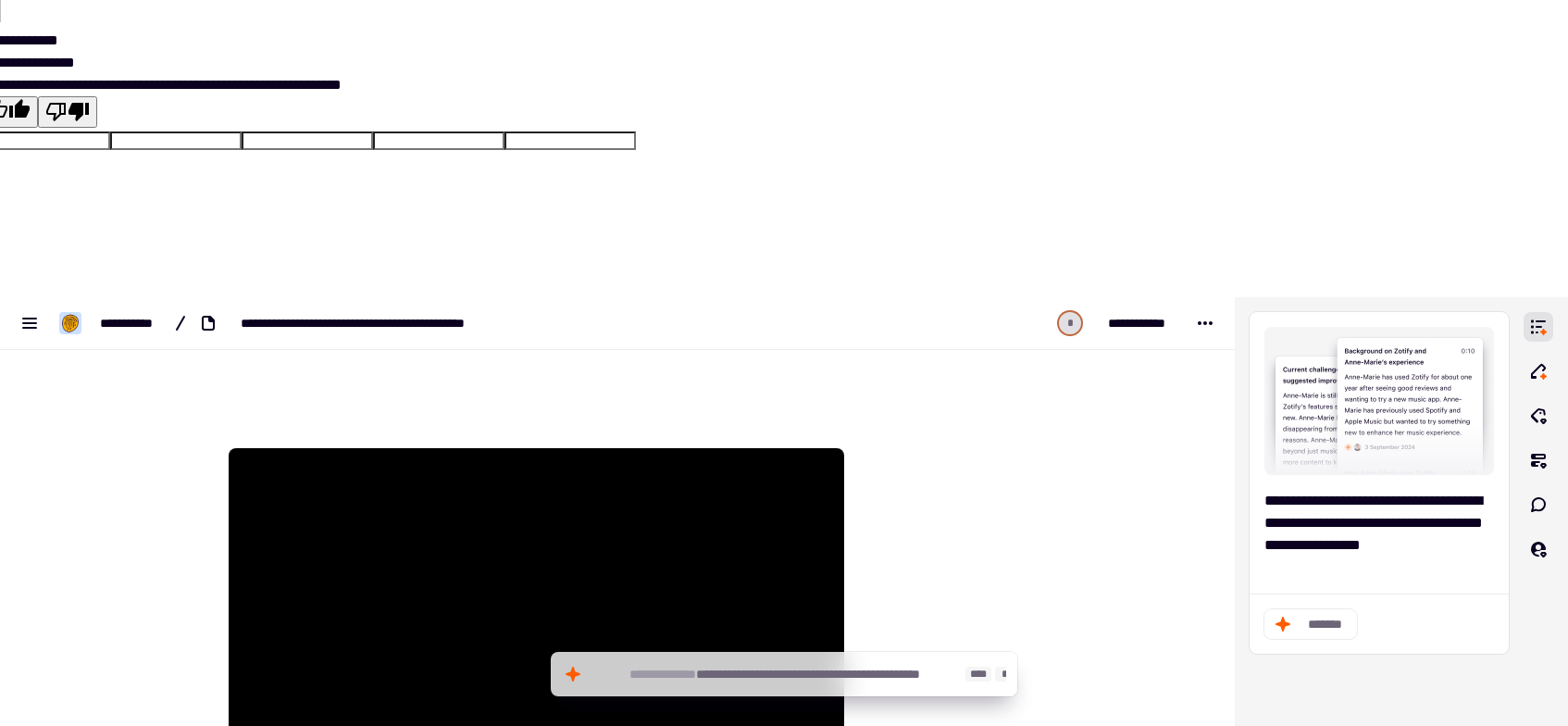 type on "******" 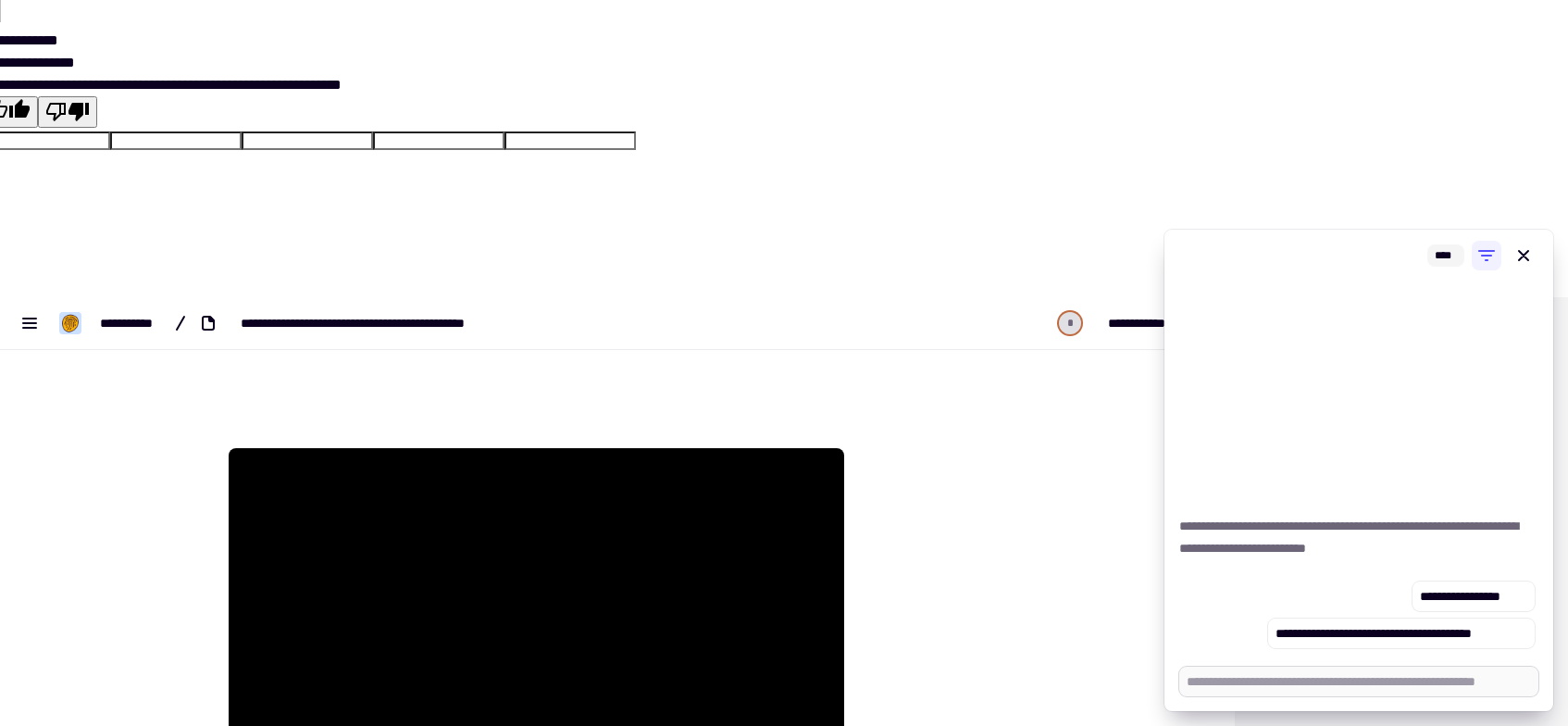 click at bounding box center [1359, 682] 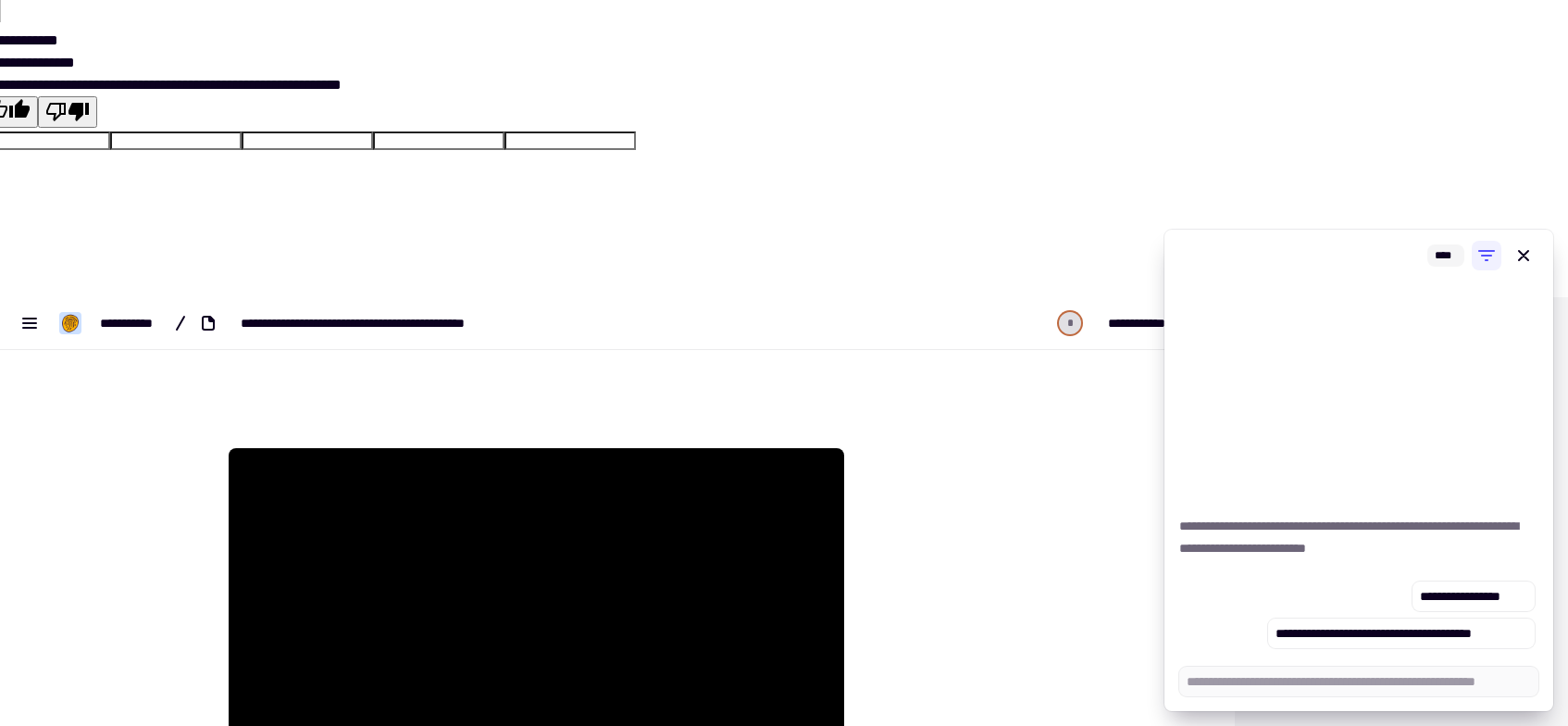 type on "******" 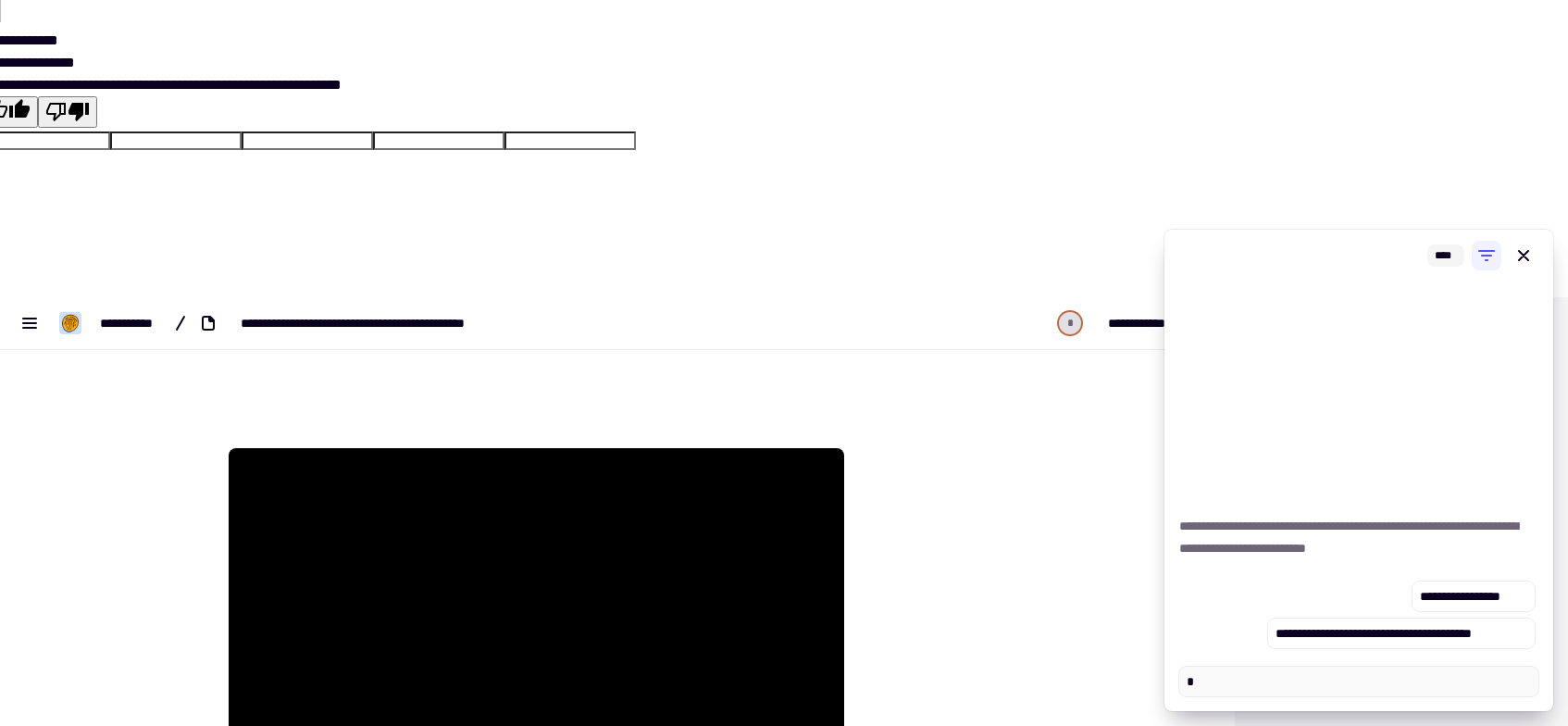 type on "*" 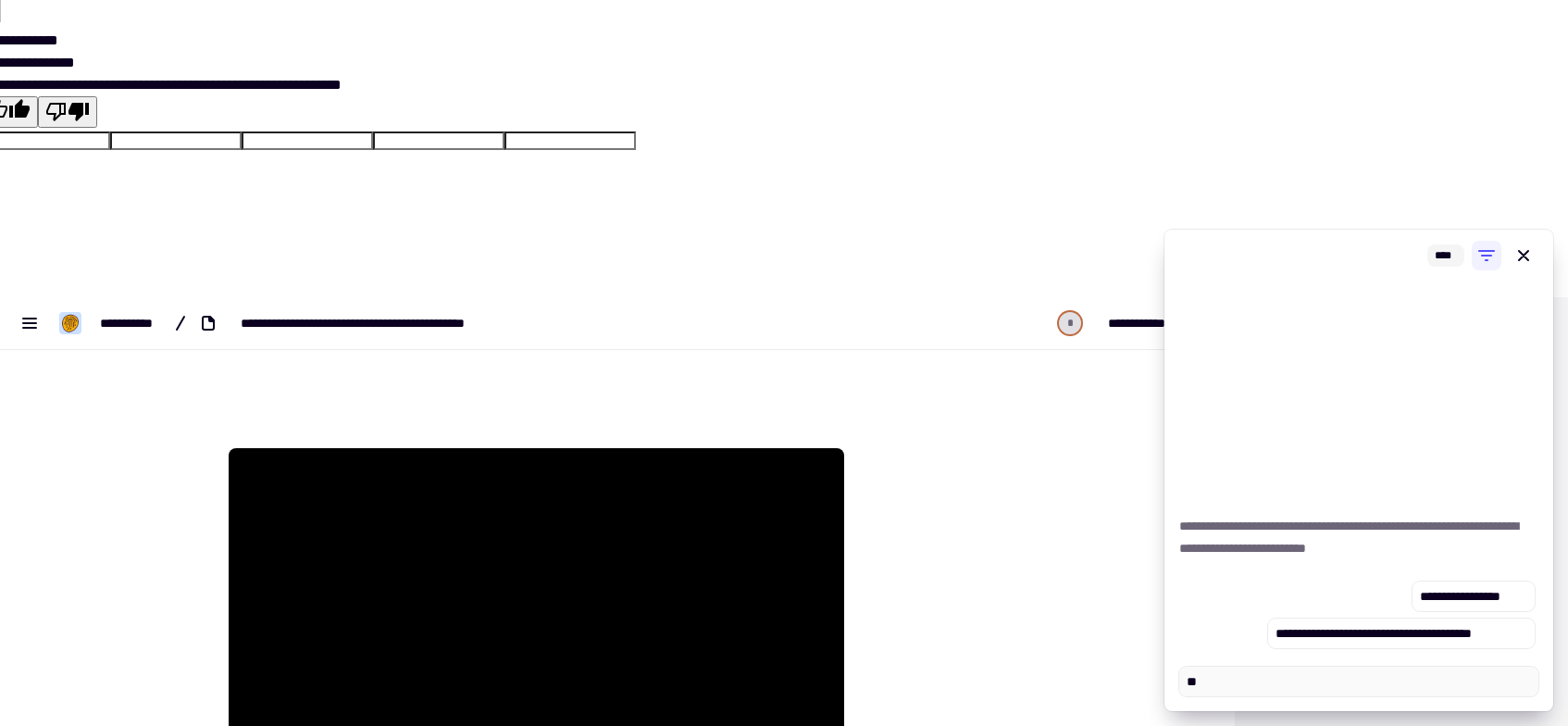 type on "*" 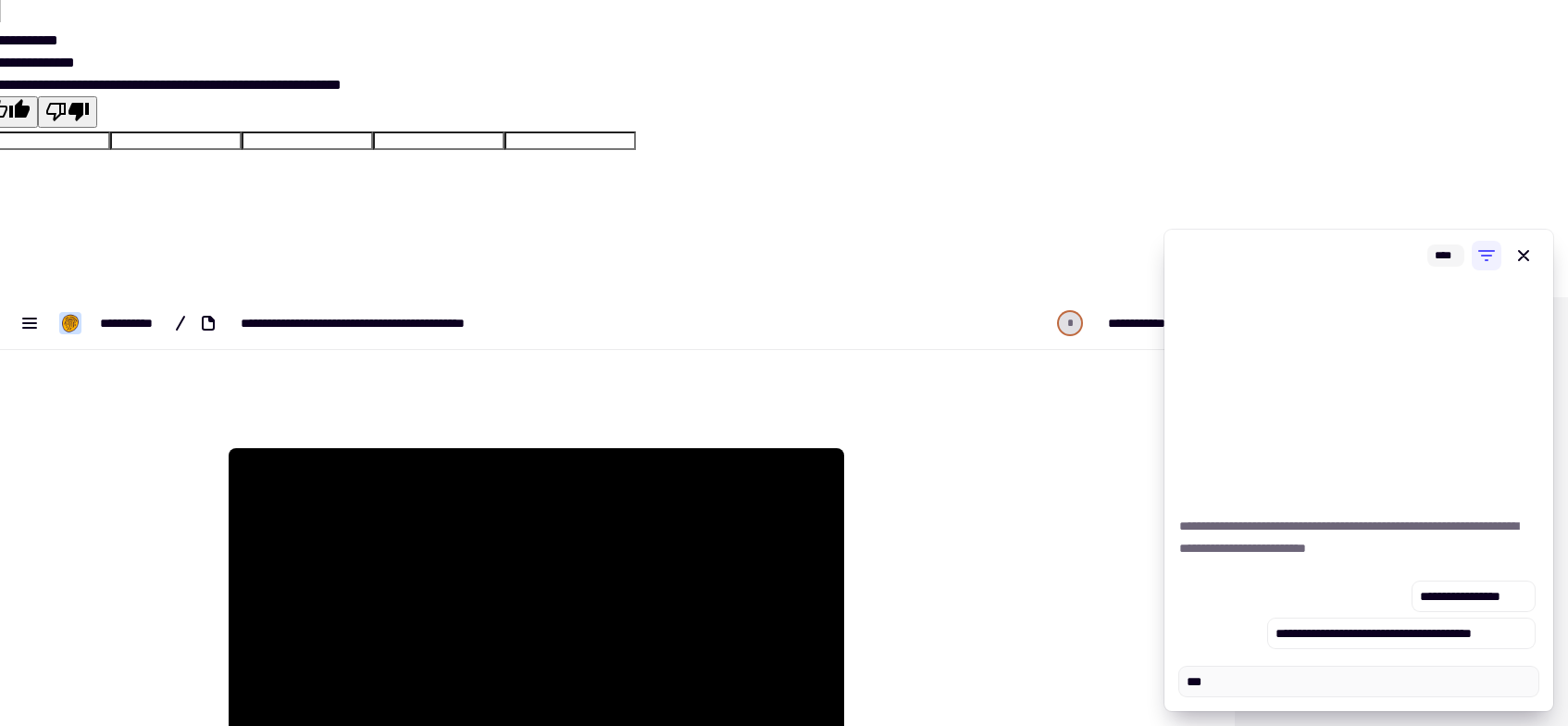 type on "*" 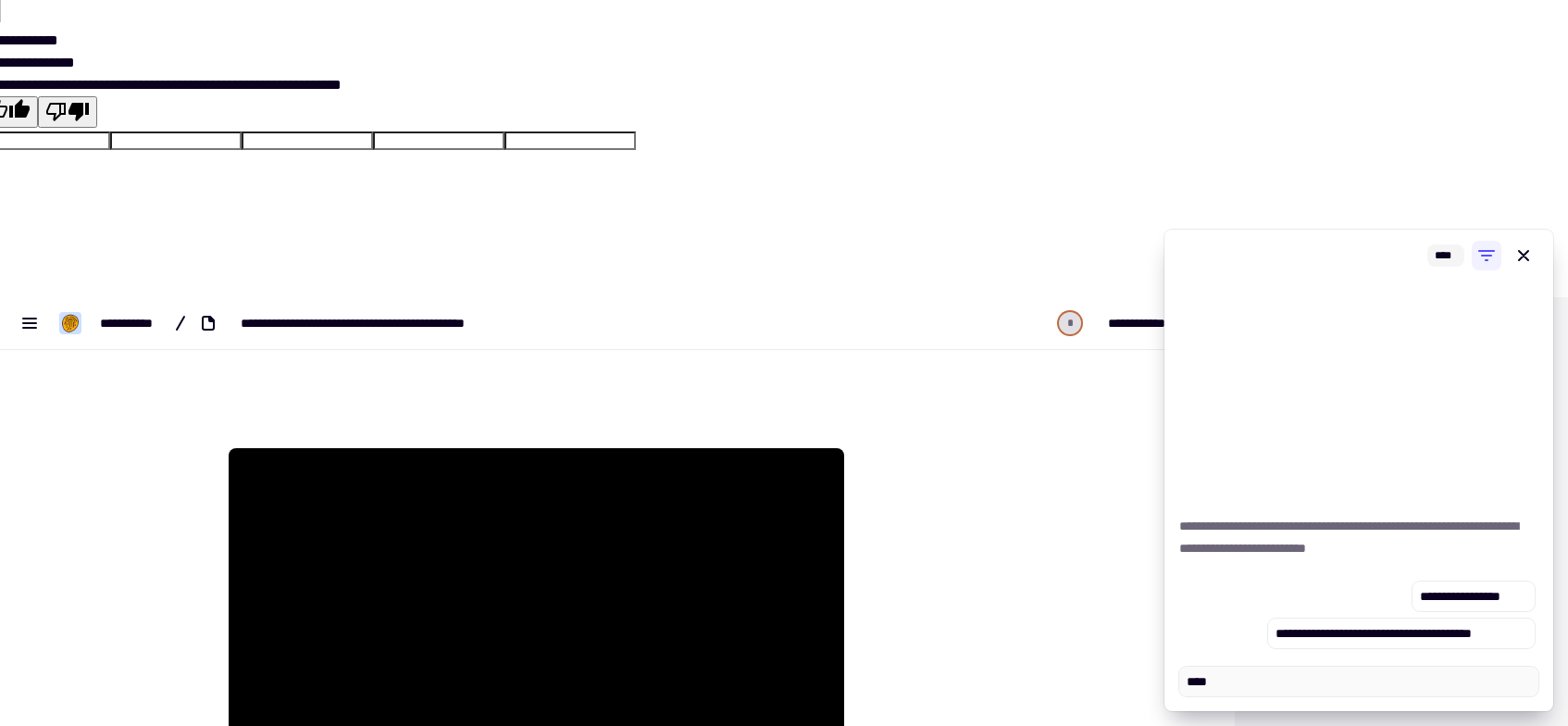 type on "******" 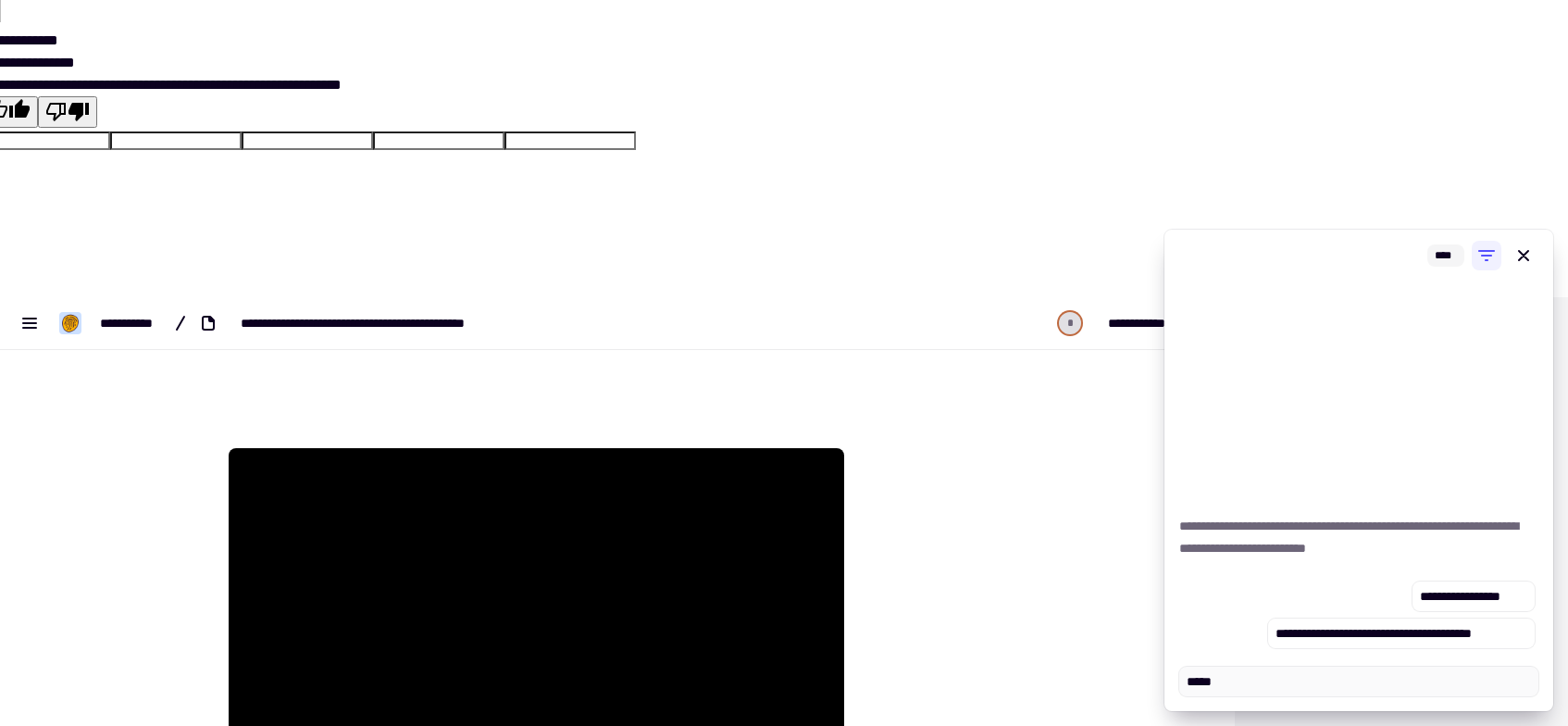 type on "*" 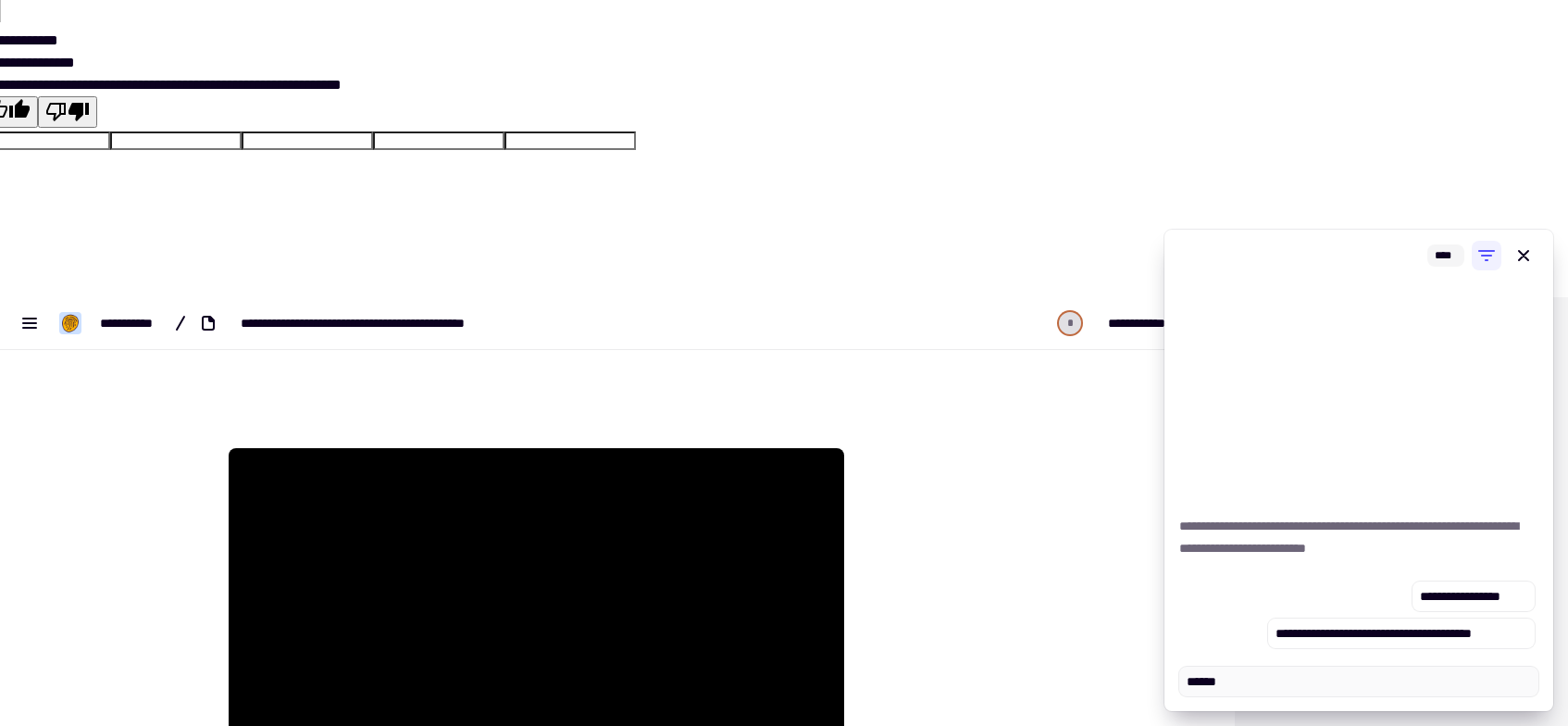 type on "******" 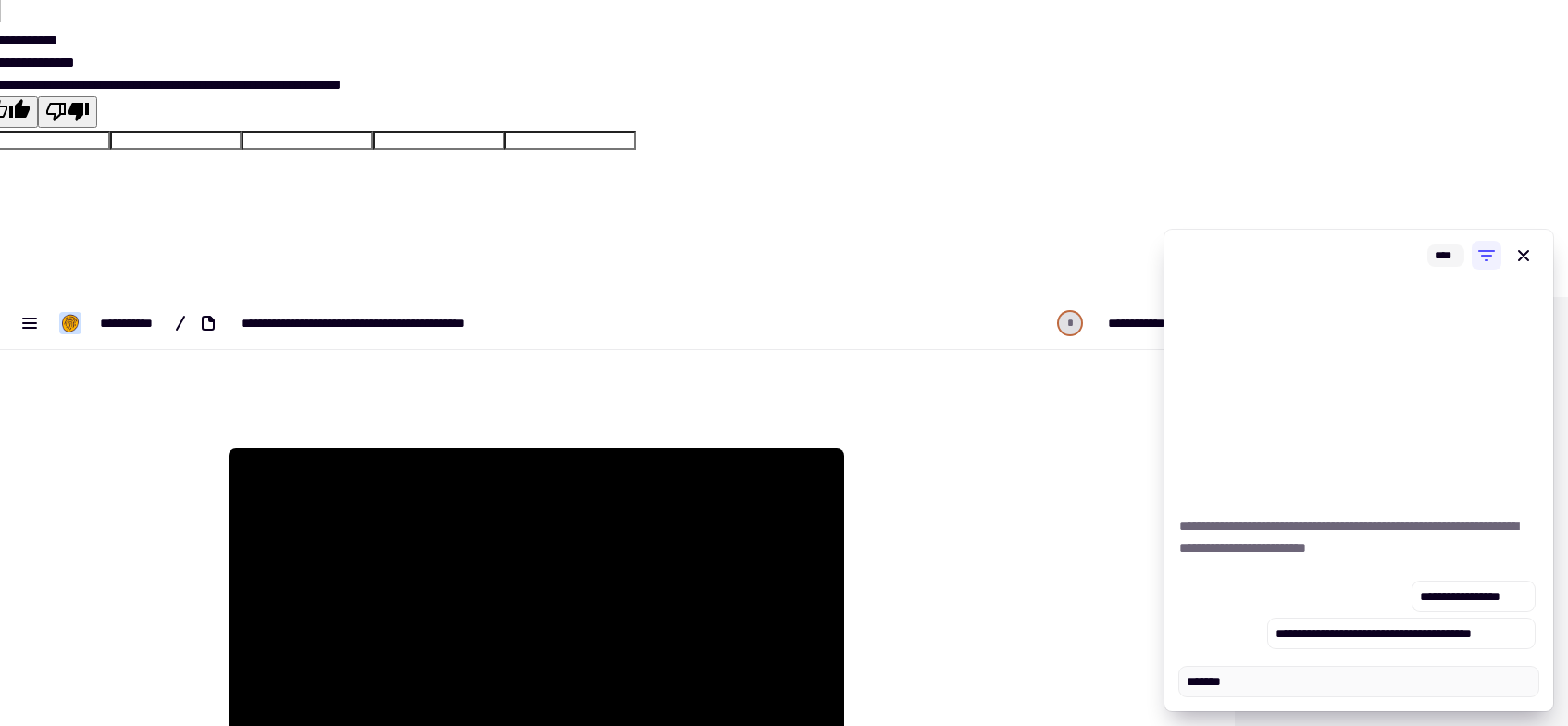 type on "*" 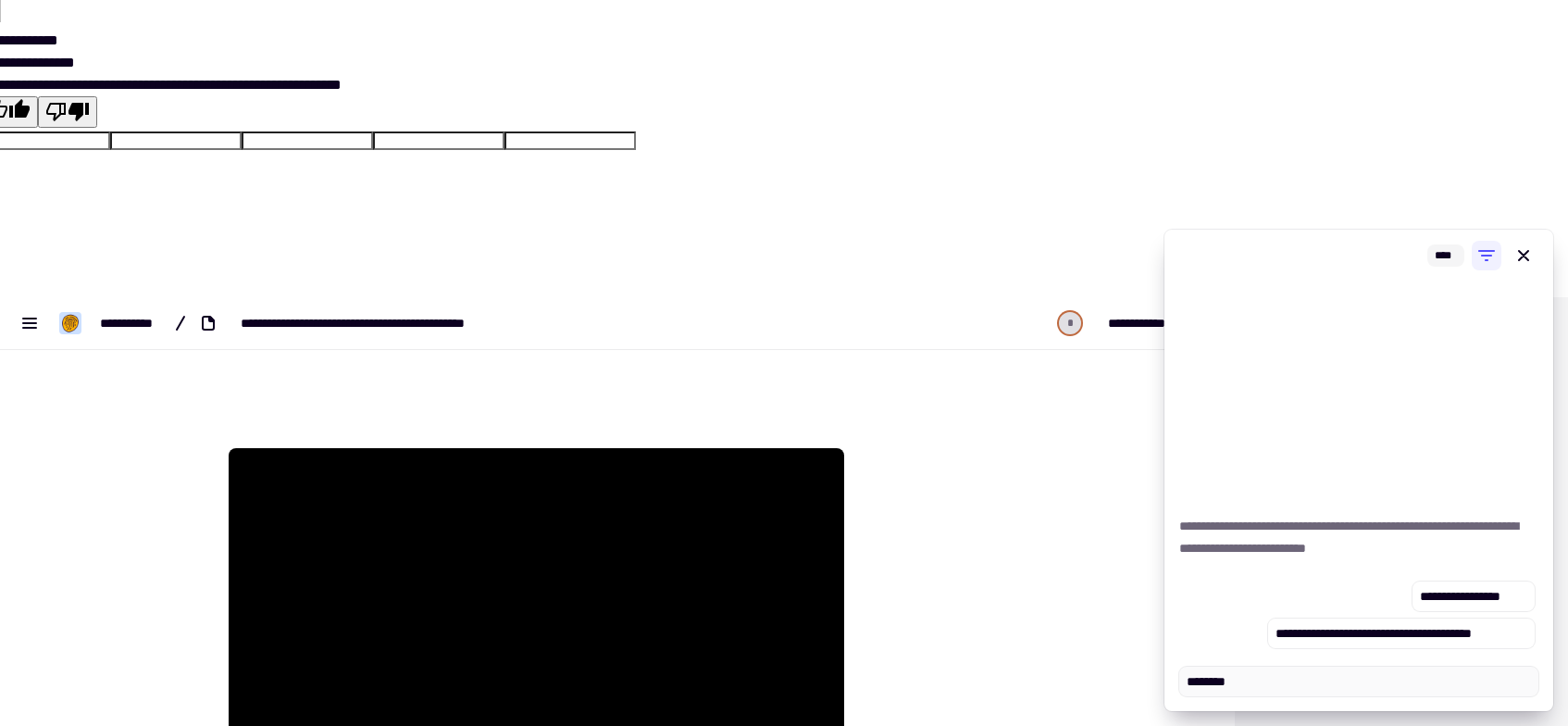 type on "*" 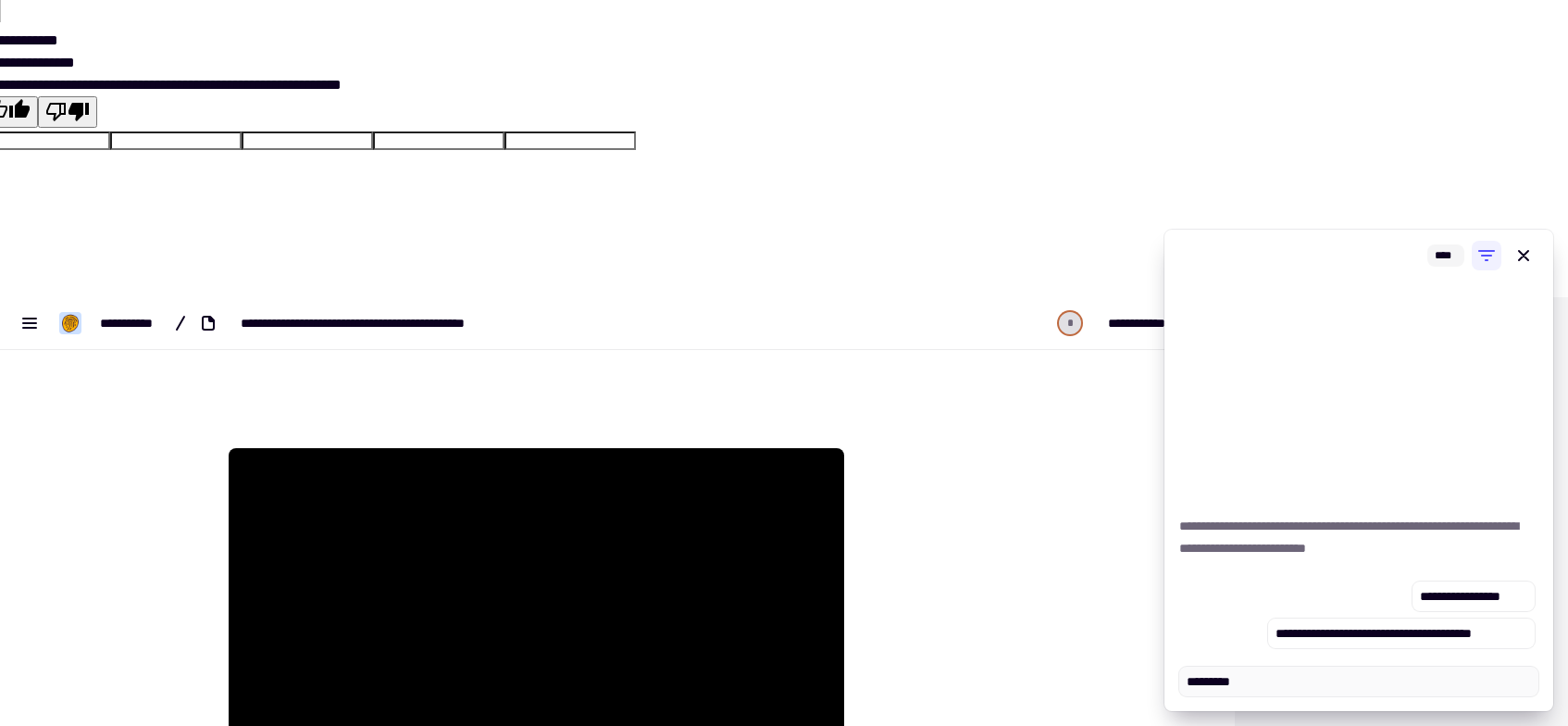 type on "*" 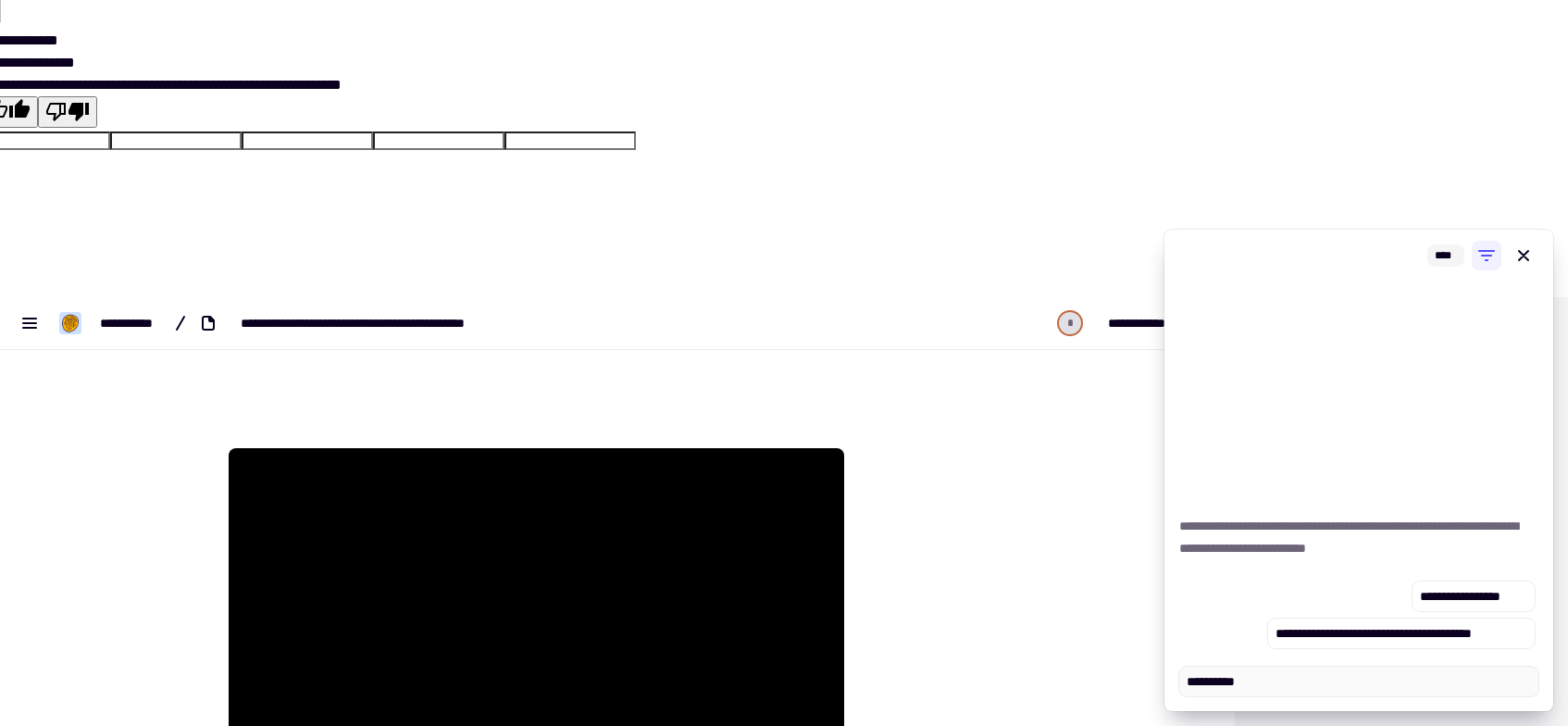 type on "******" 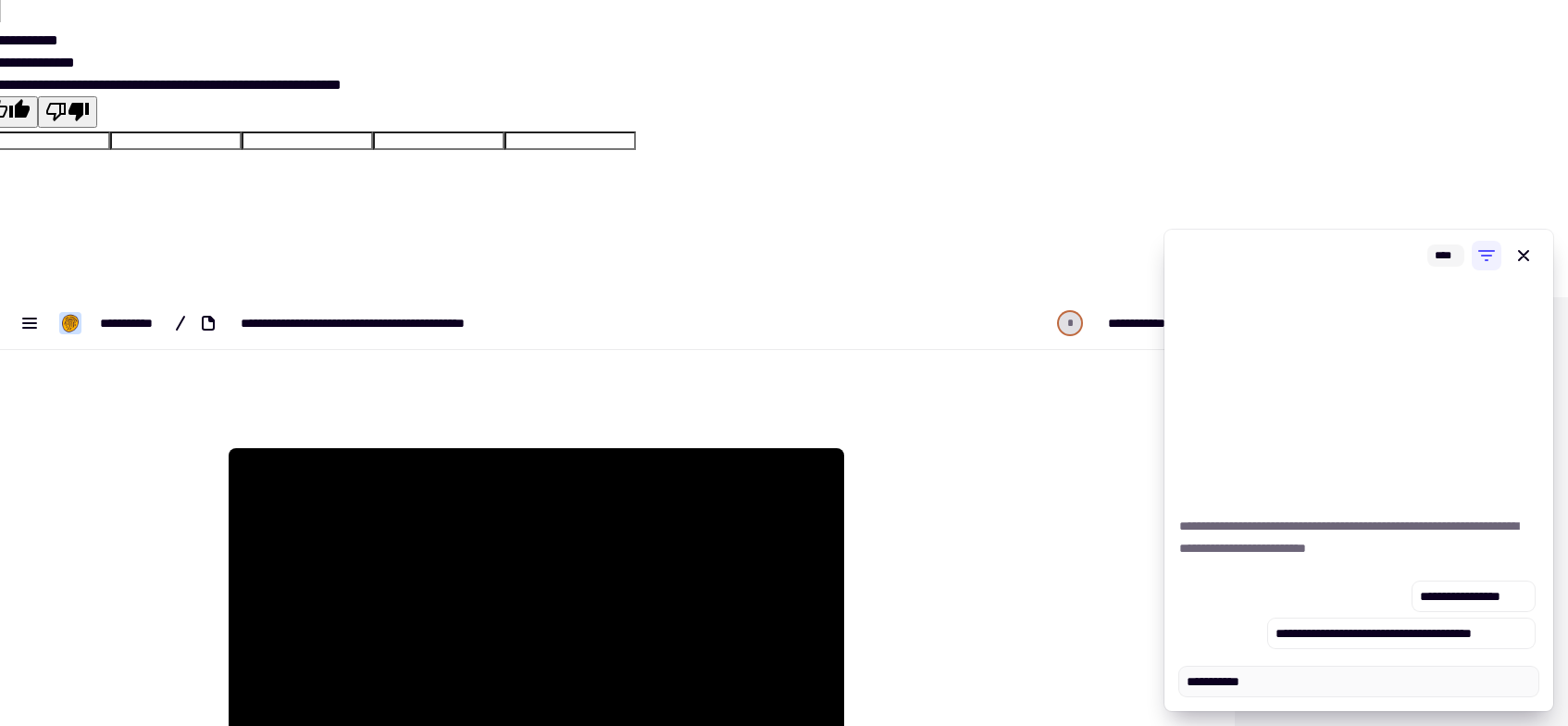 type on "*" 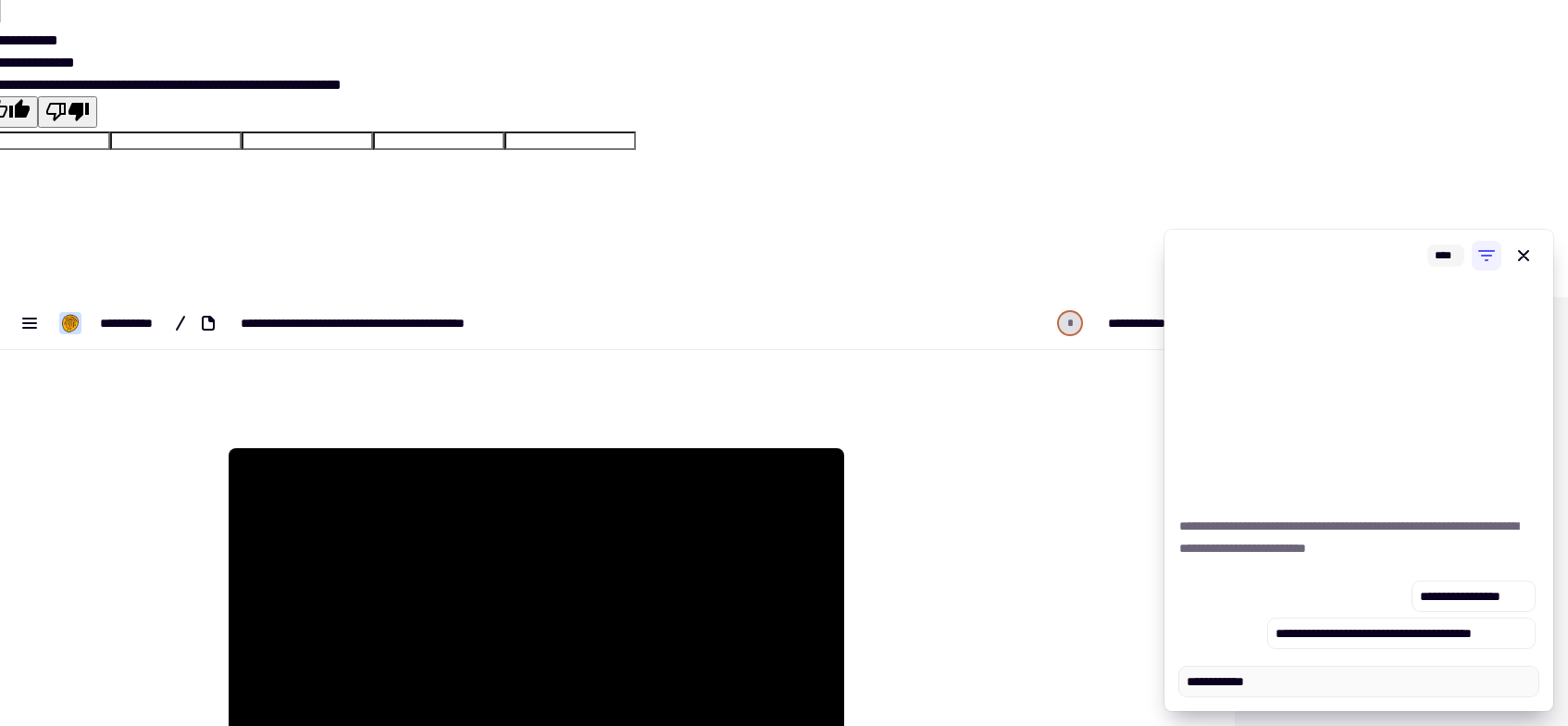 type on "*" 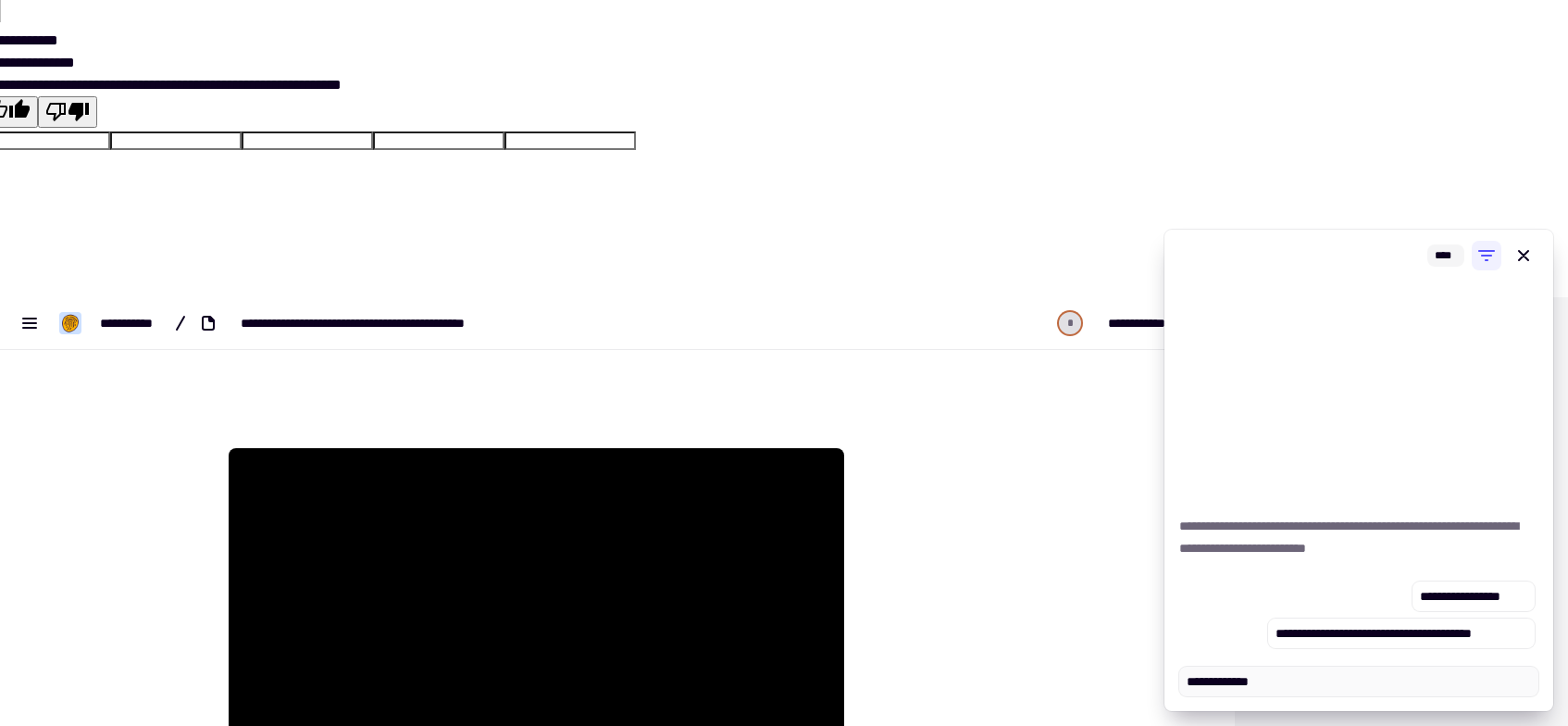 type on "*" 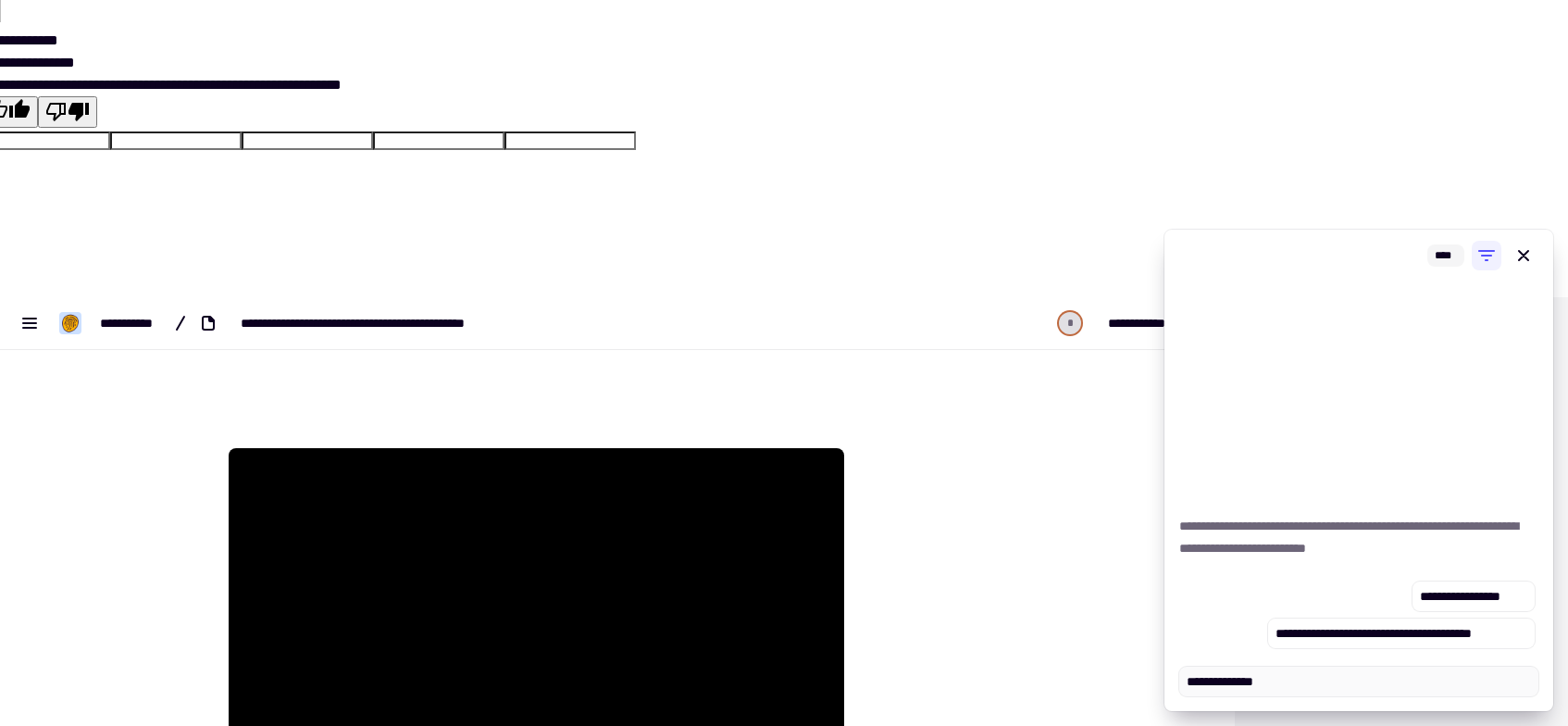 type on "*" 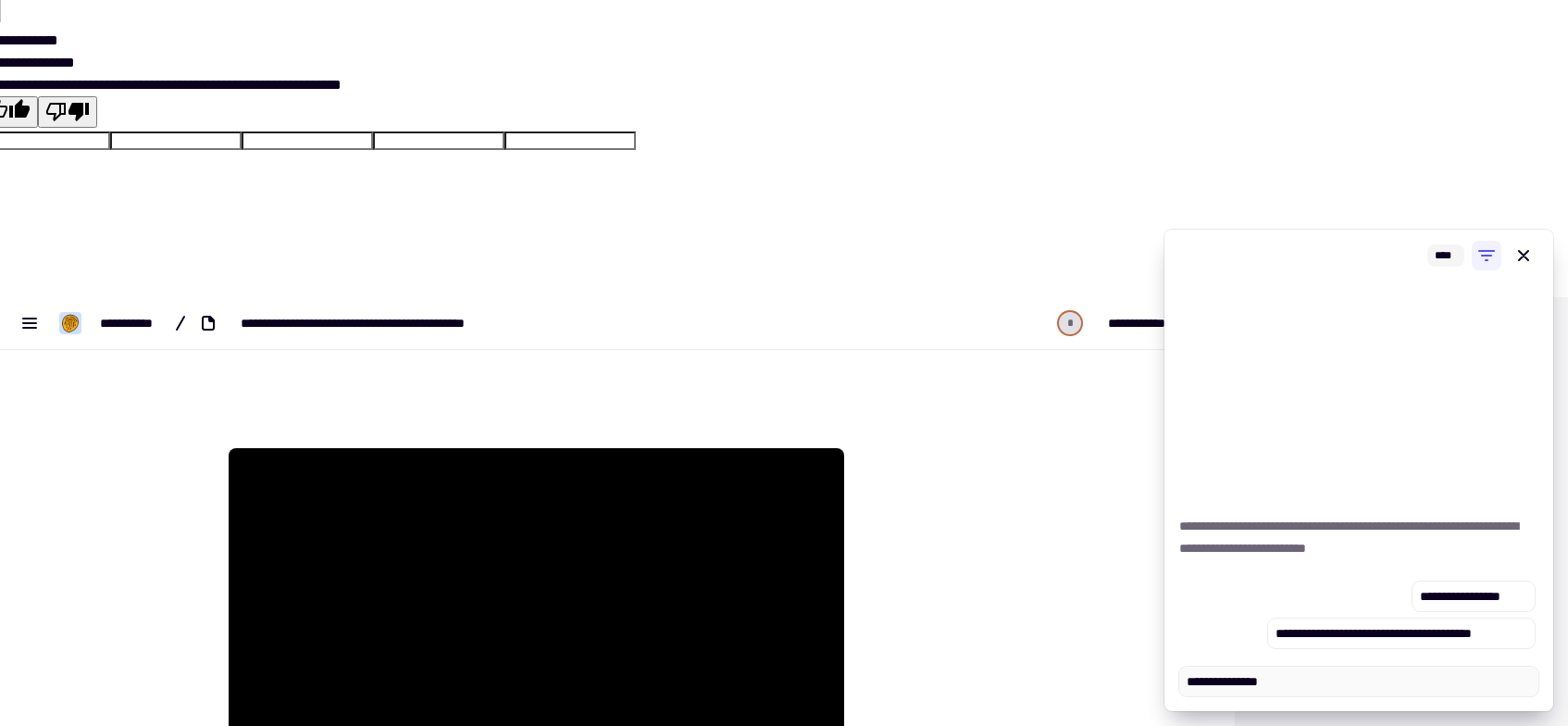 type on "******" 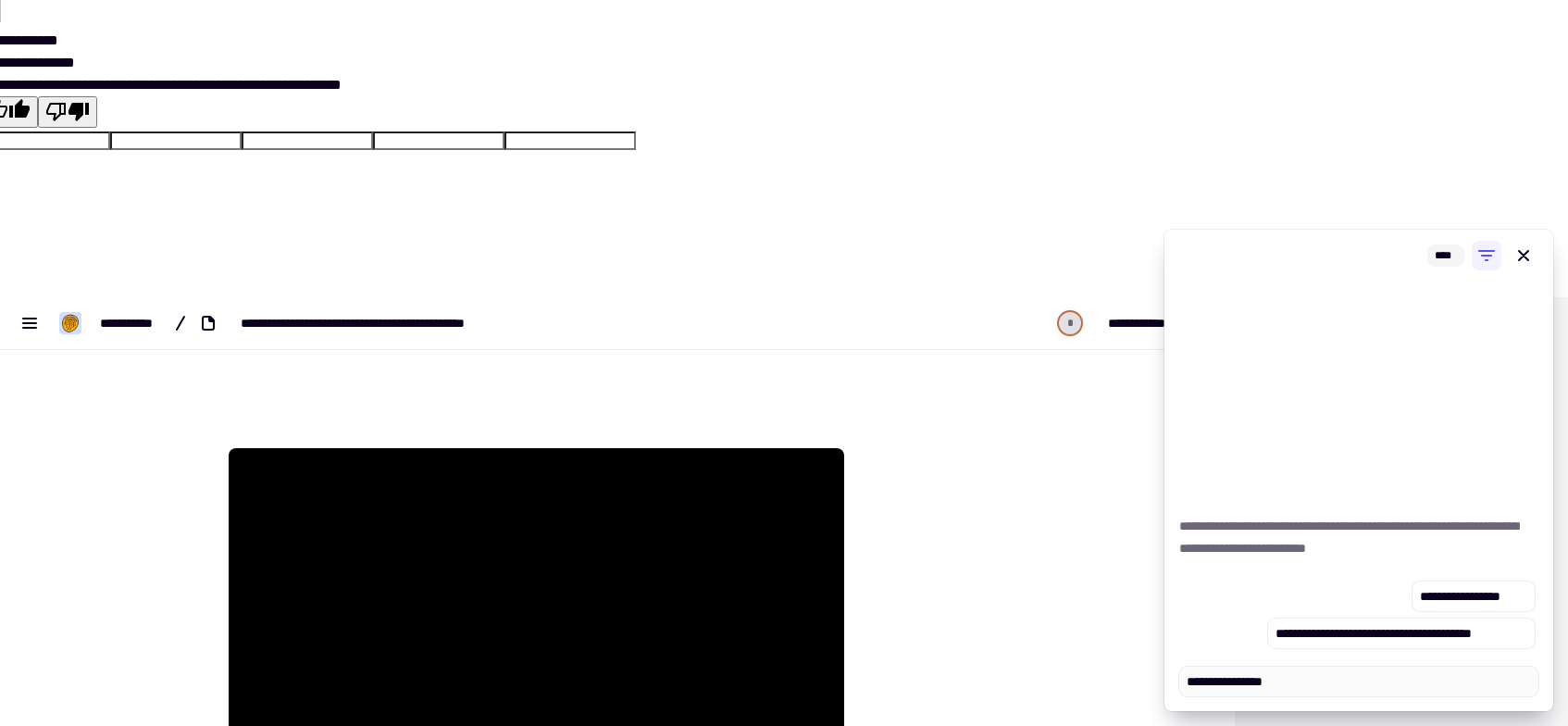 type on "*" 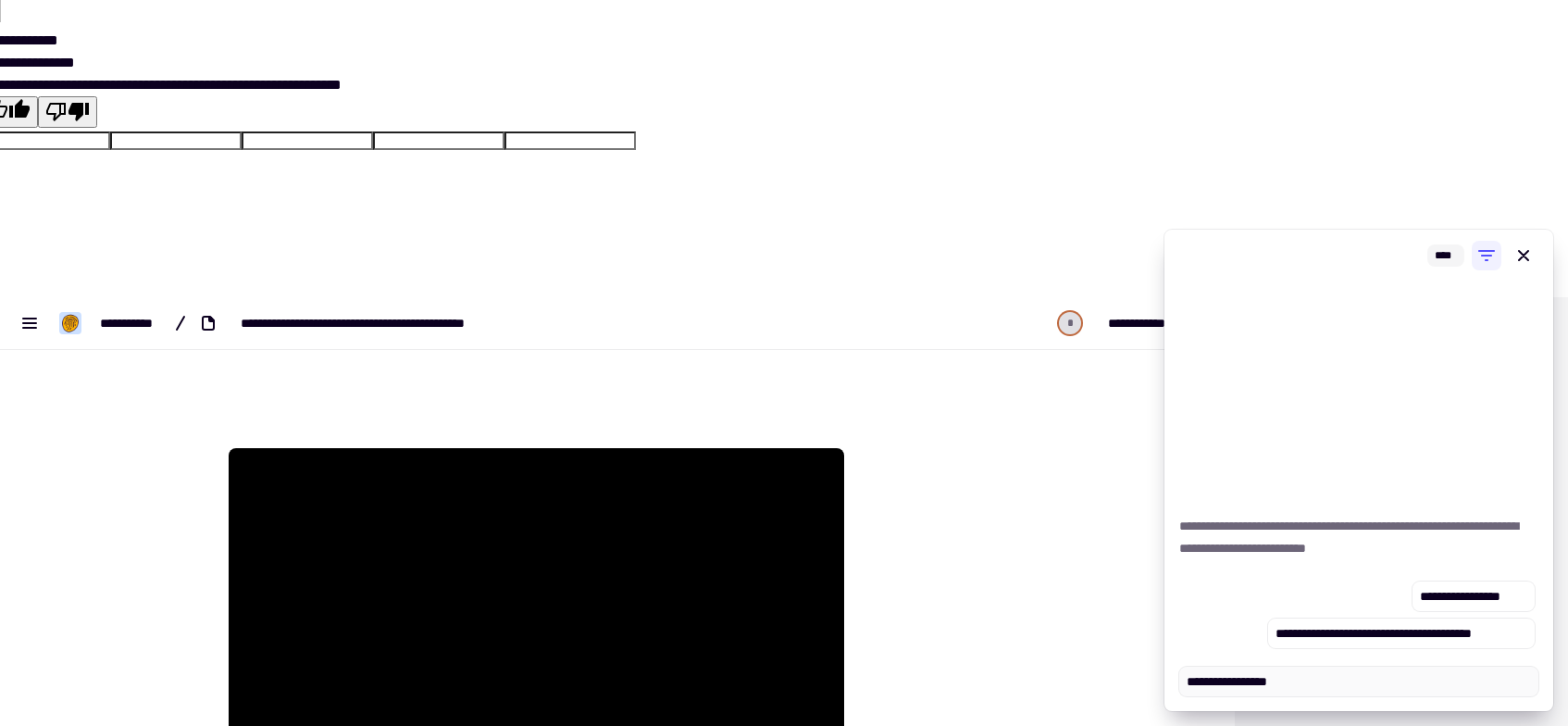 type on "*" 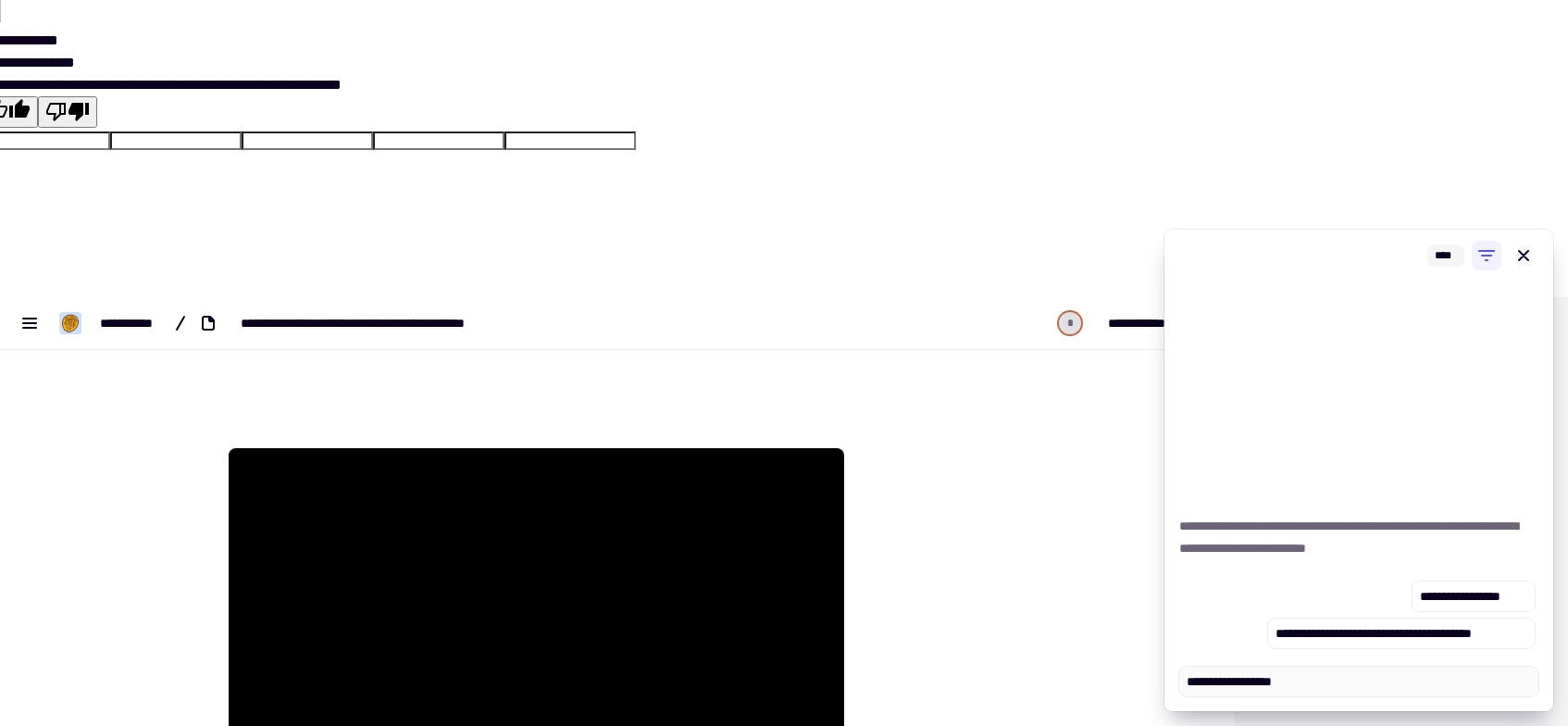 type on "*" 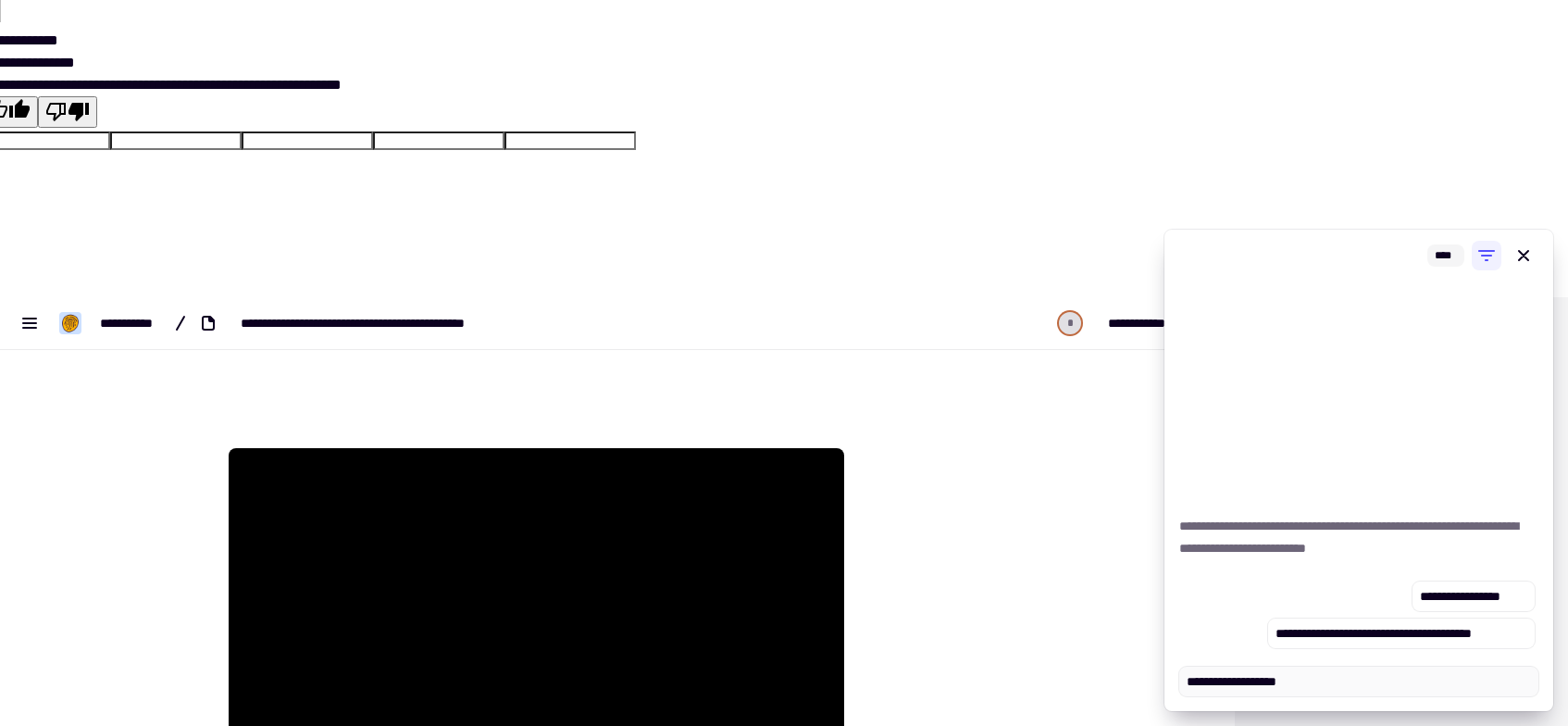 type on "*" 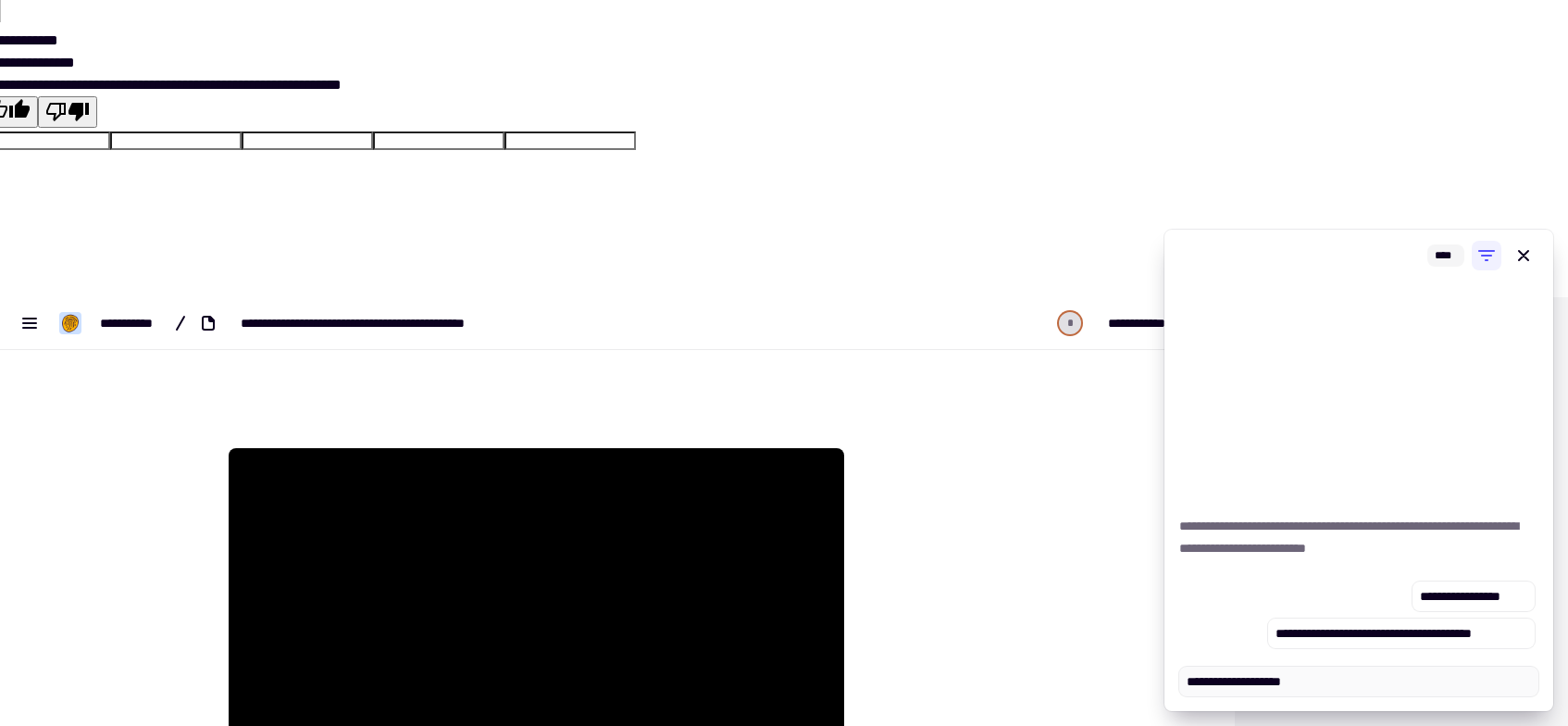 type on "*" 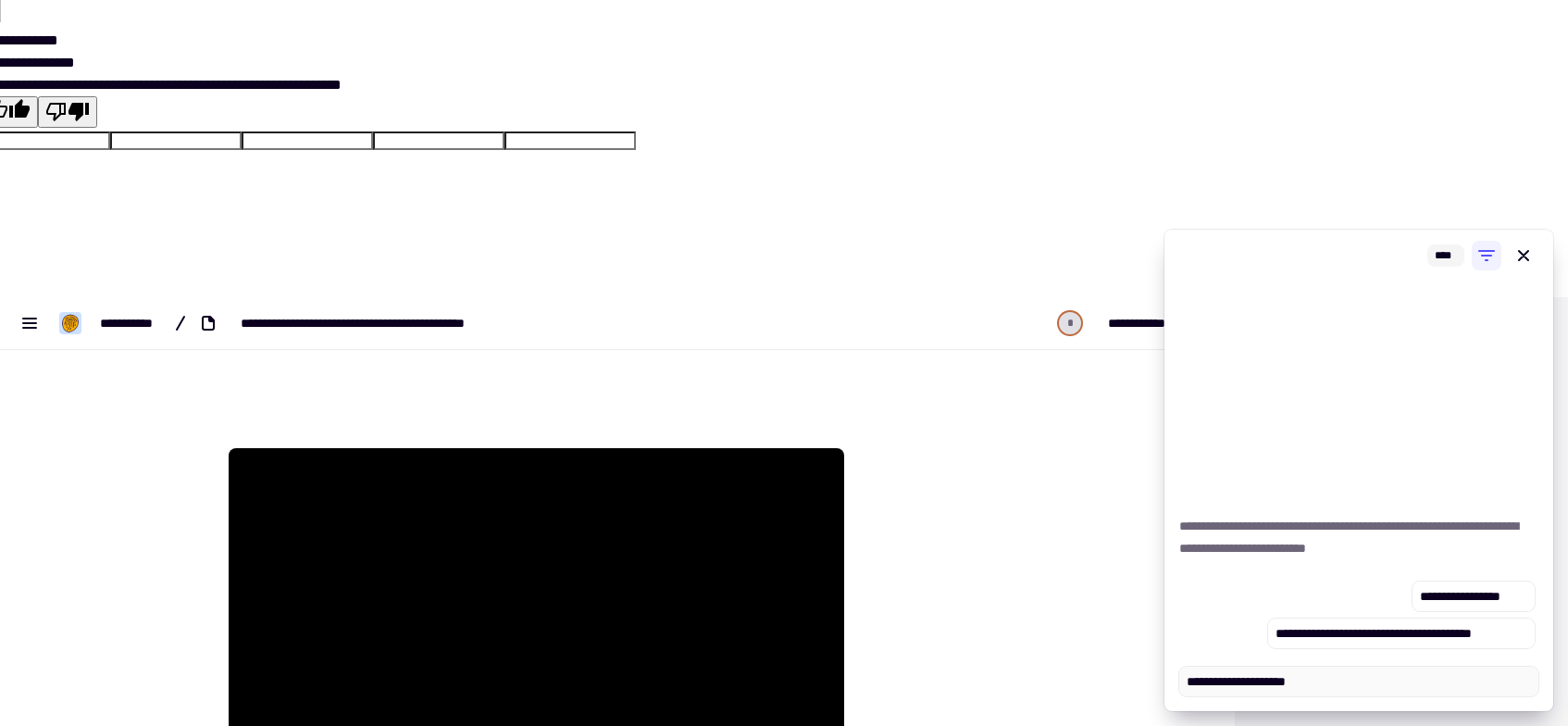 type on "******" 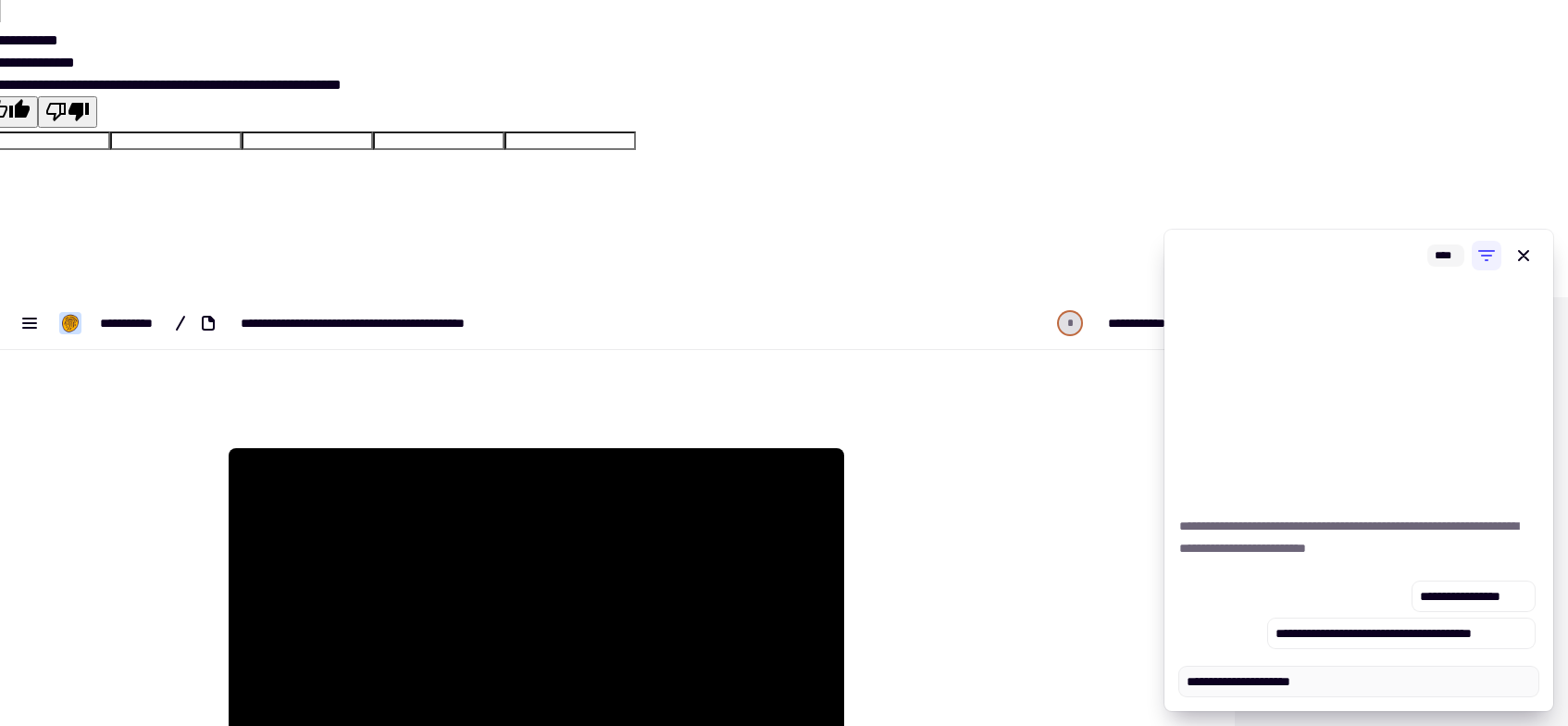 type on "*" 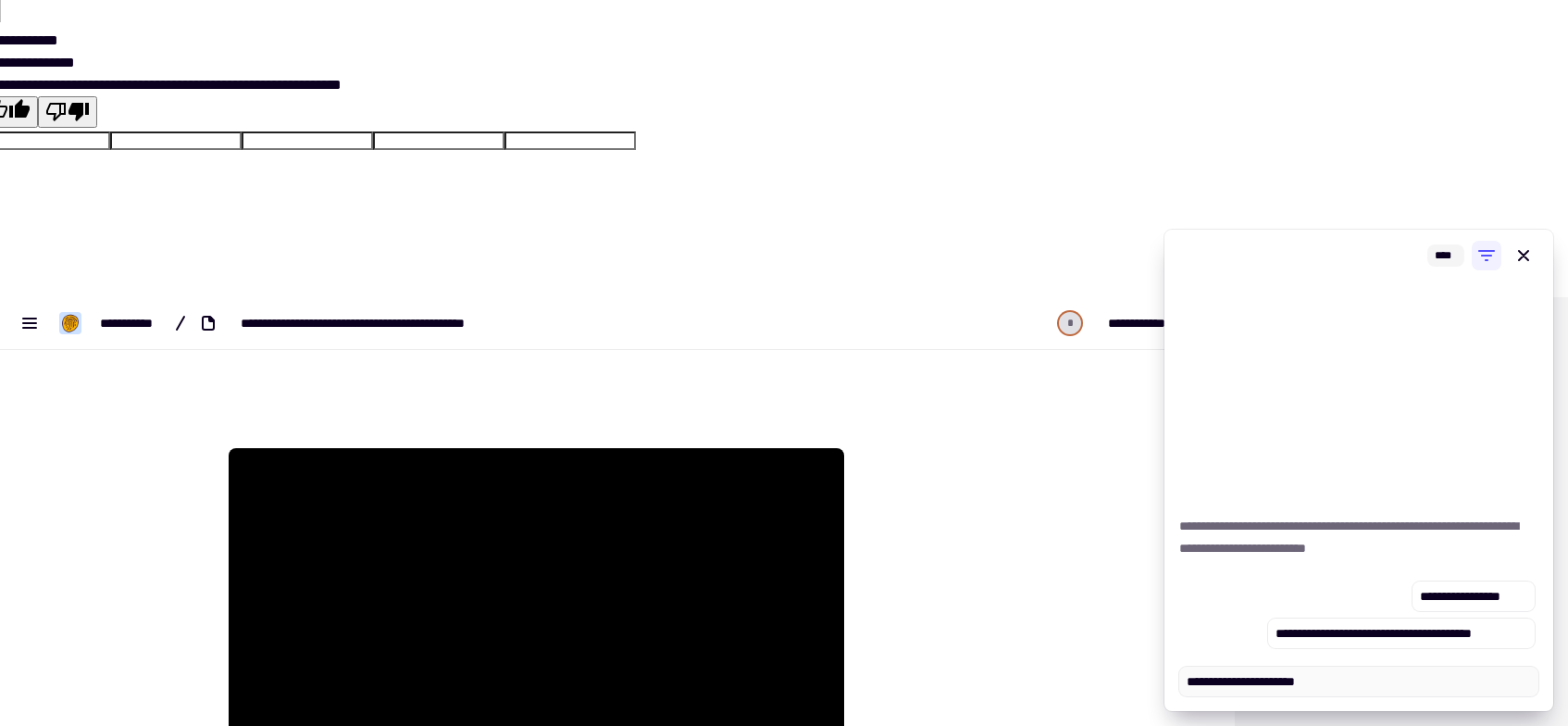 type on "*" 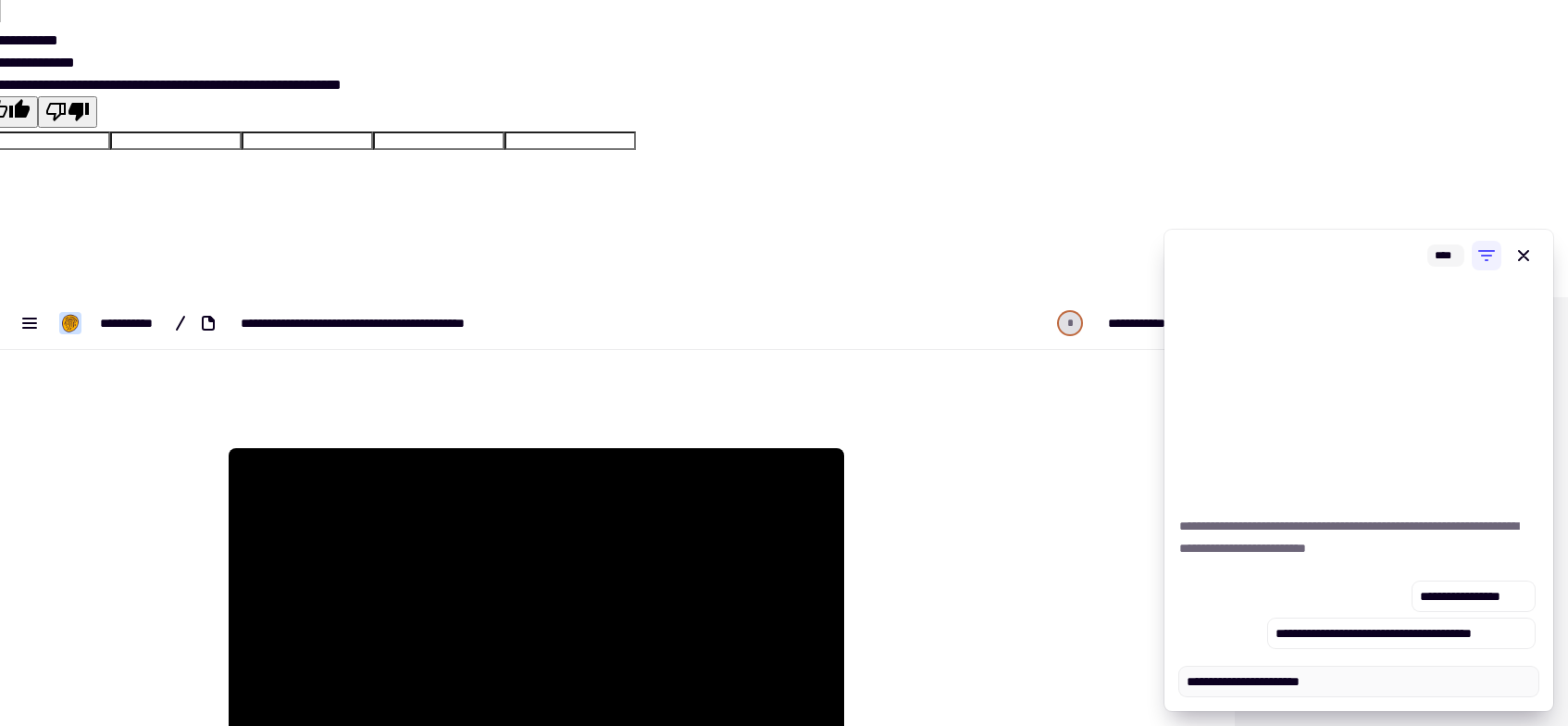 type on "******" 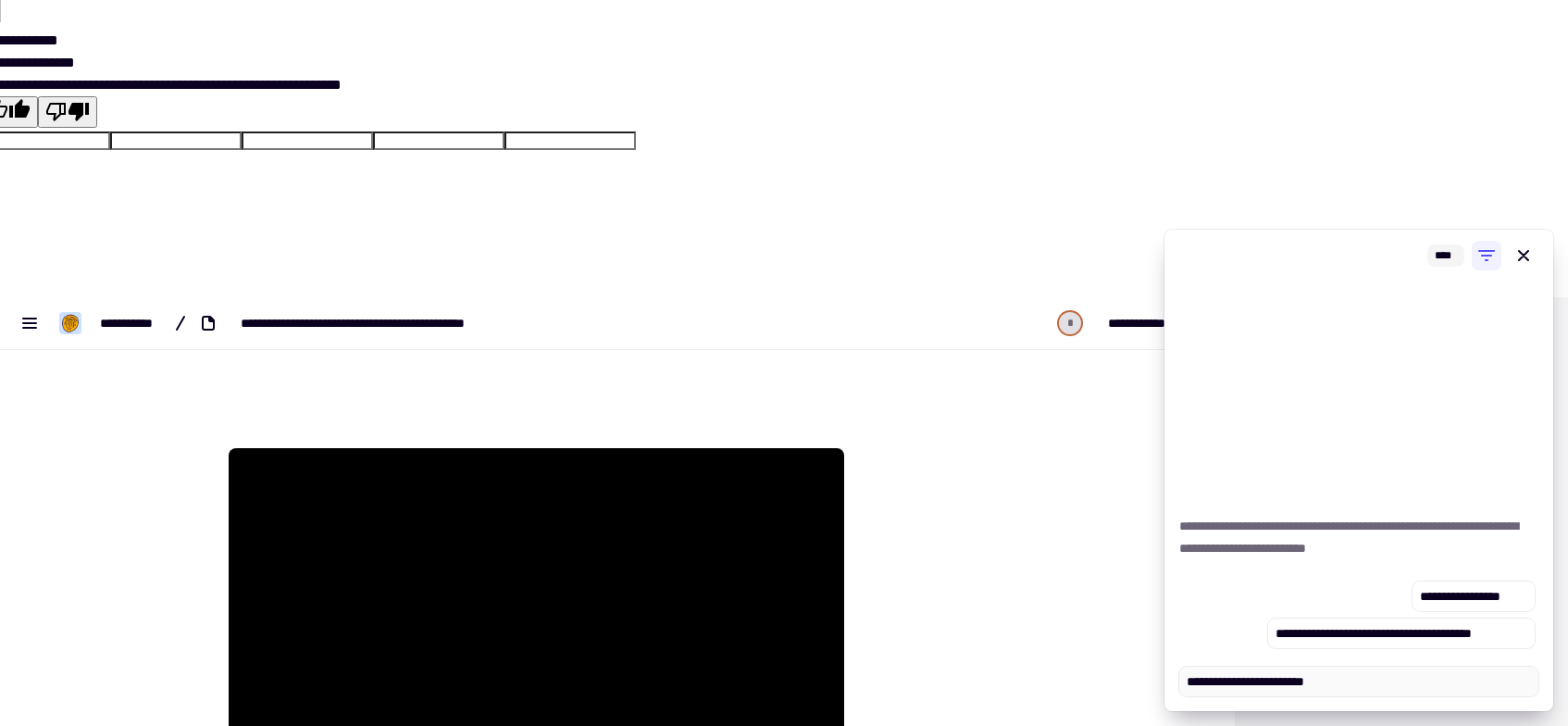 type on "******" 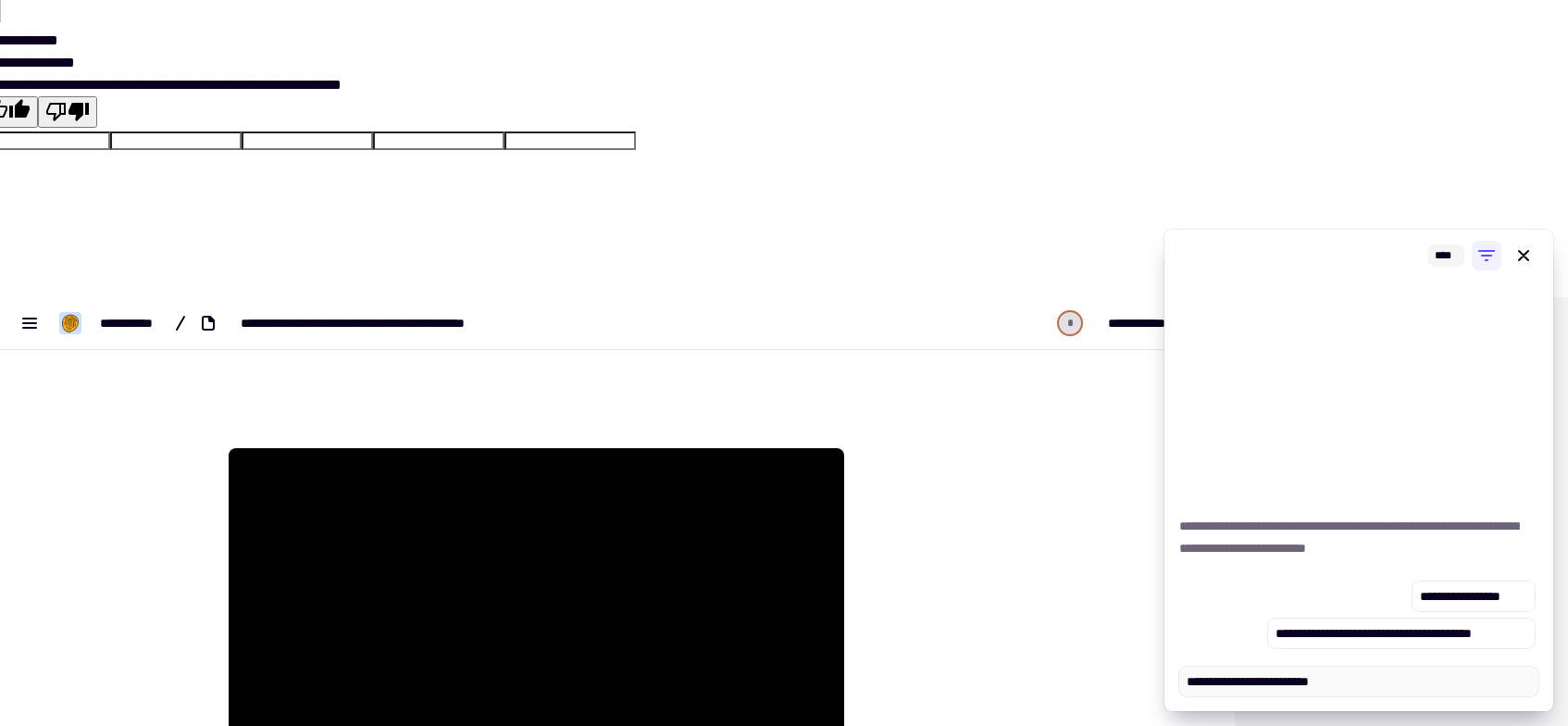type on "******" 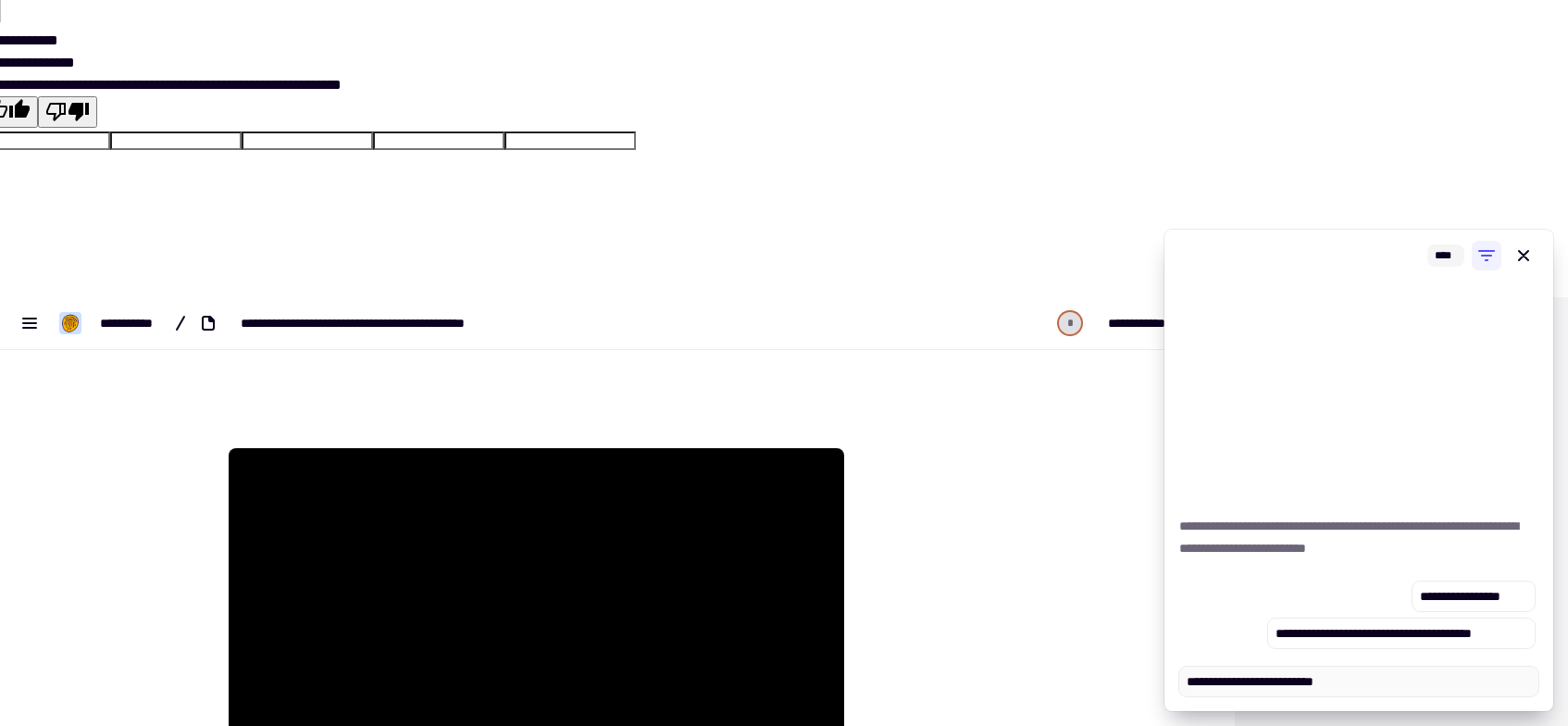 type on "*" 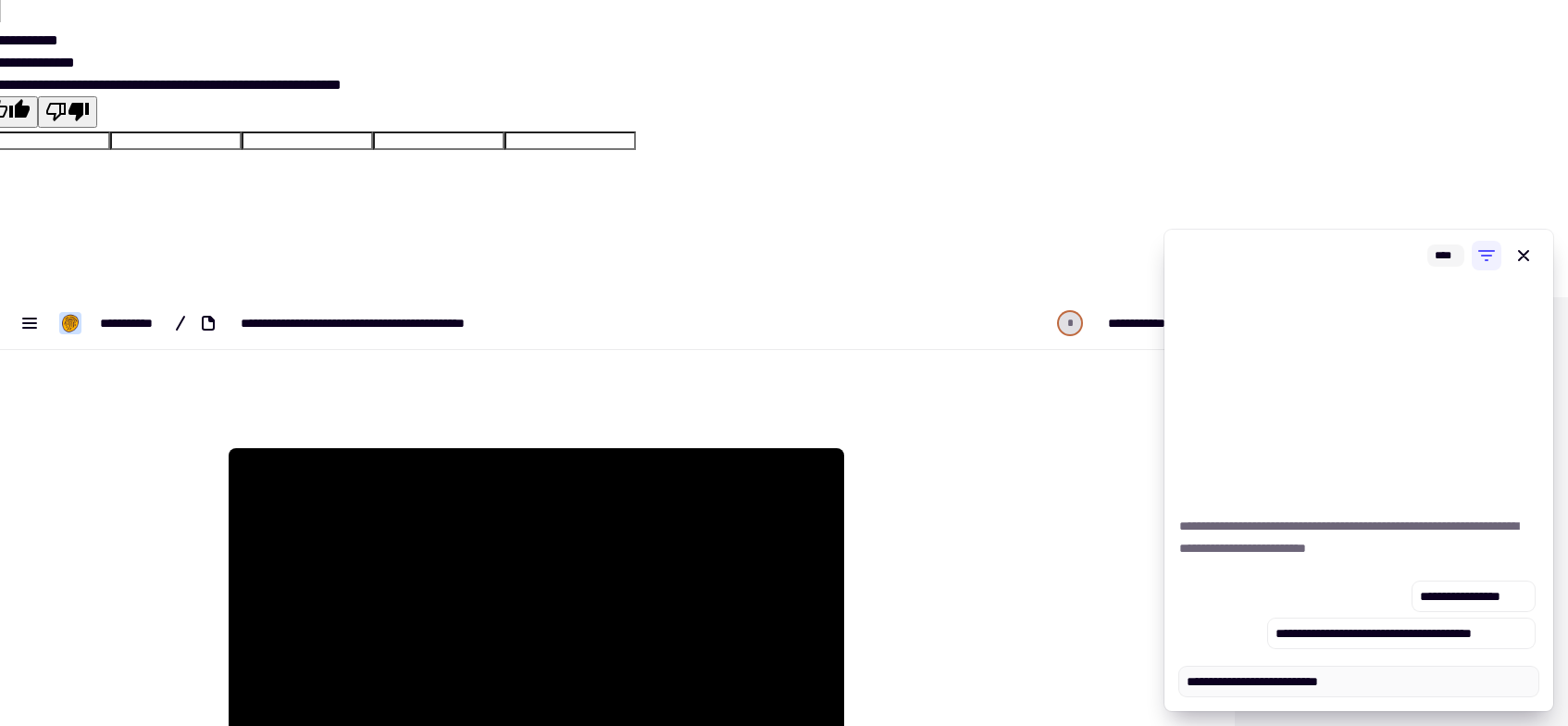 type on "*" 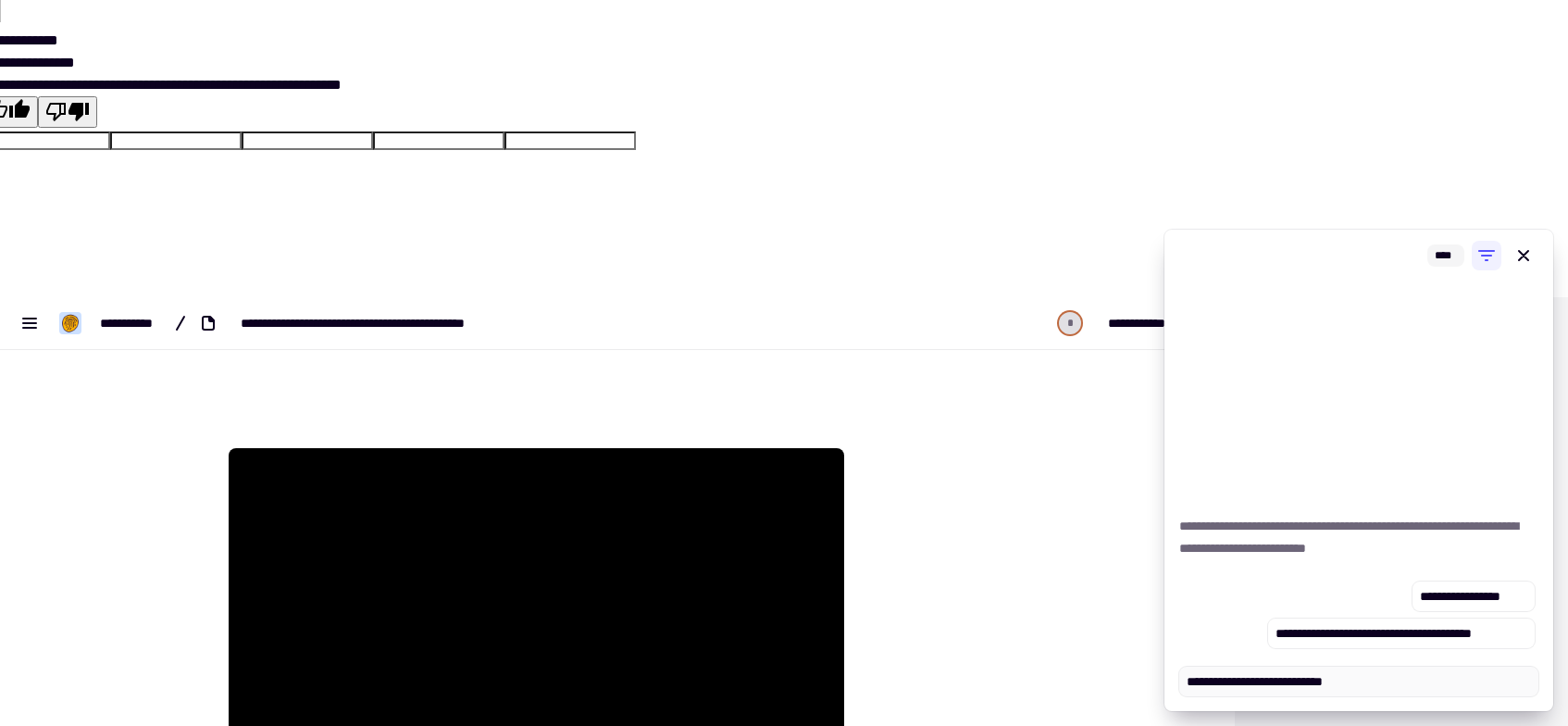 type on "******" 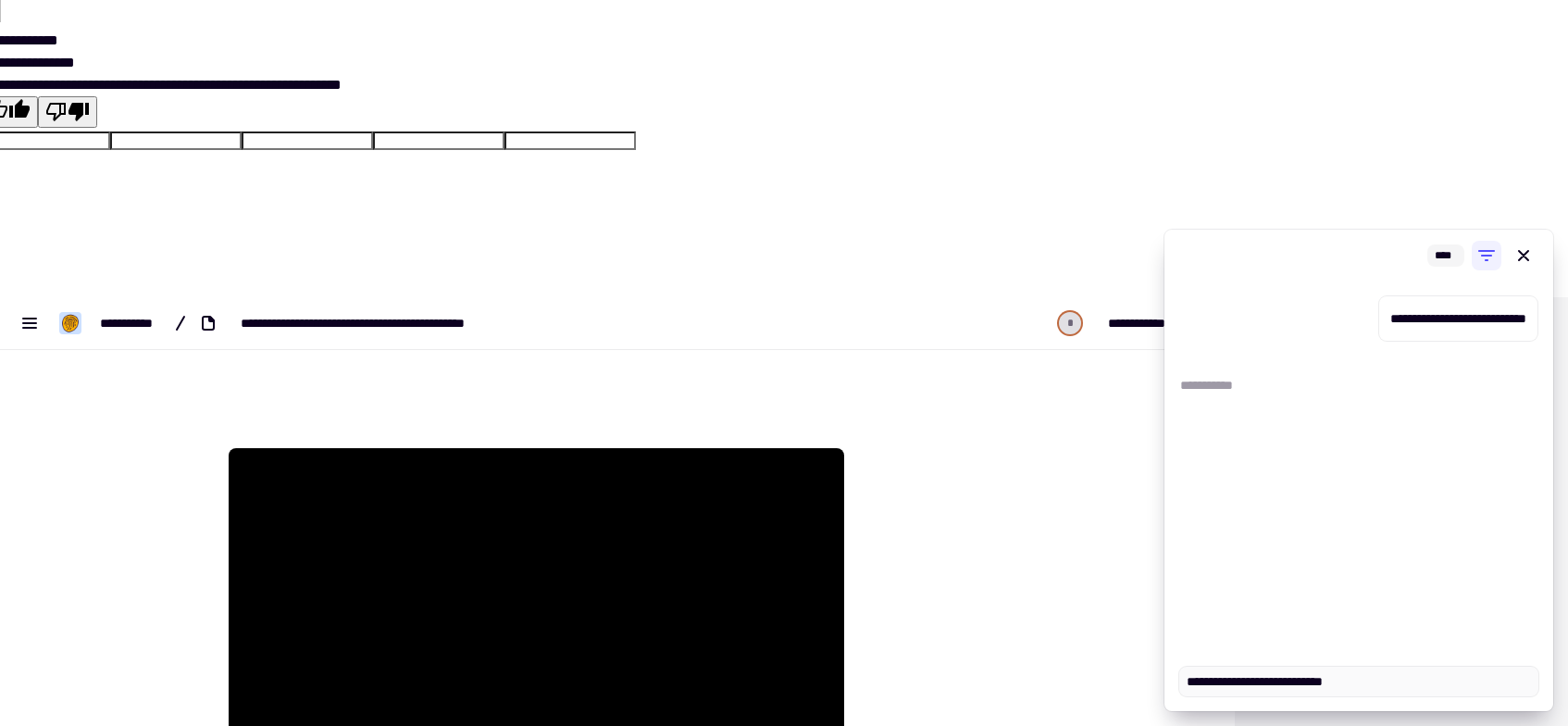 type on "******" 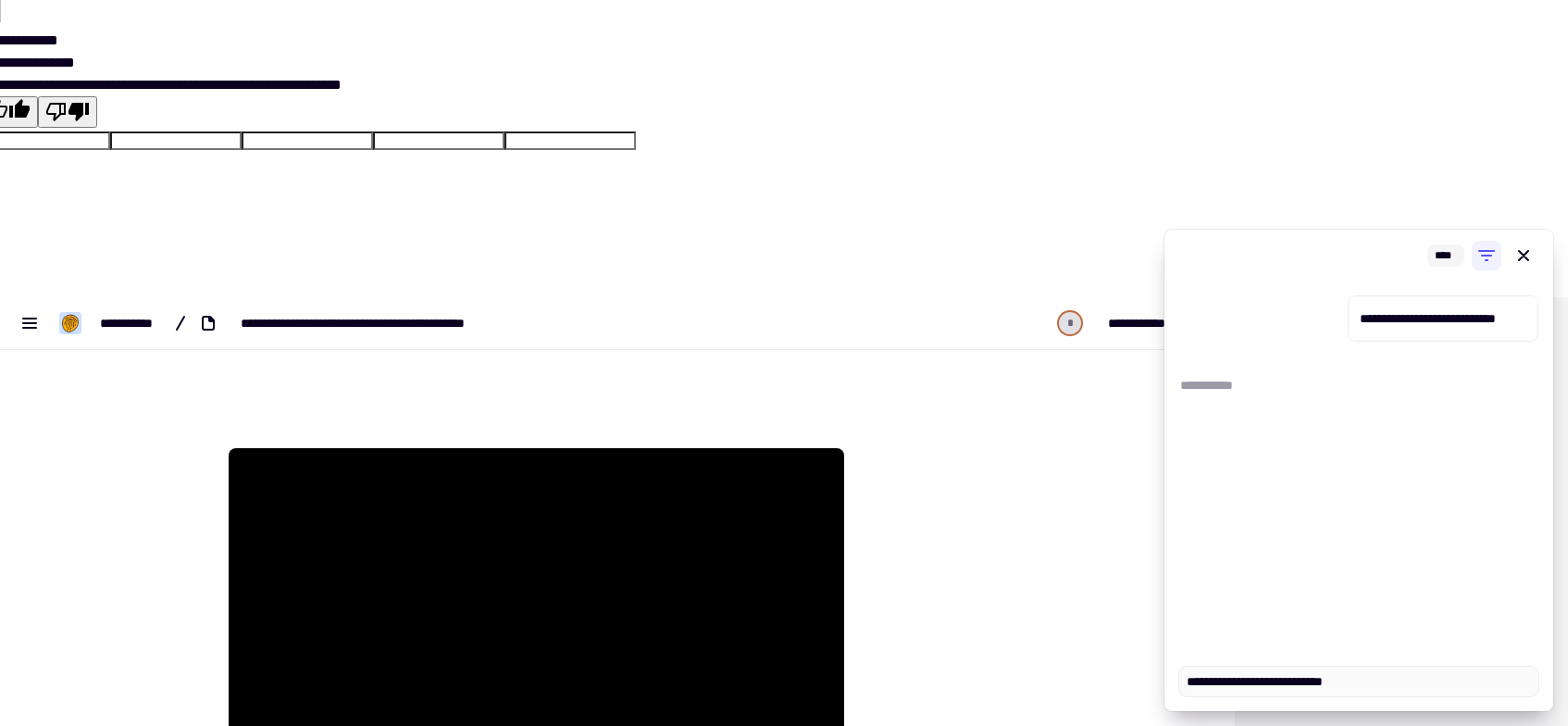 type on "*" 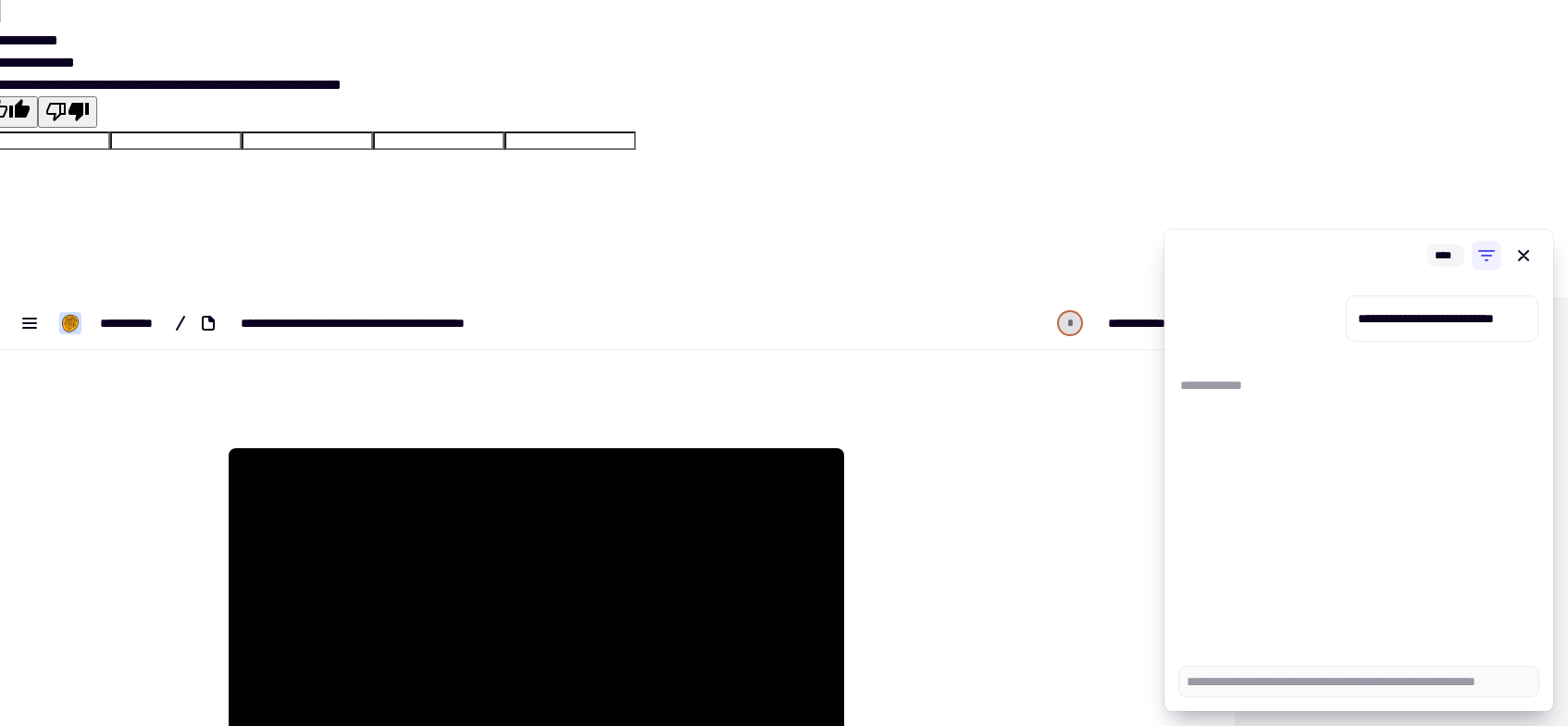 type on "******" 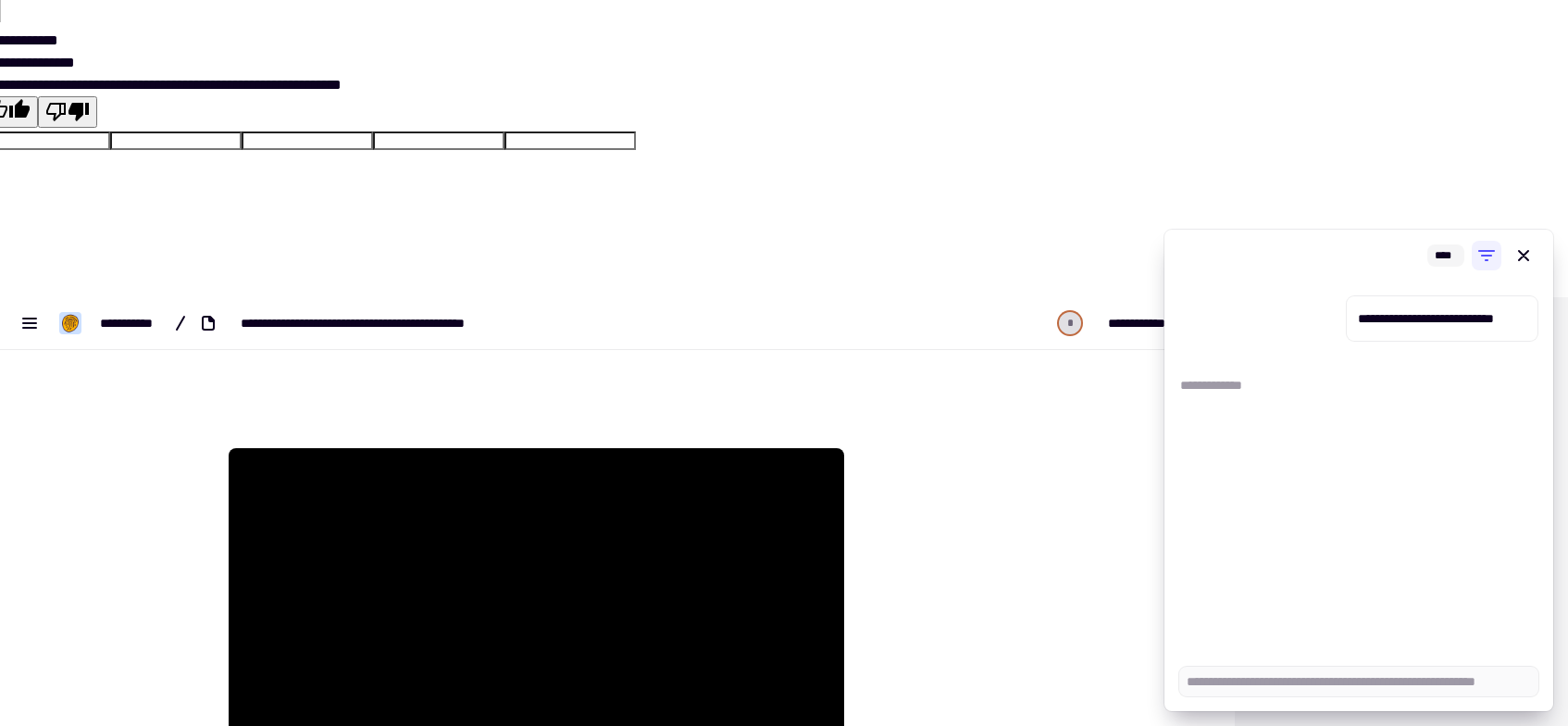 type on "******" 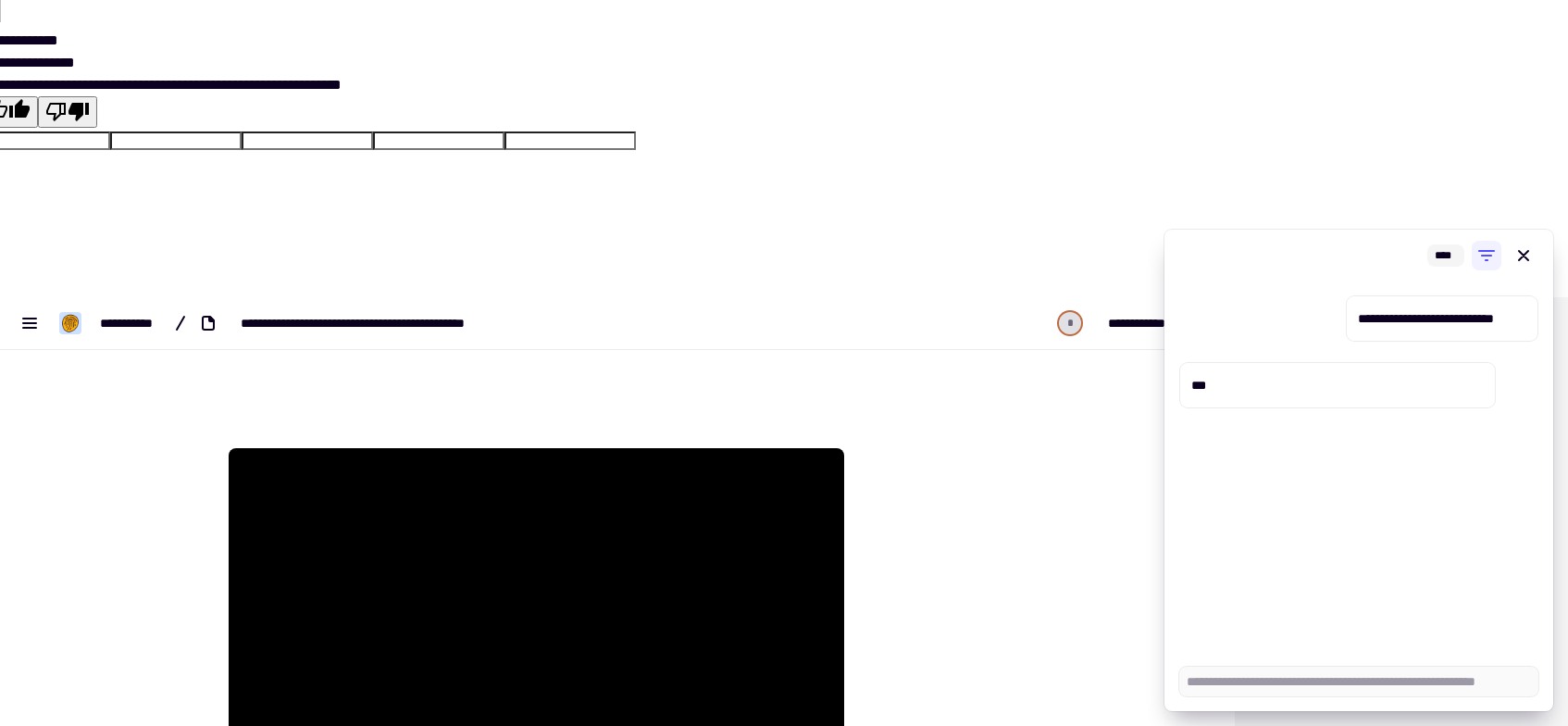 type on "******" 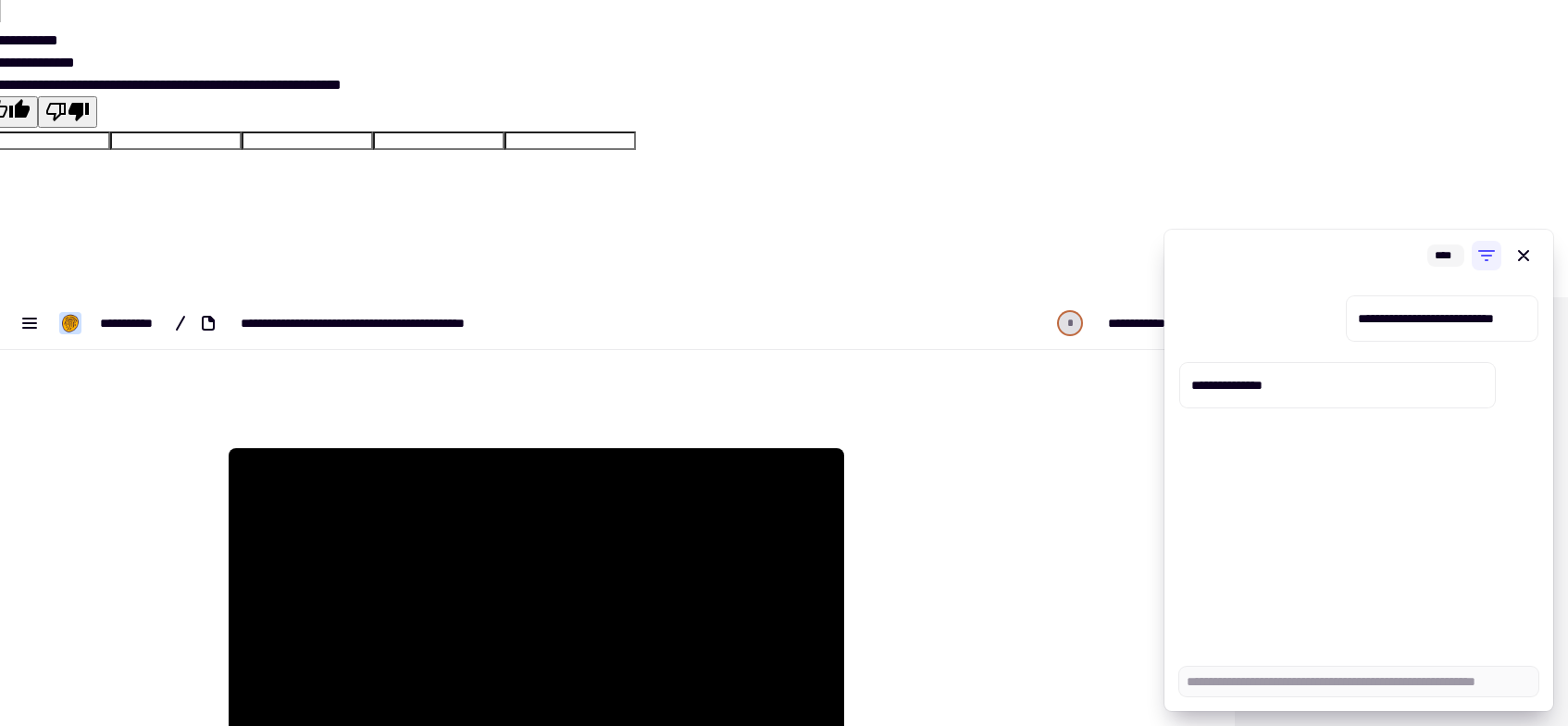 type on "*" 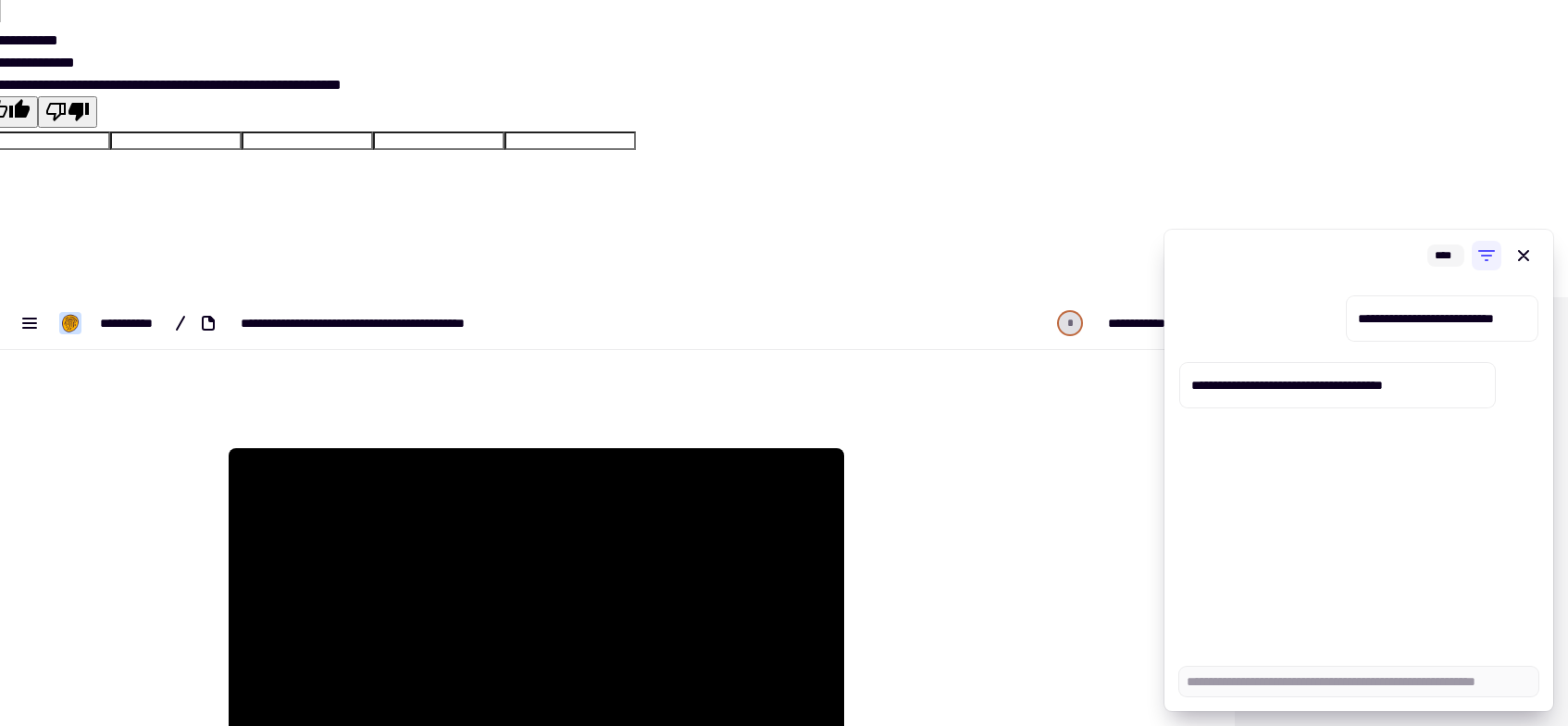 type on "******" 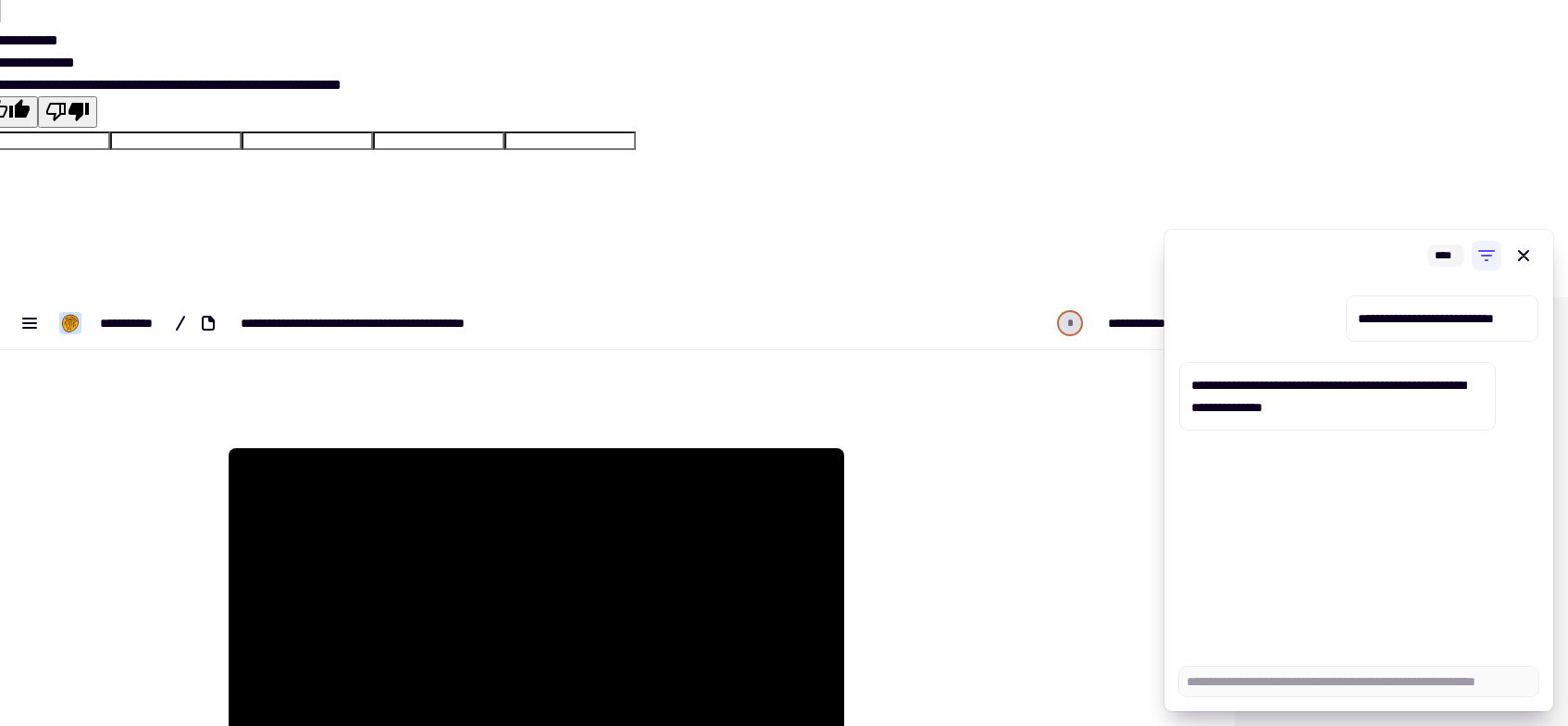 type on "*" 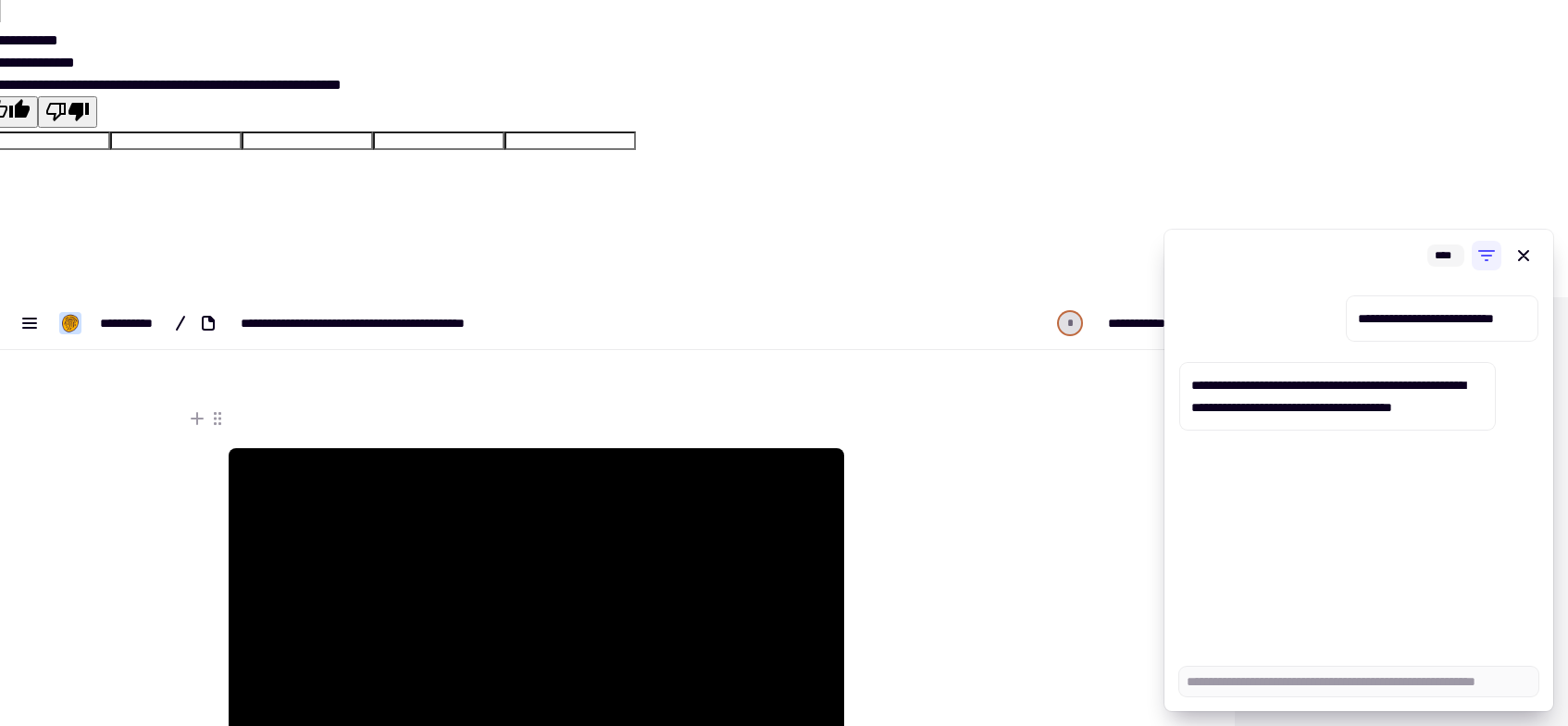 type on "*" 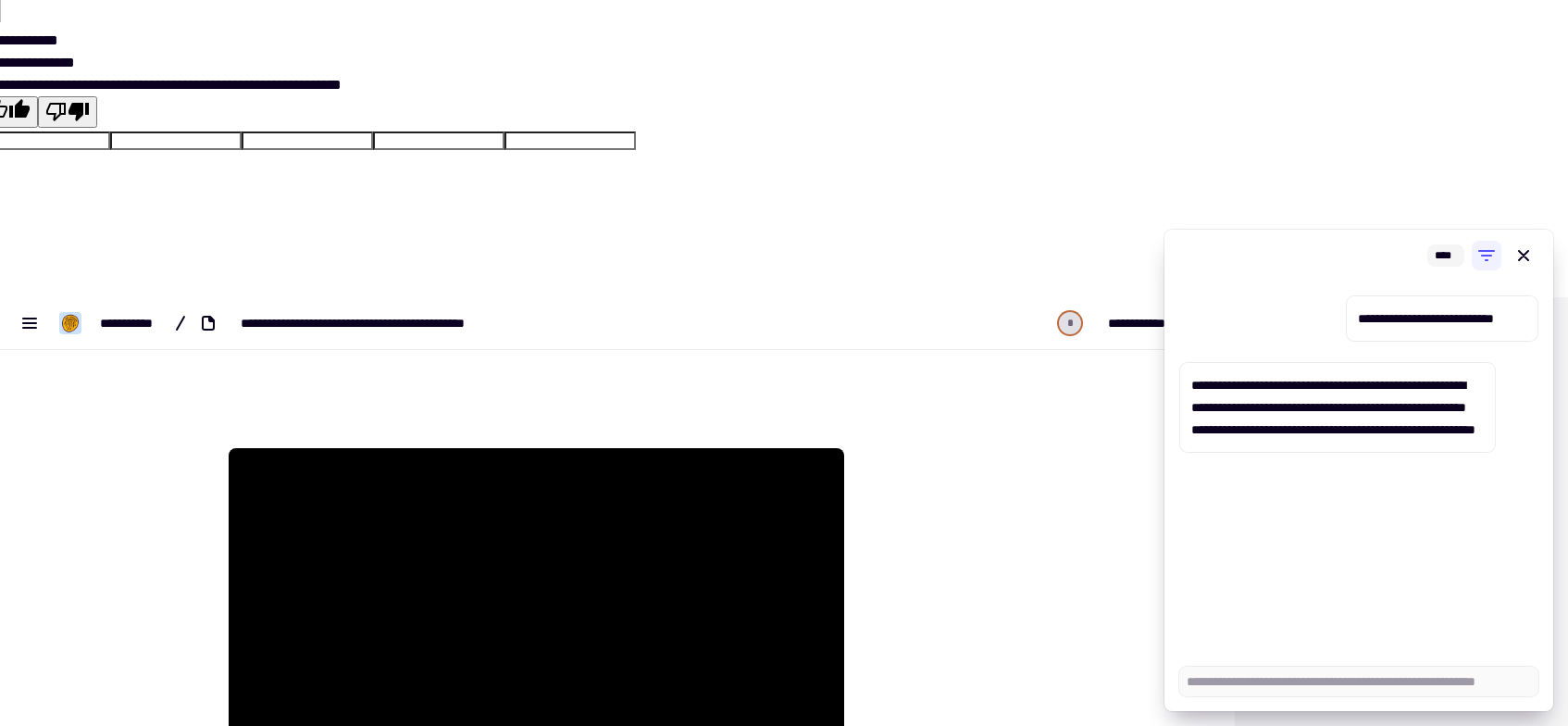 type on "*" 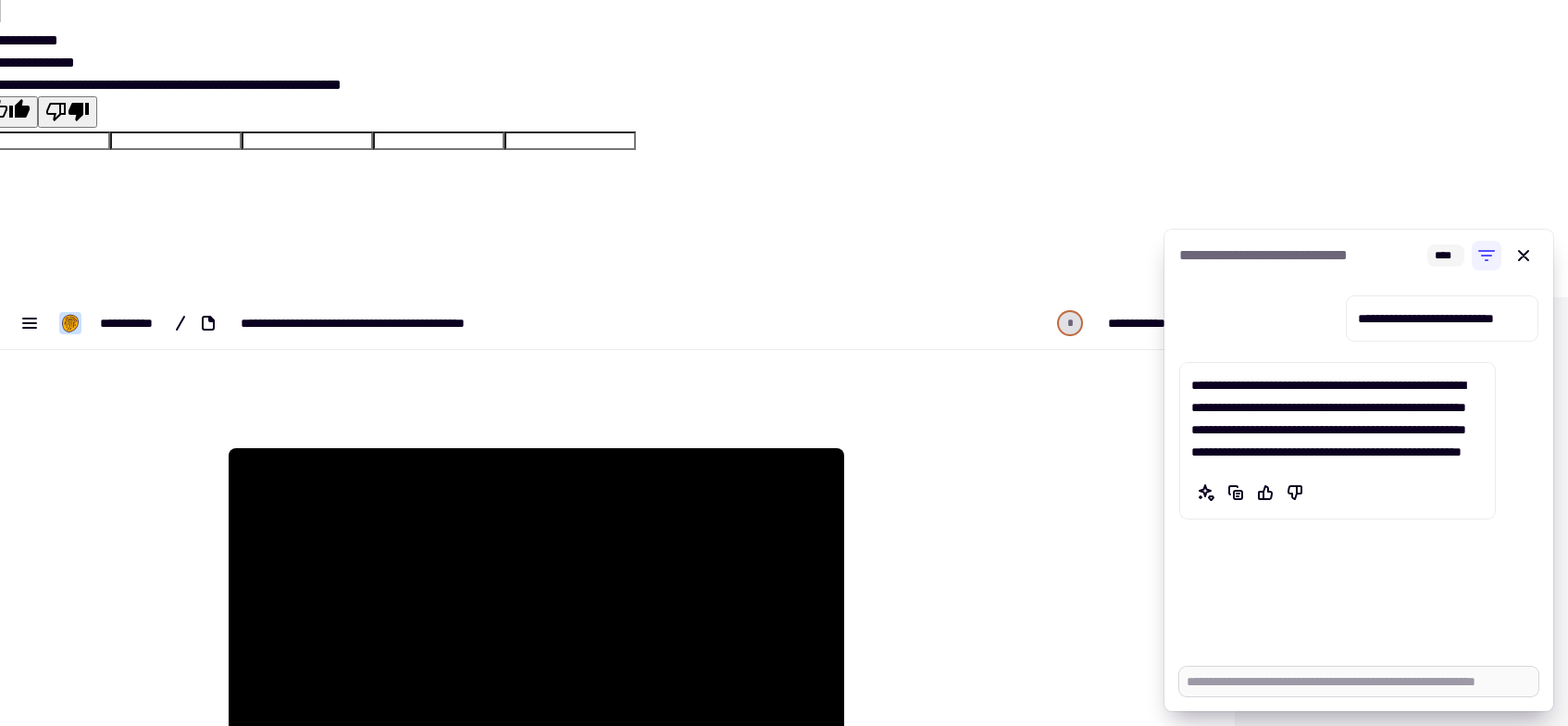 click at bounding box center (1359, 682) 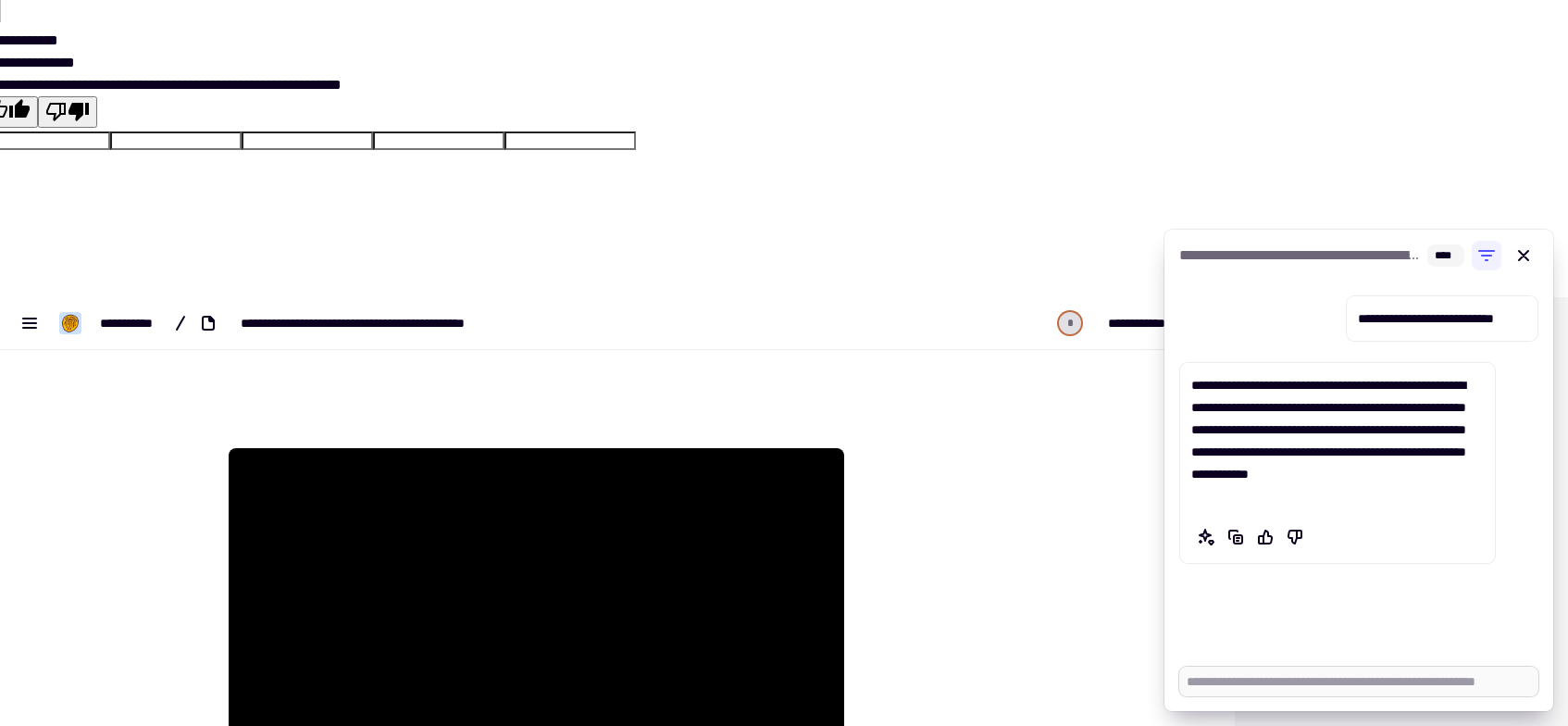 type on "******" 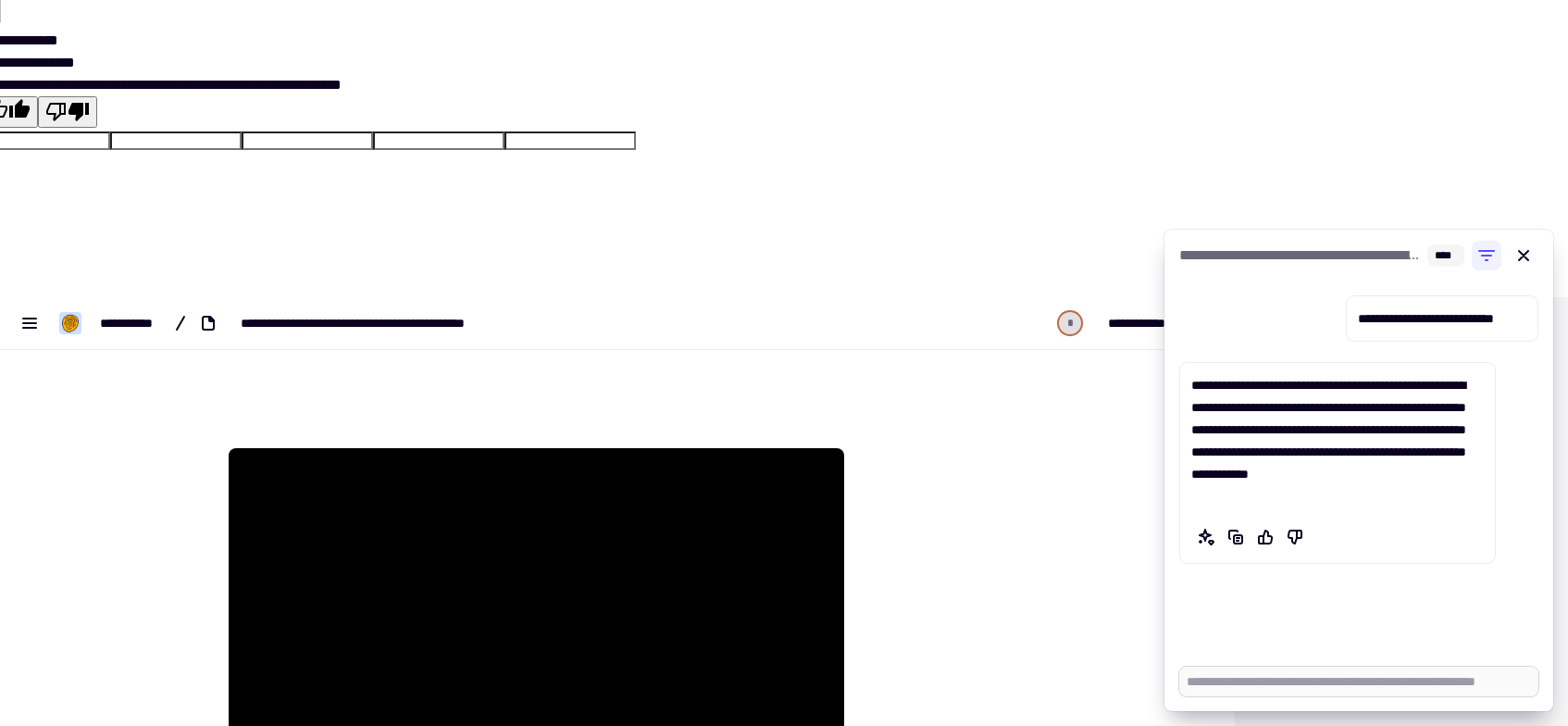 type on "*" 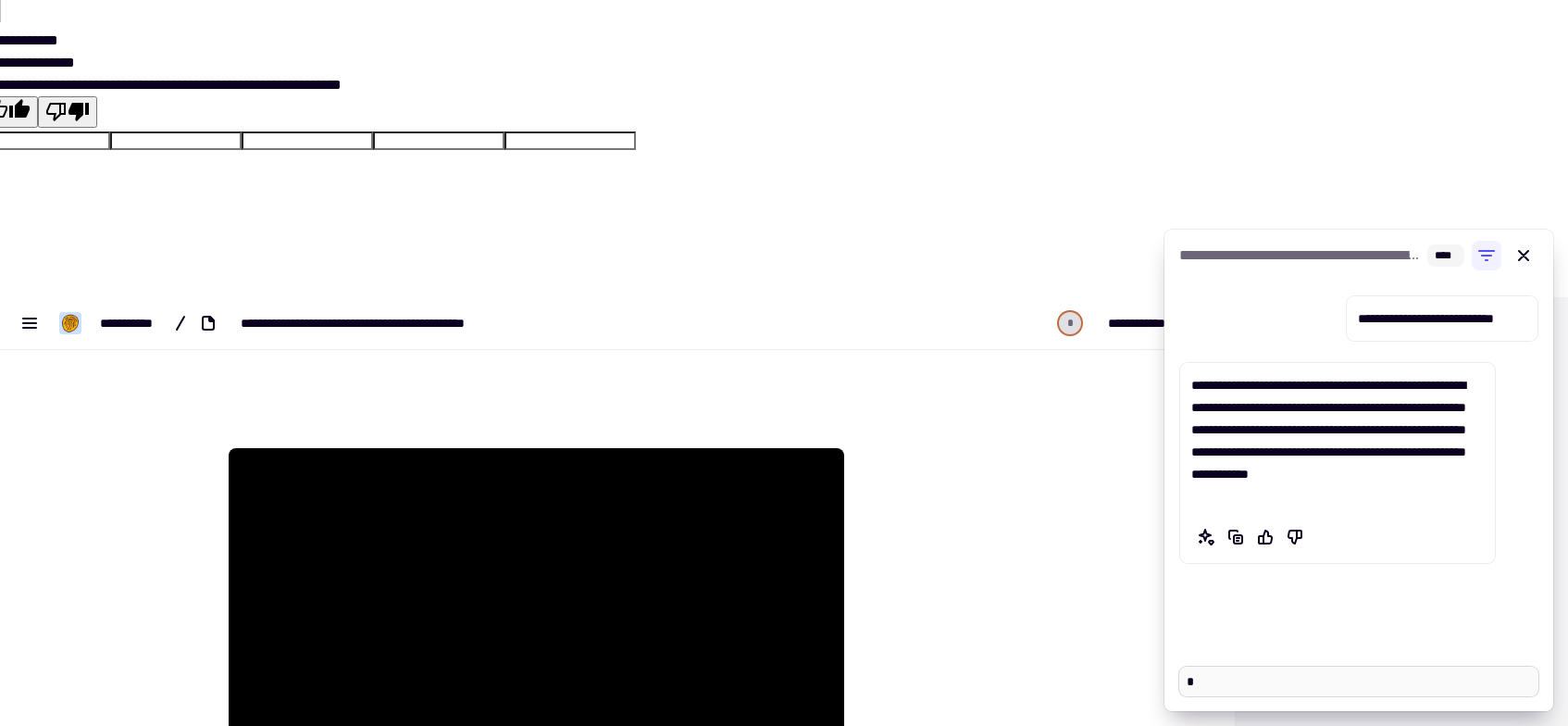 type on "******" 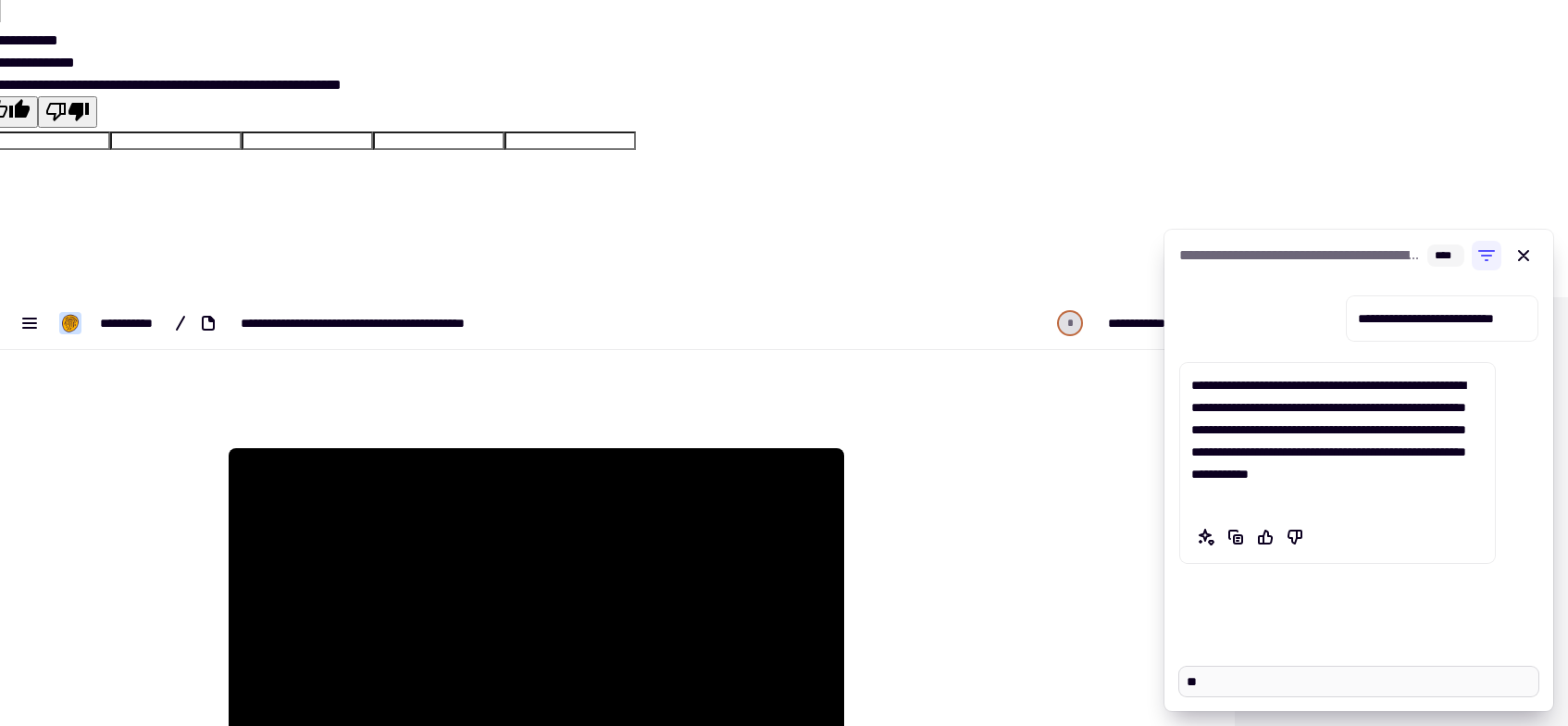type on "*" 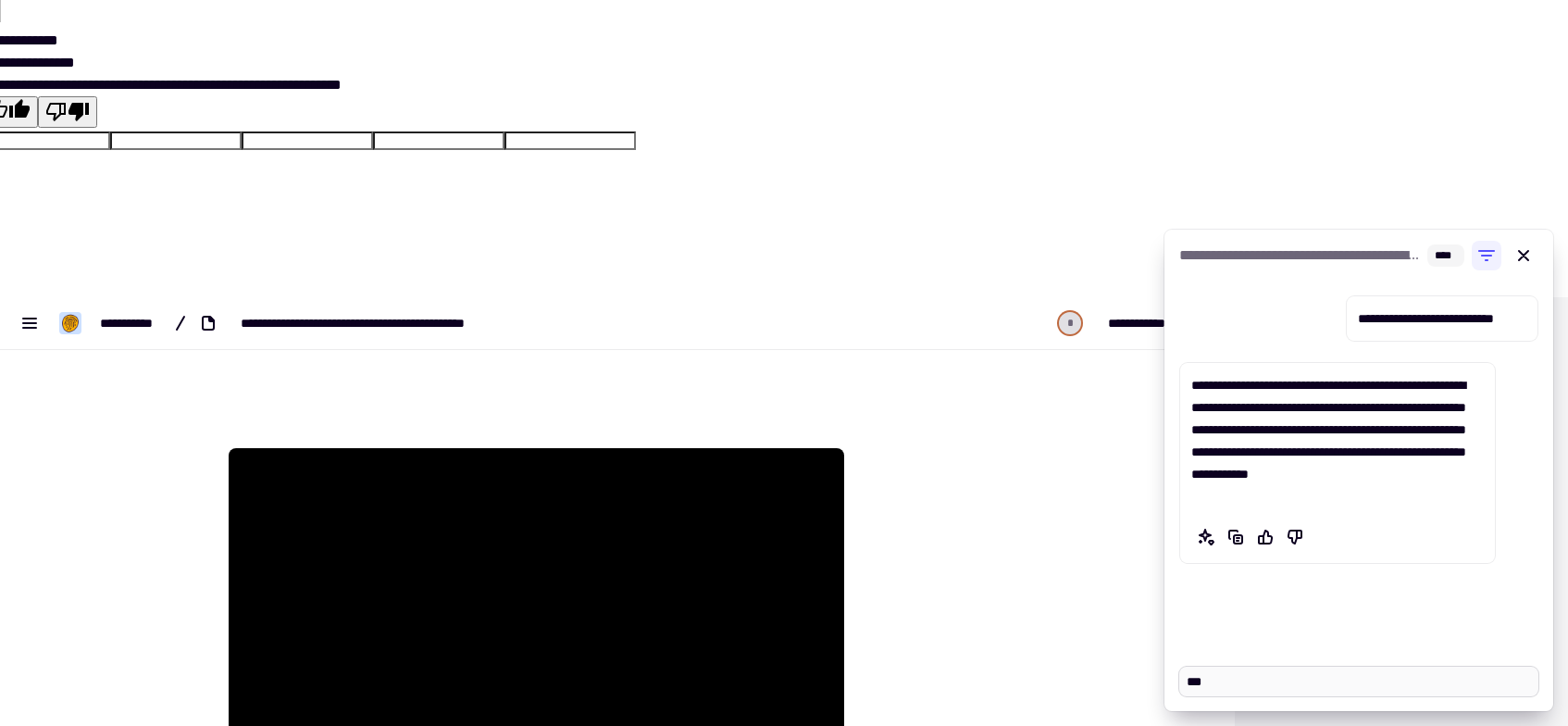 type on "******" 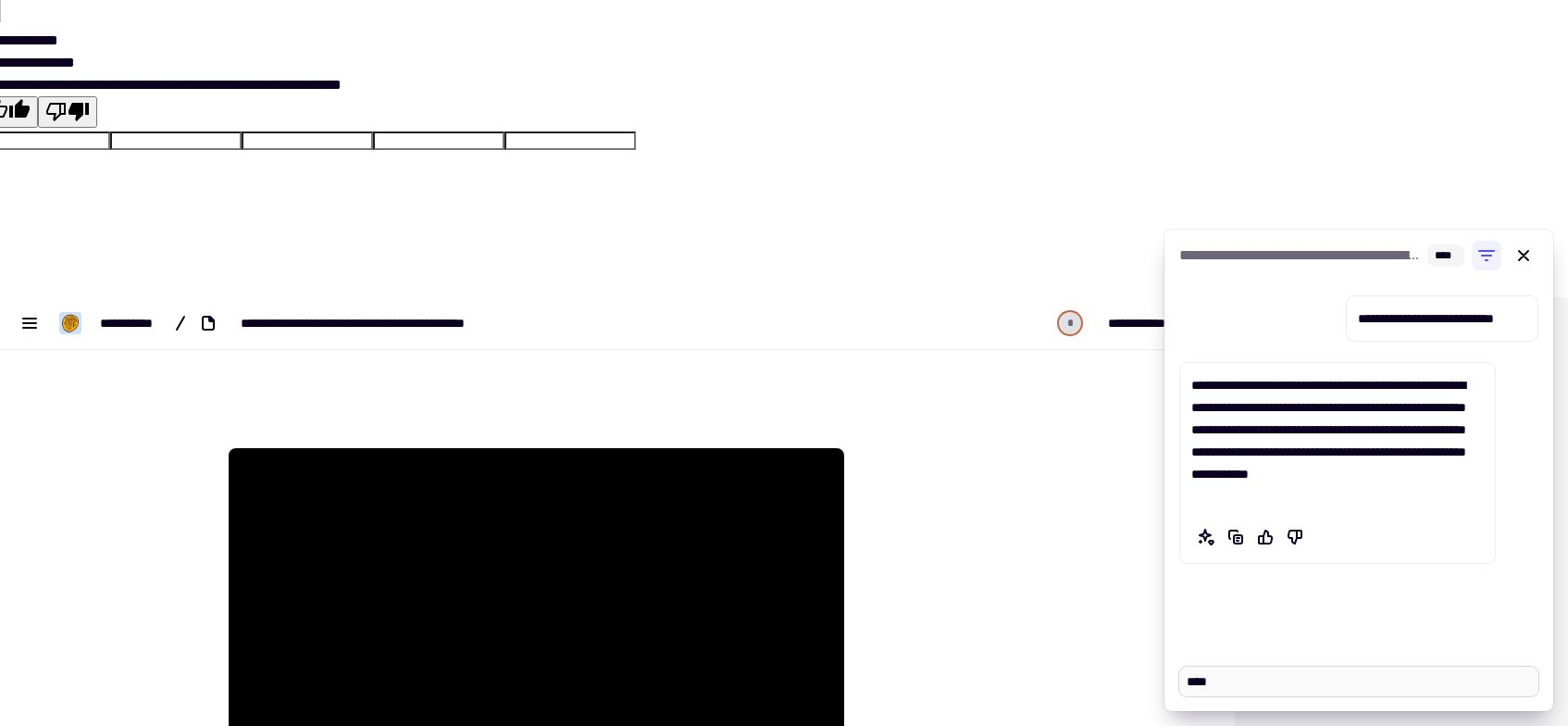 type on "*" 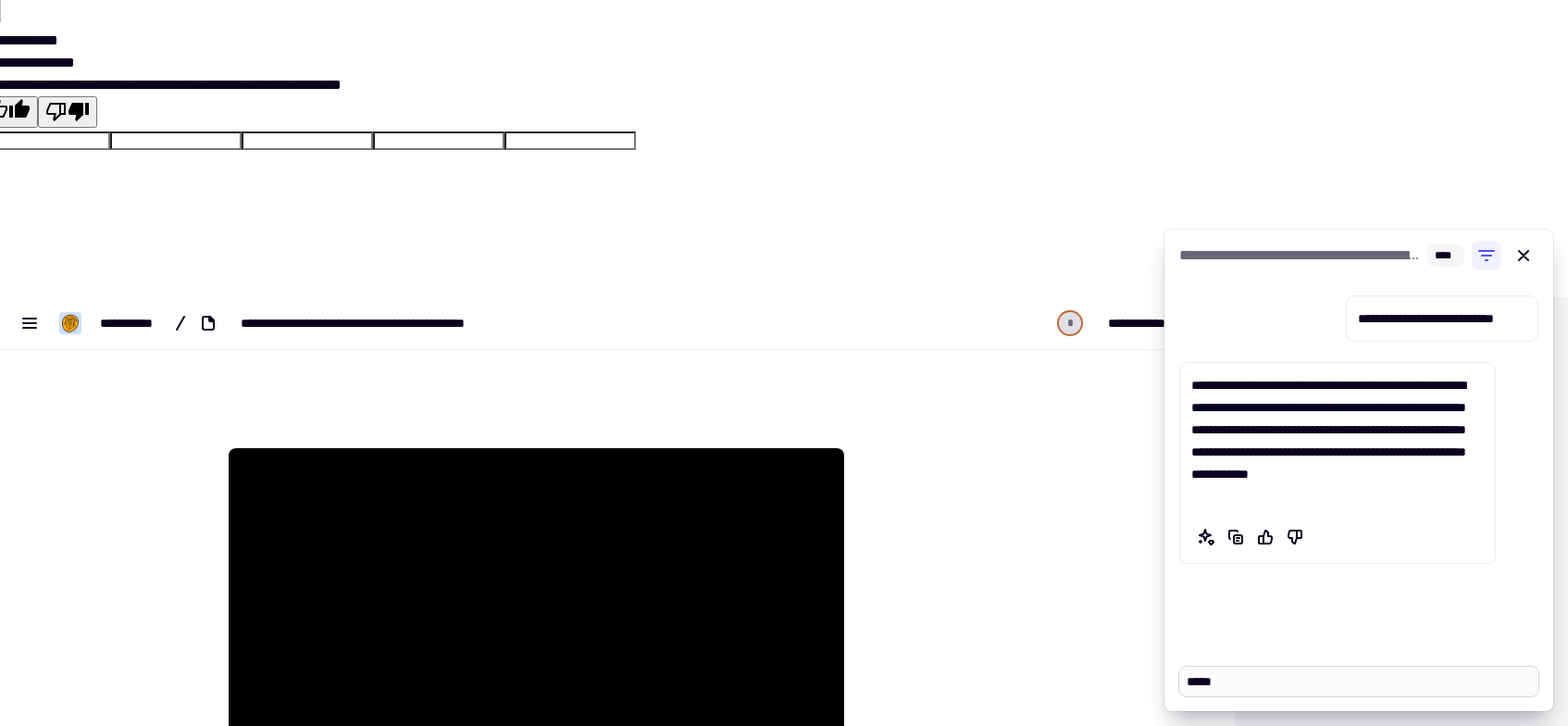 type on "*****" 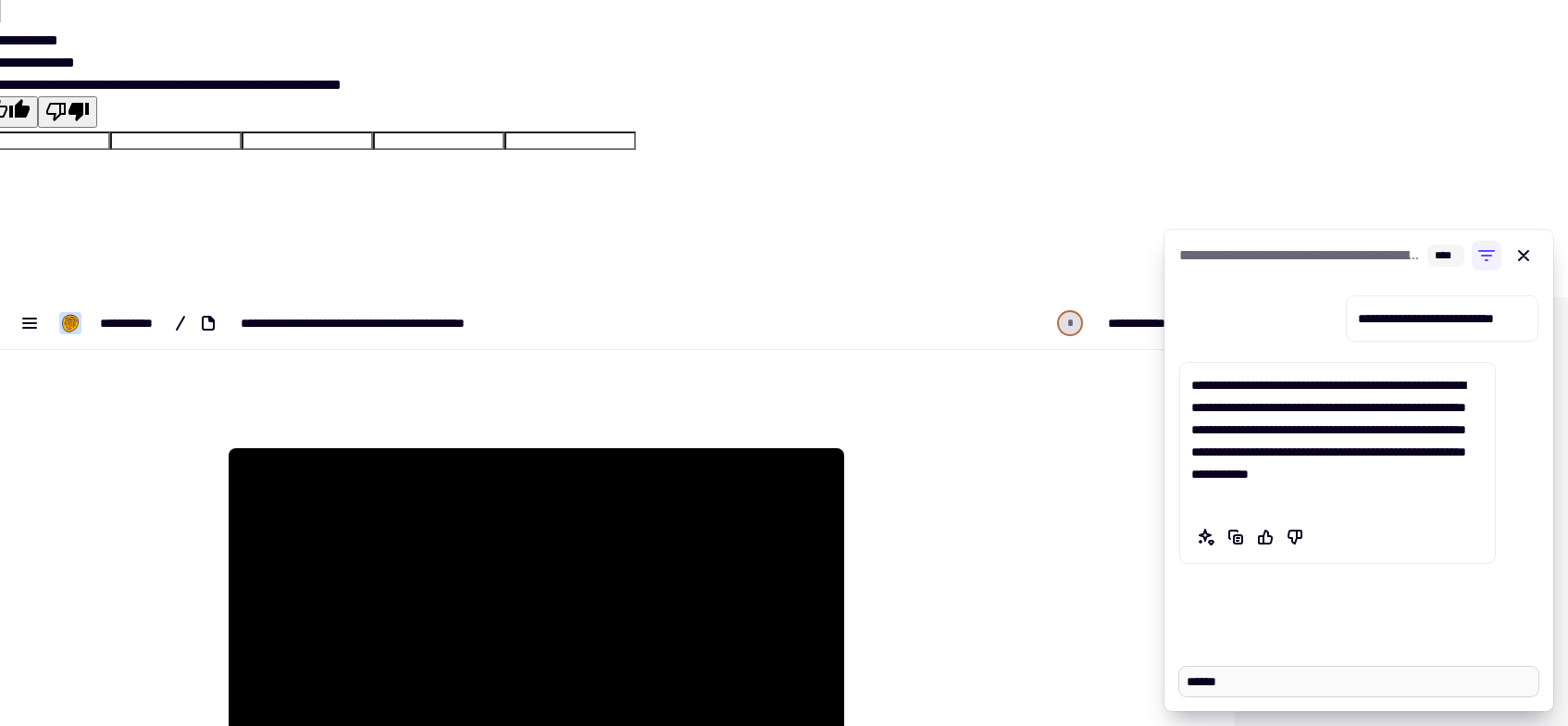 type on "*" 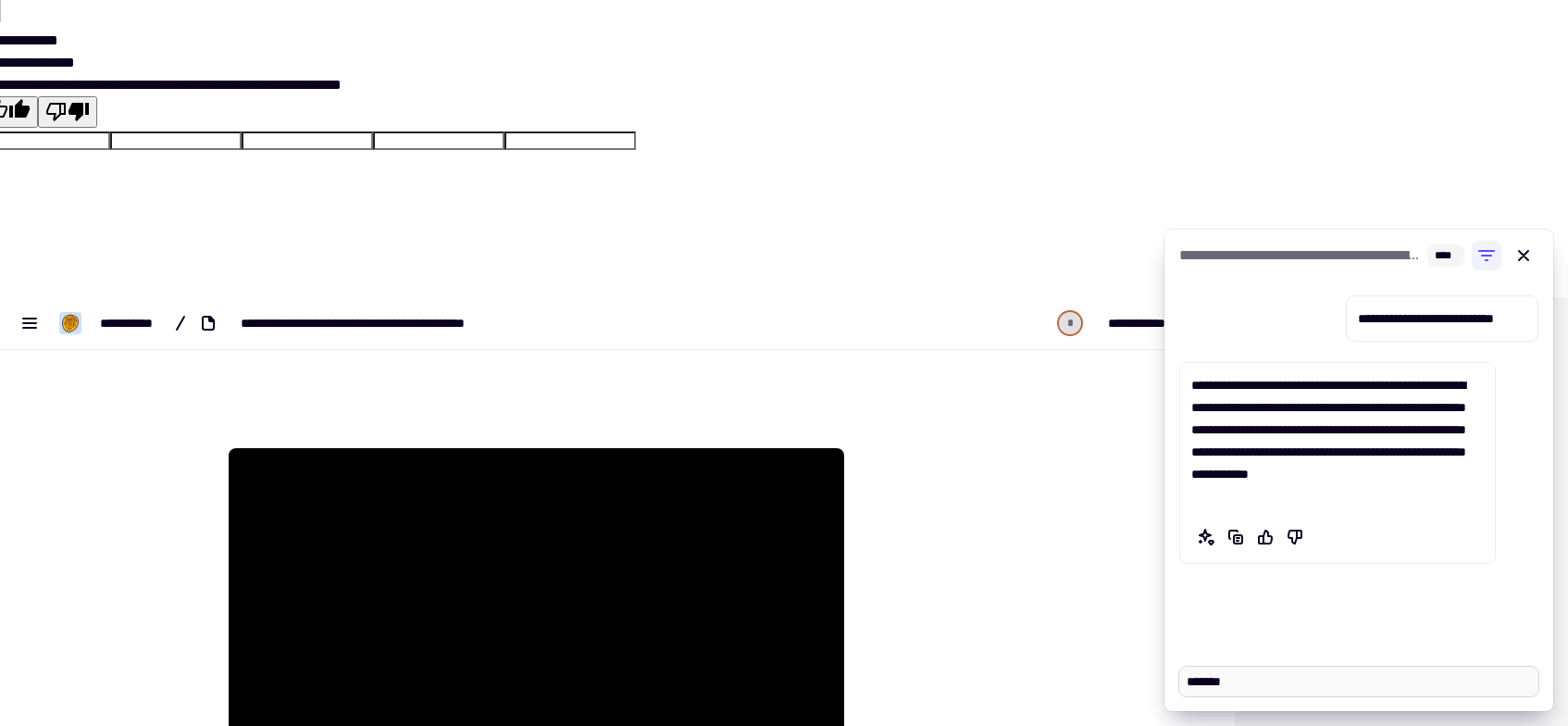 type on "******" 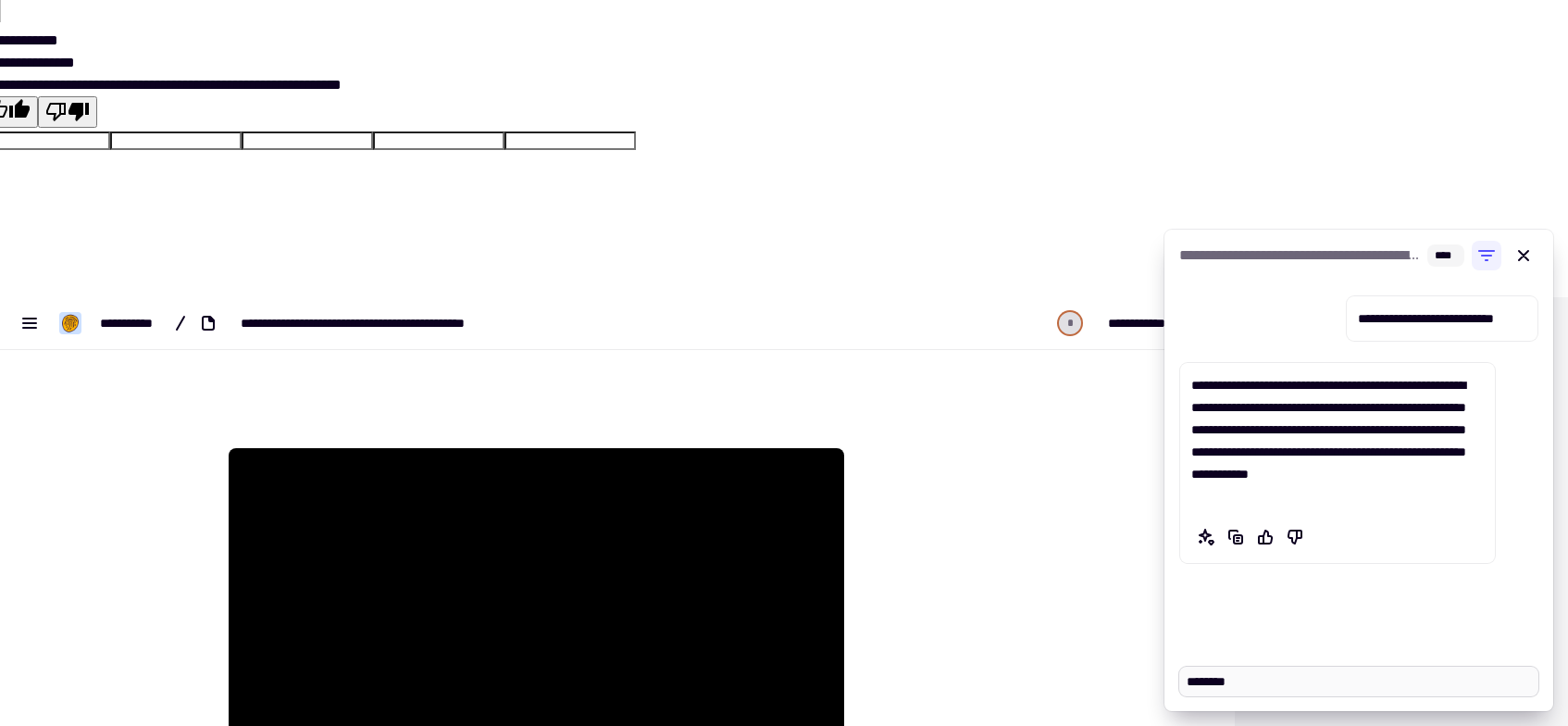 type on "*" 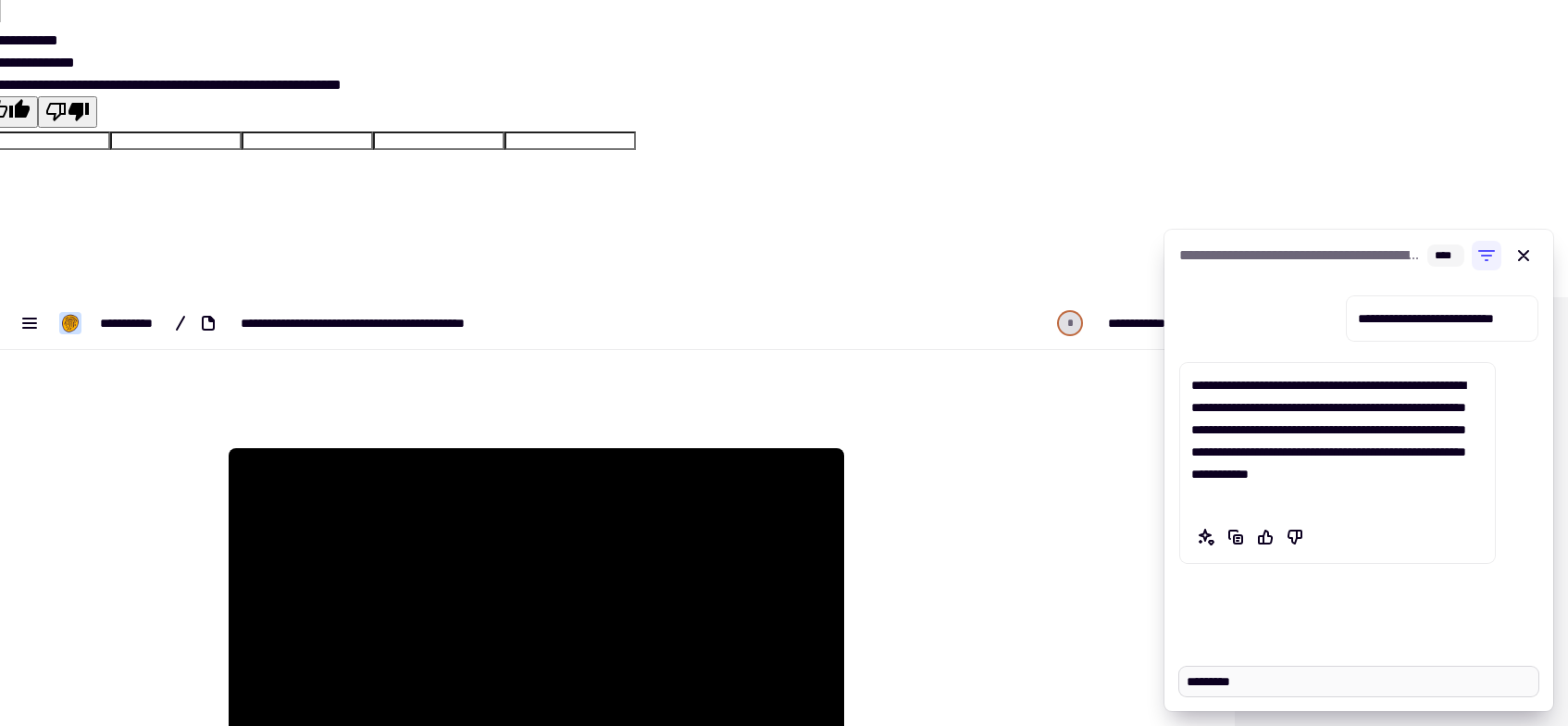type on "*" 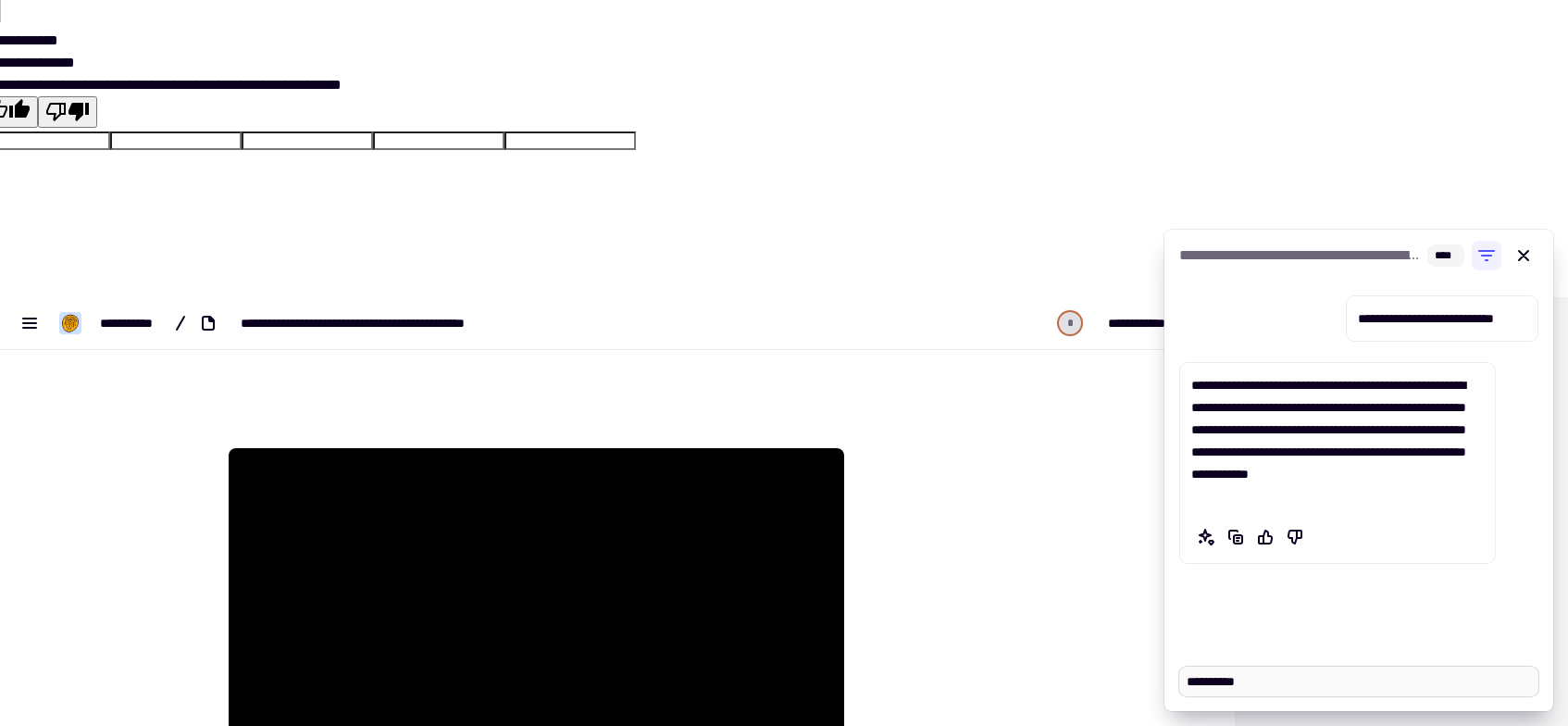 type on "*" 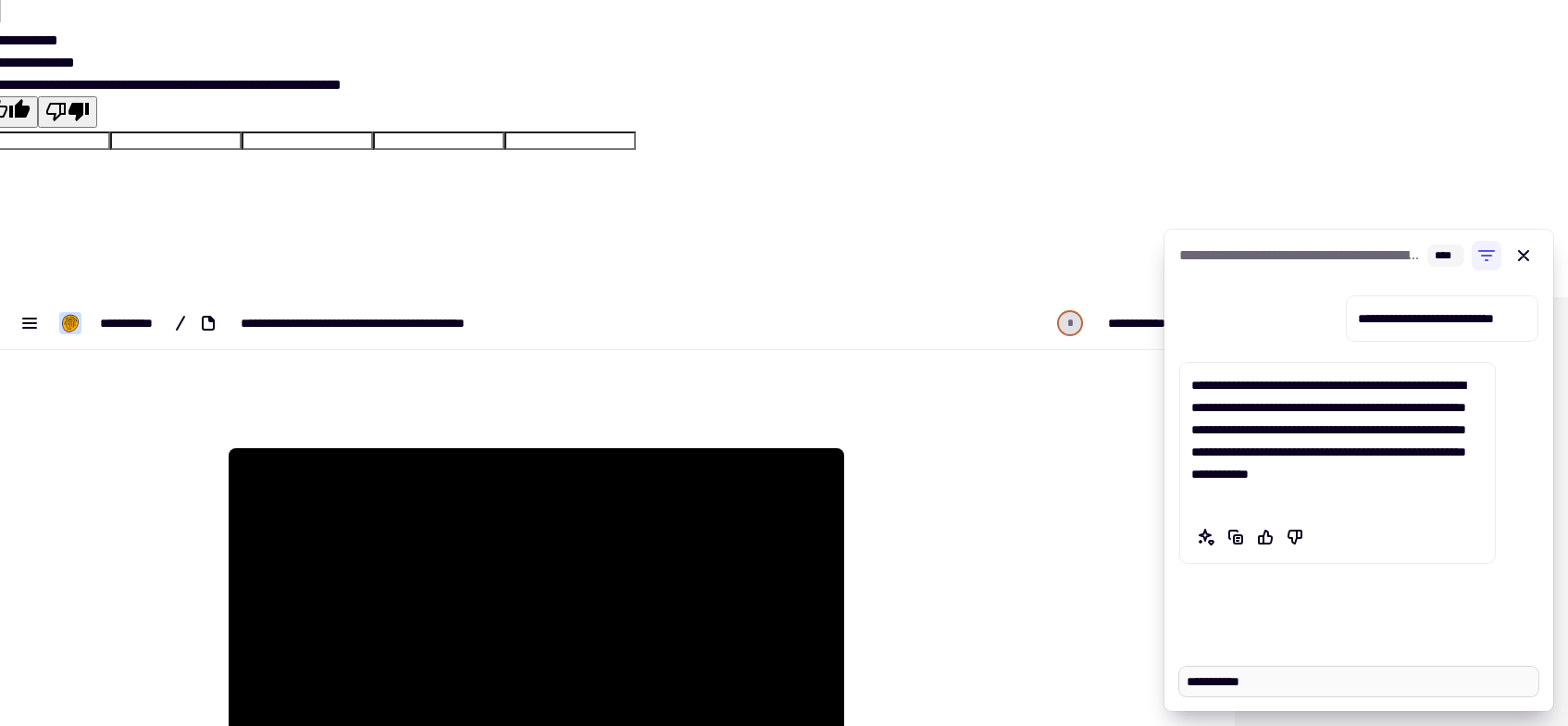 type on "******" 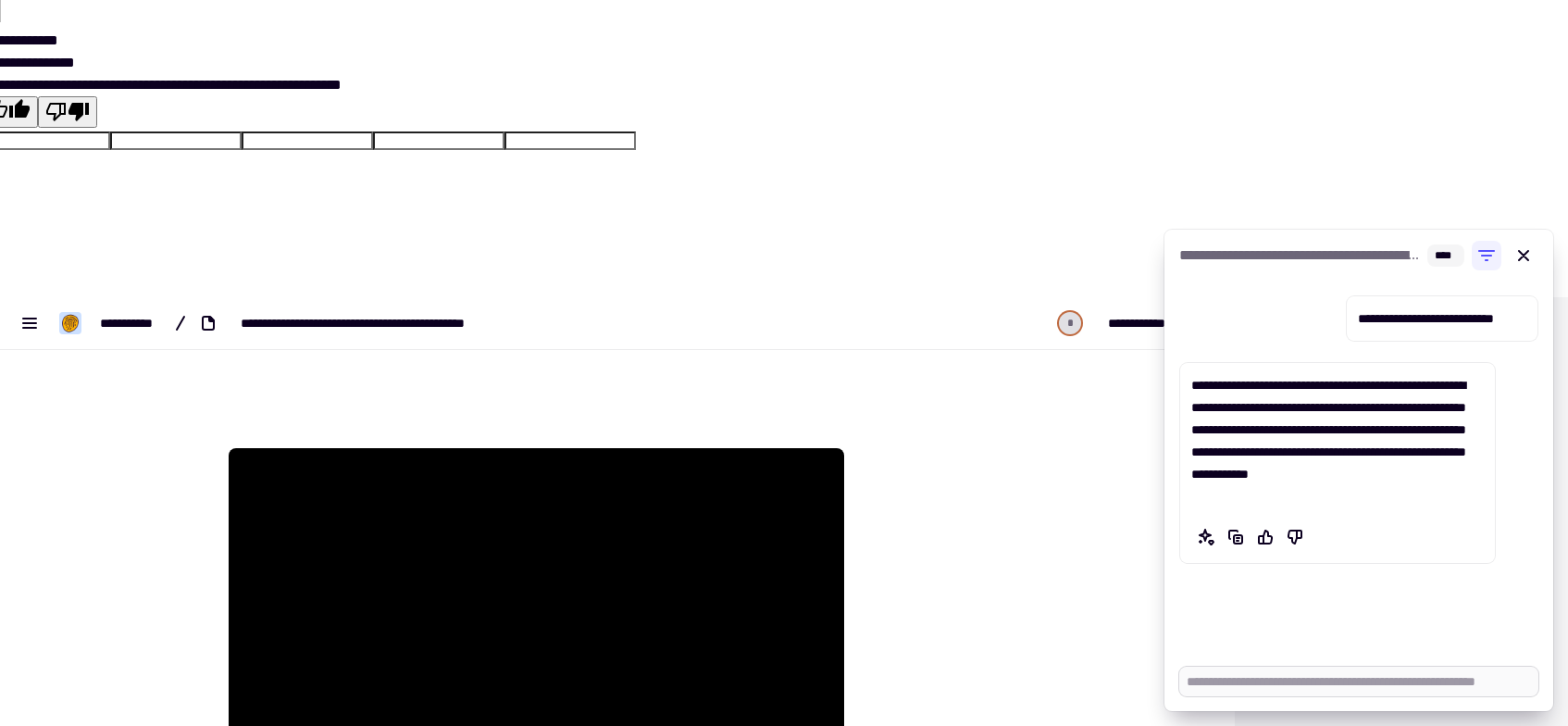 type on "*" 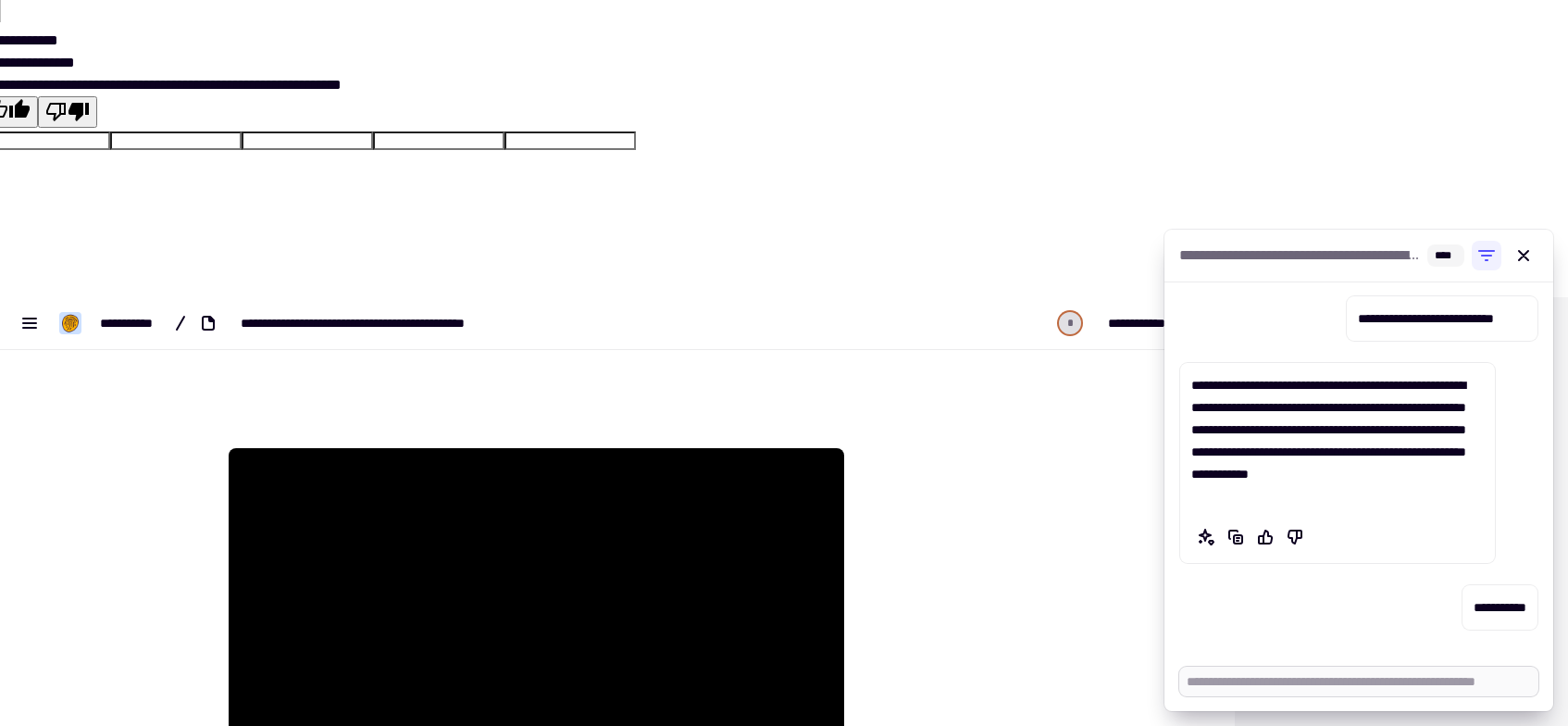 type on "******" 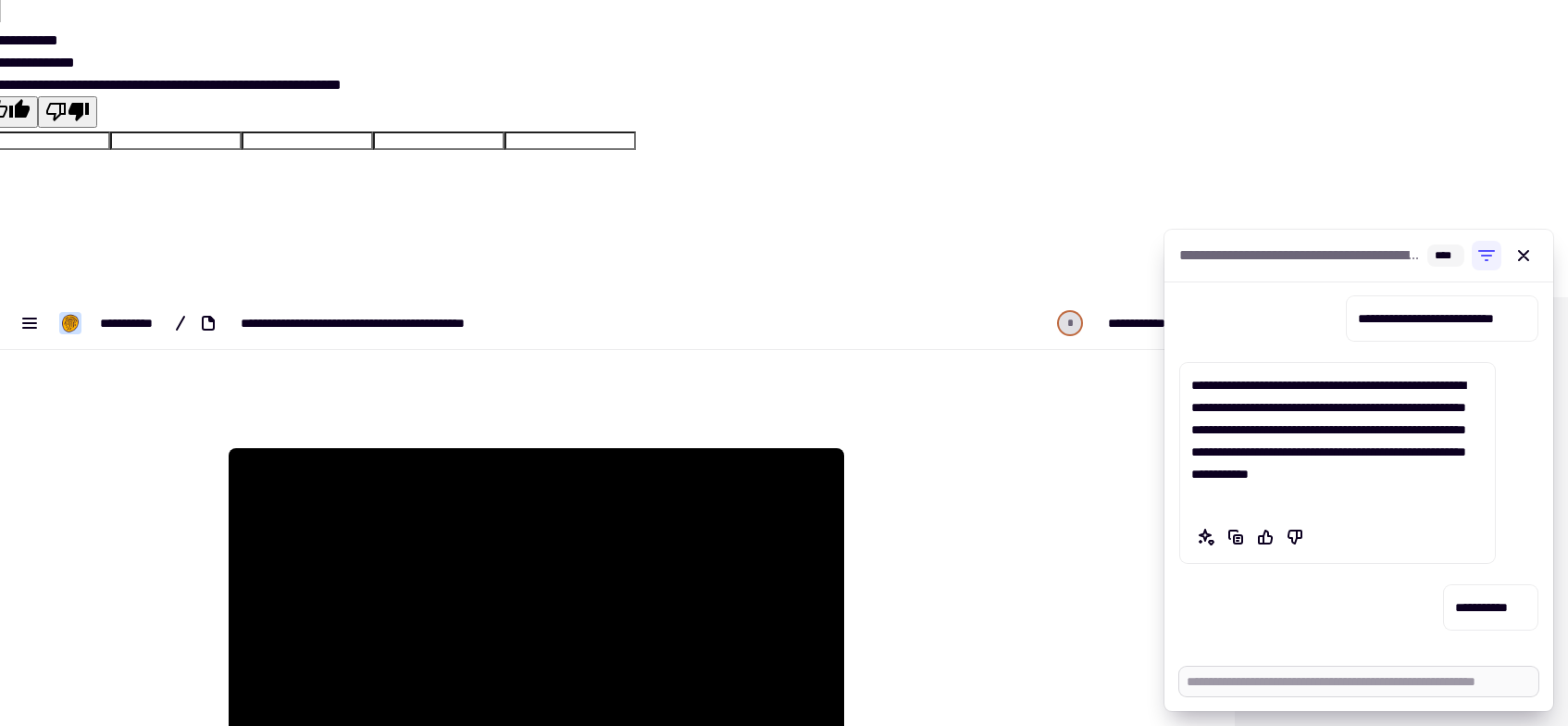 scroll, scrollTop: 66, scrollLeft: 0, axis: vertical 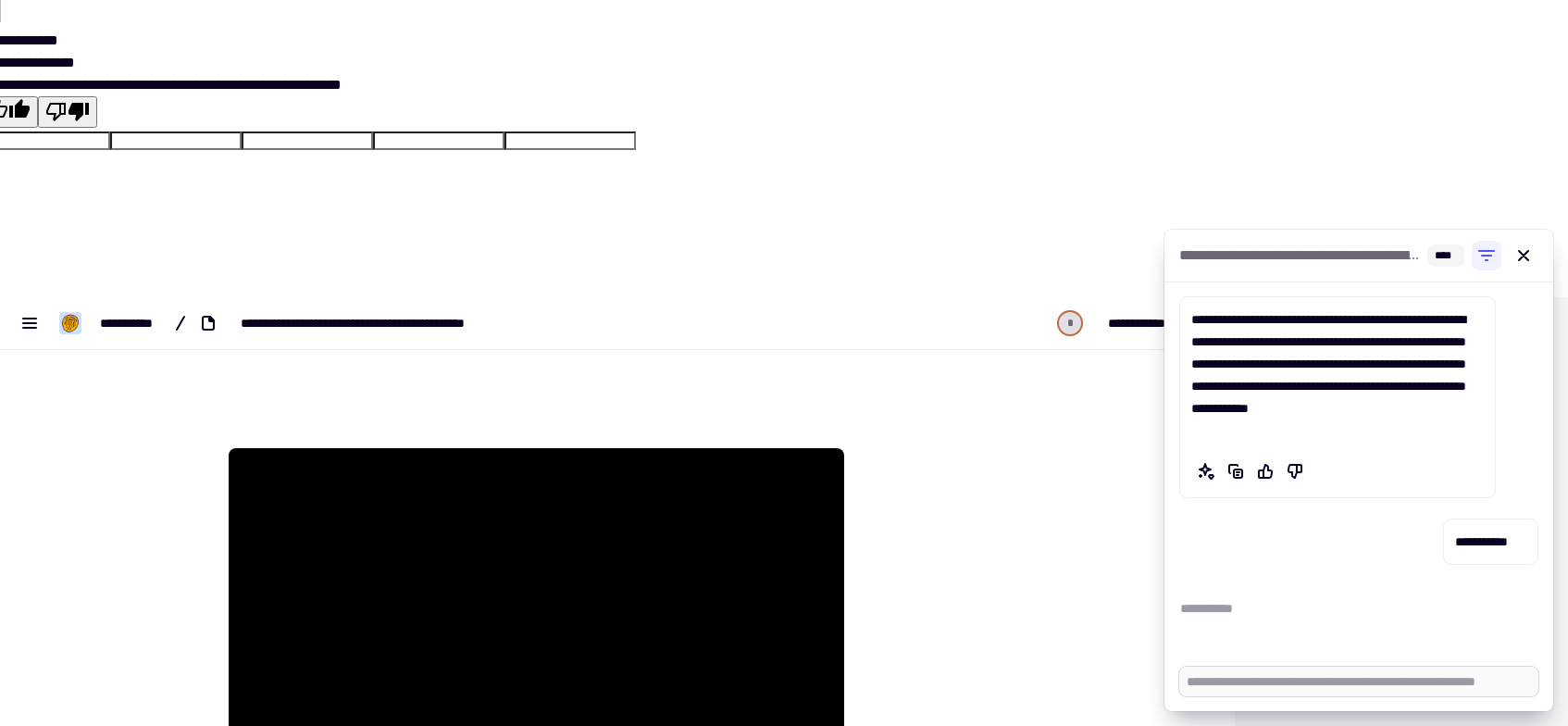 type on "*" 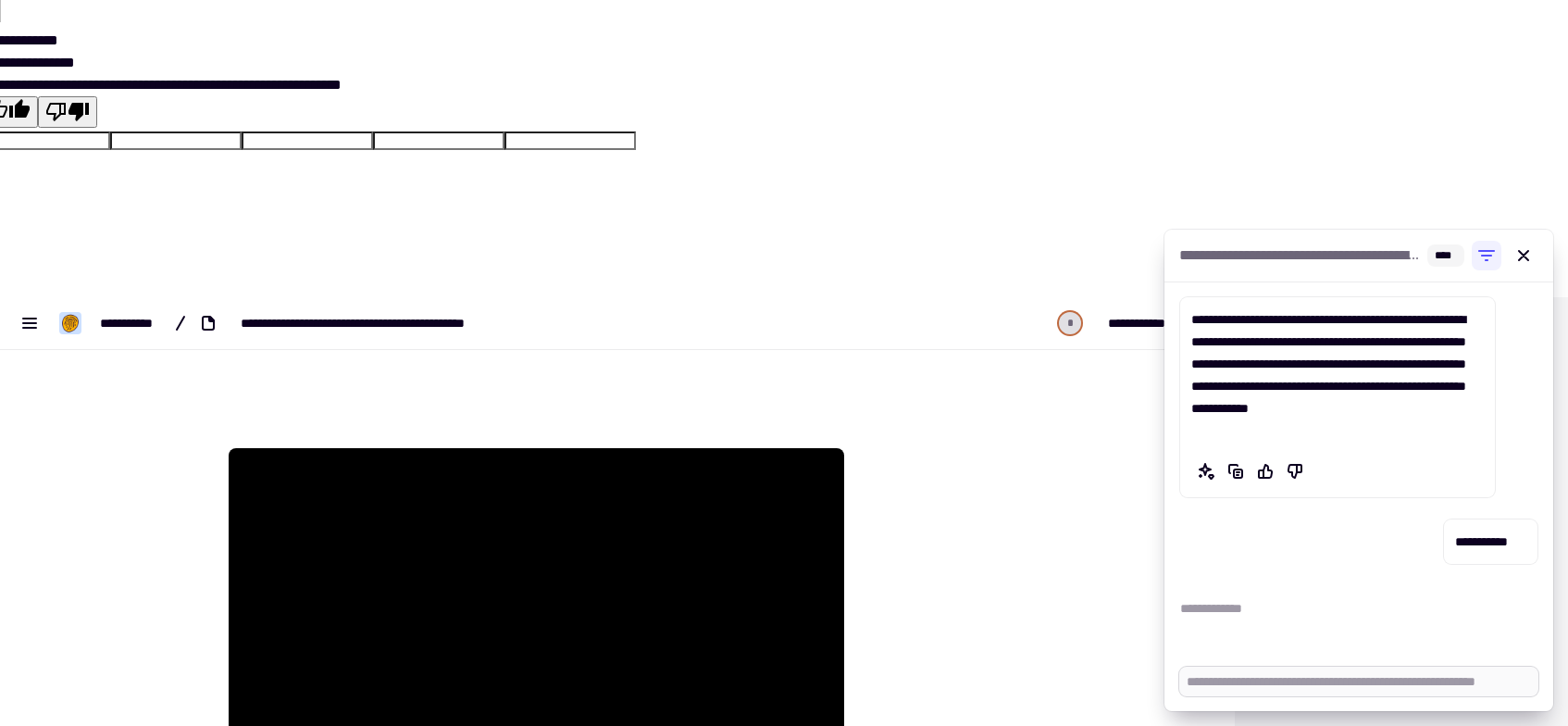 type on "******" 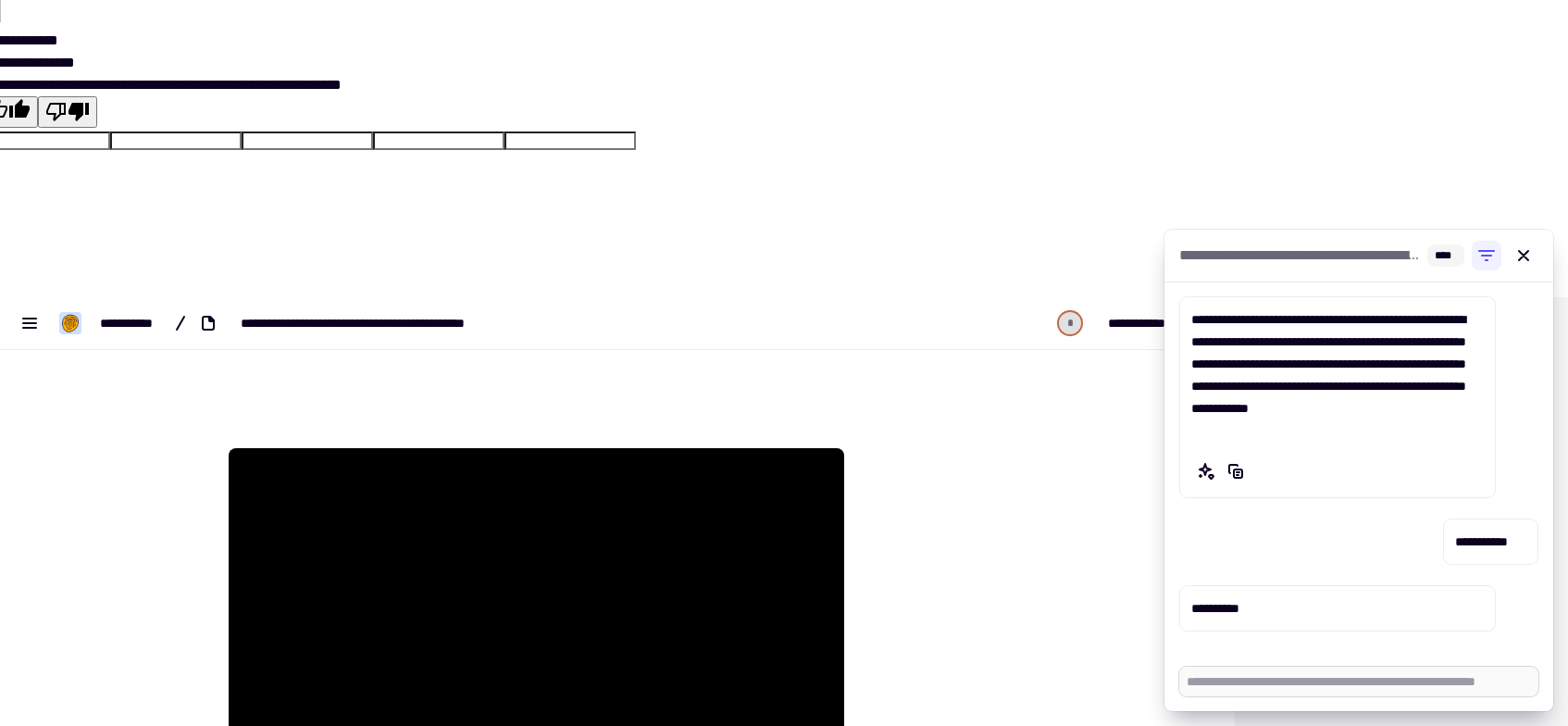 type on "*" 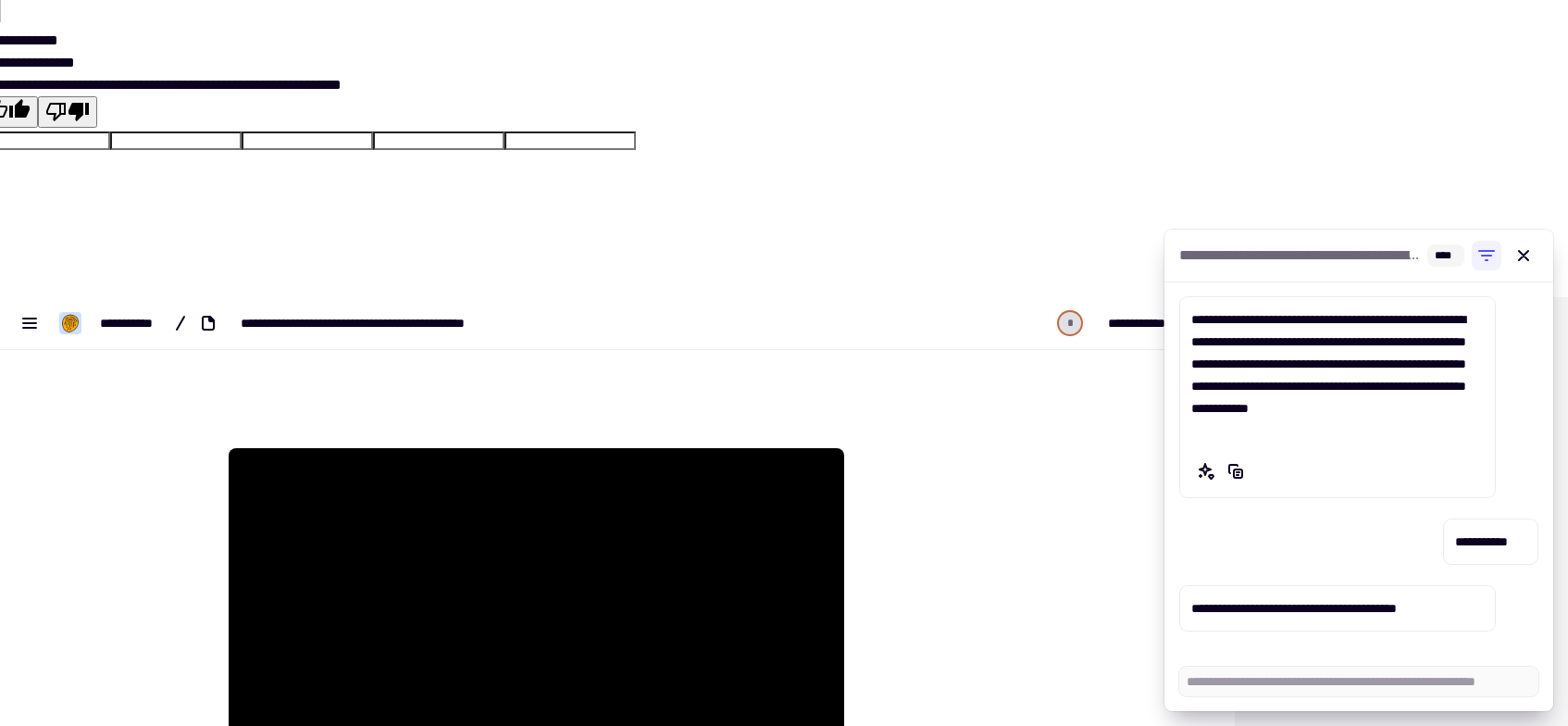type on "*" 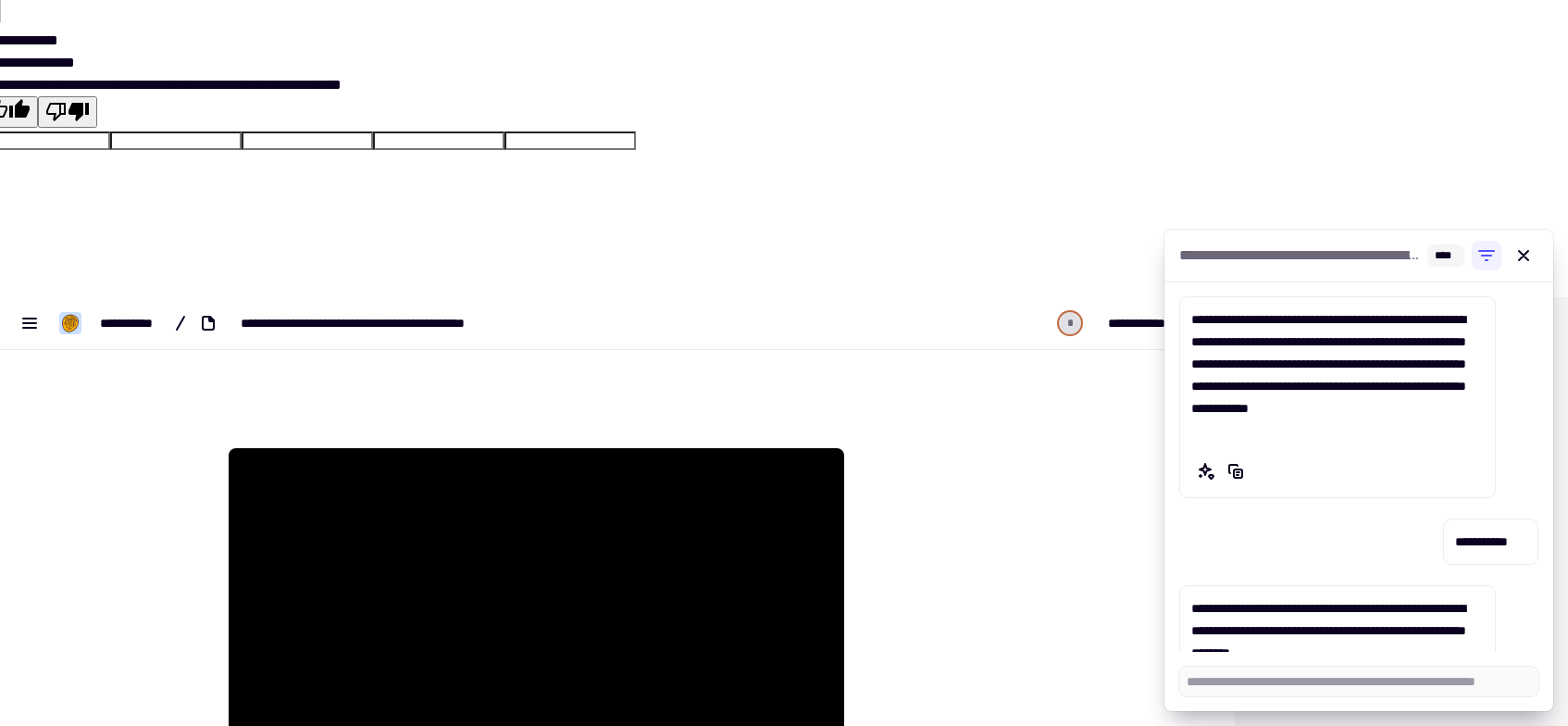 type on "*" 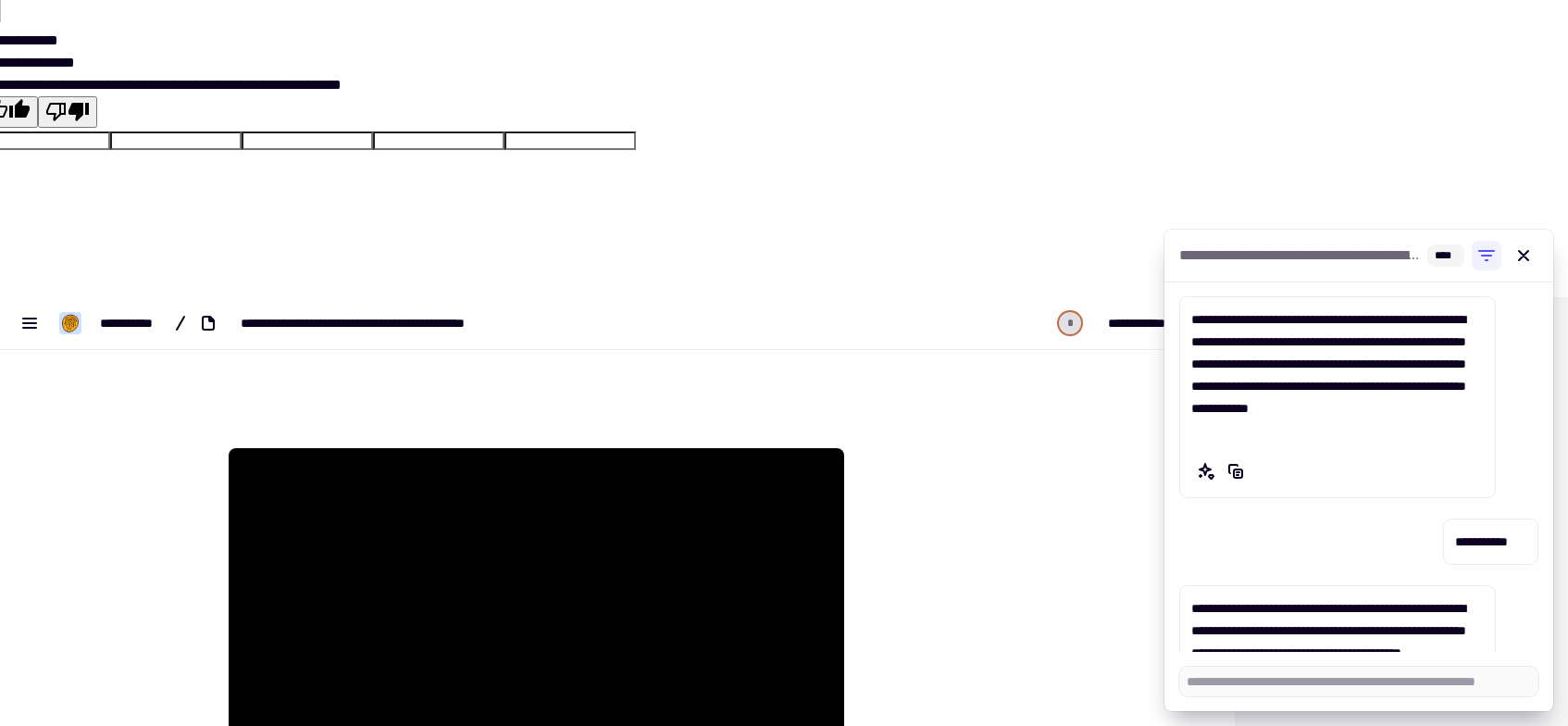 type on "******" 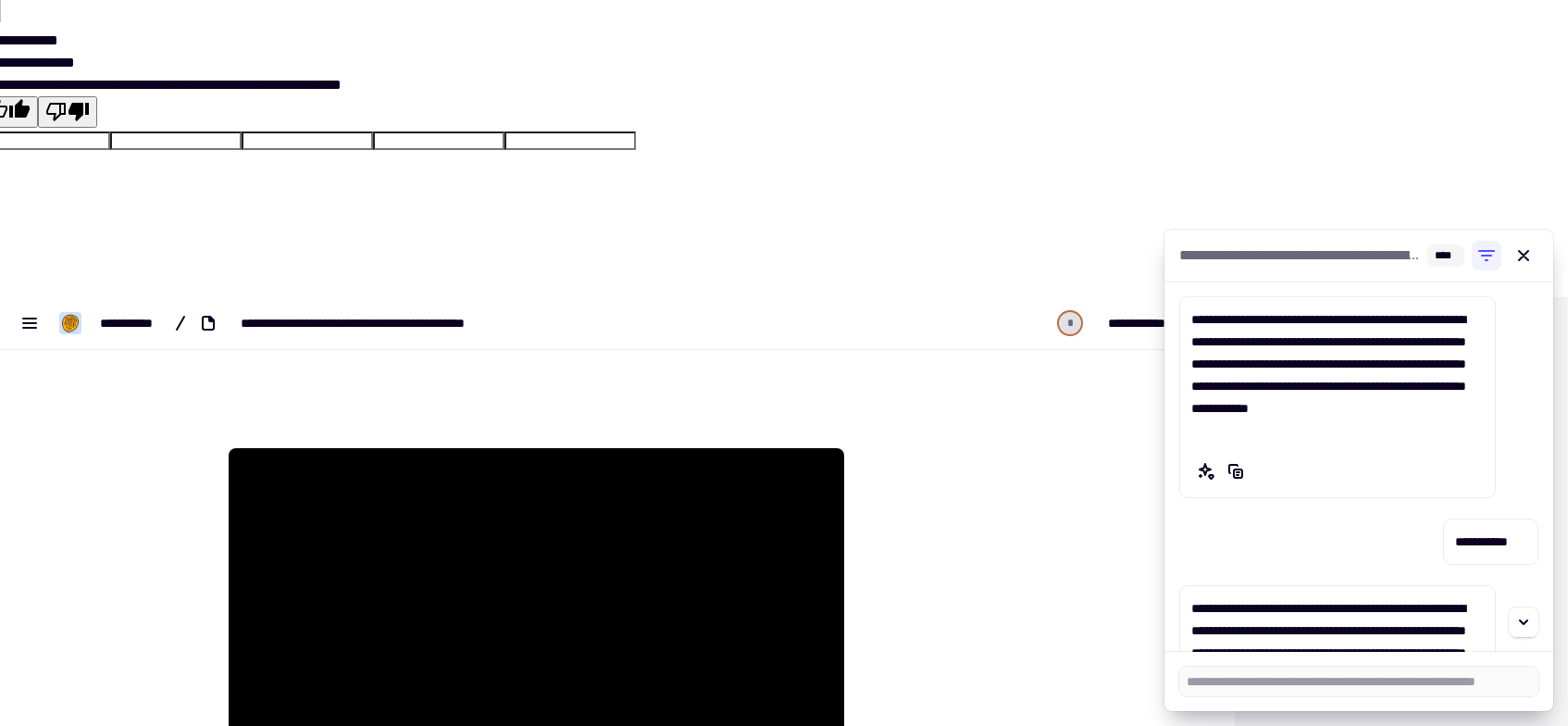 type on "*" 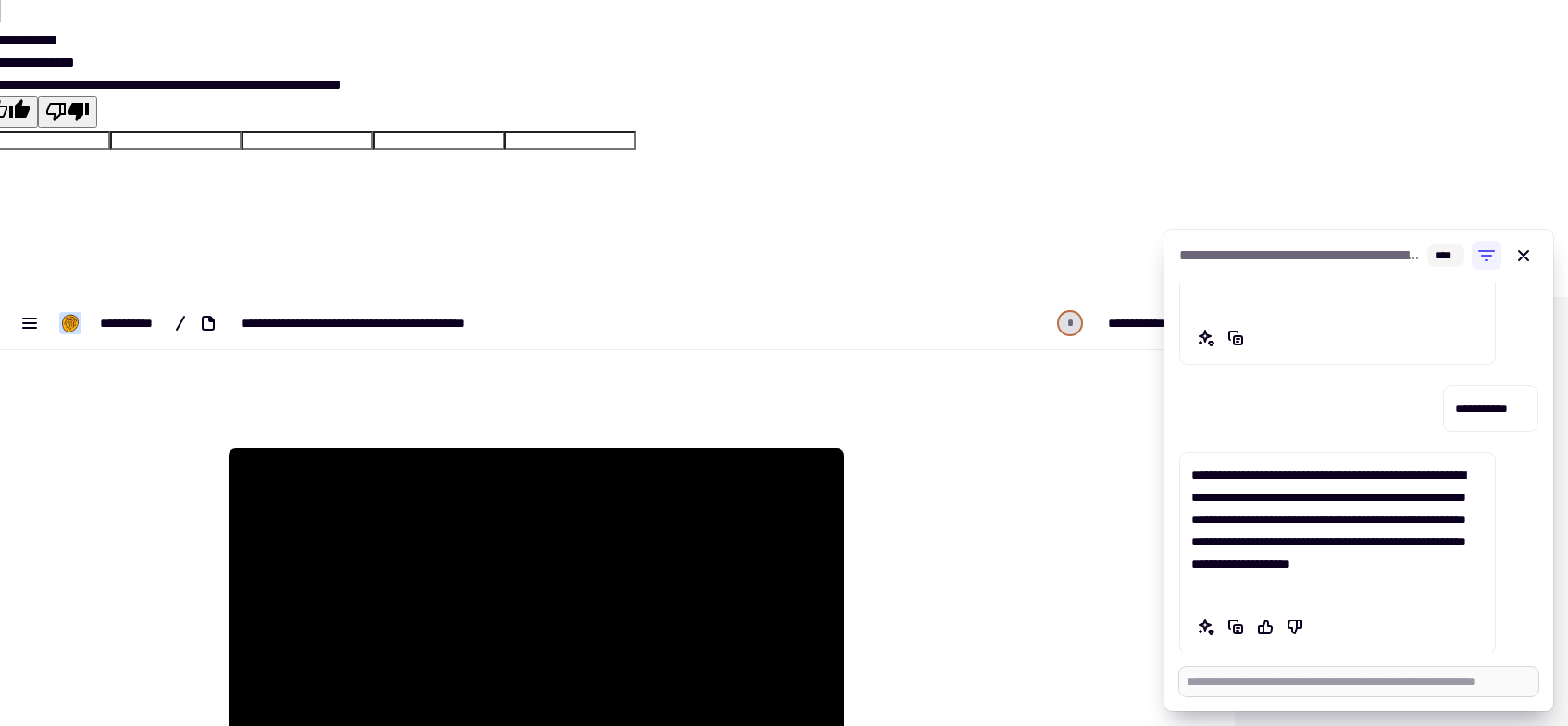 click at bounding box center [1359, 682] 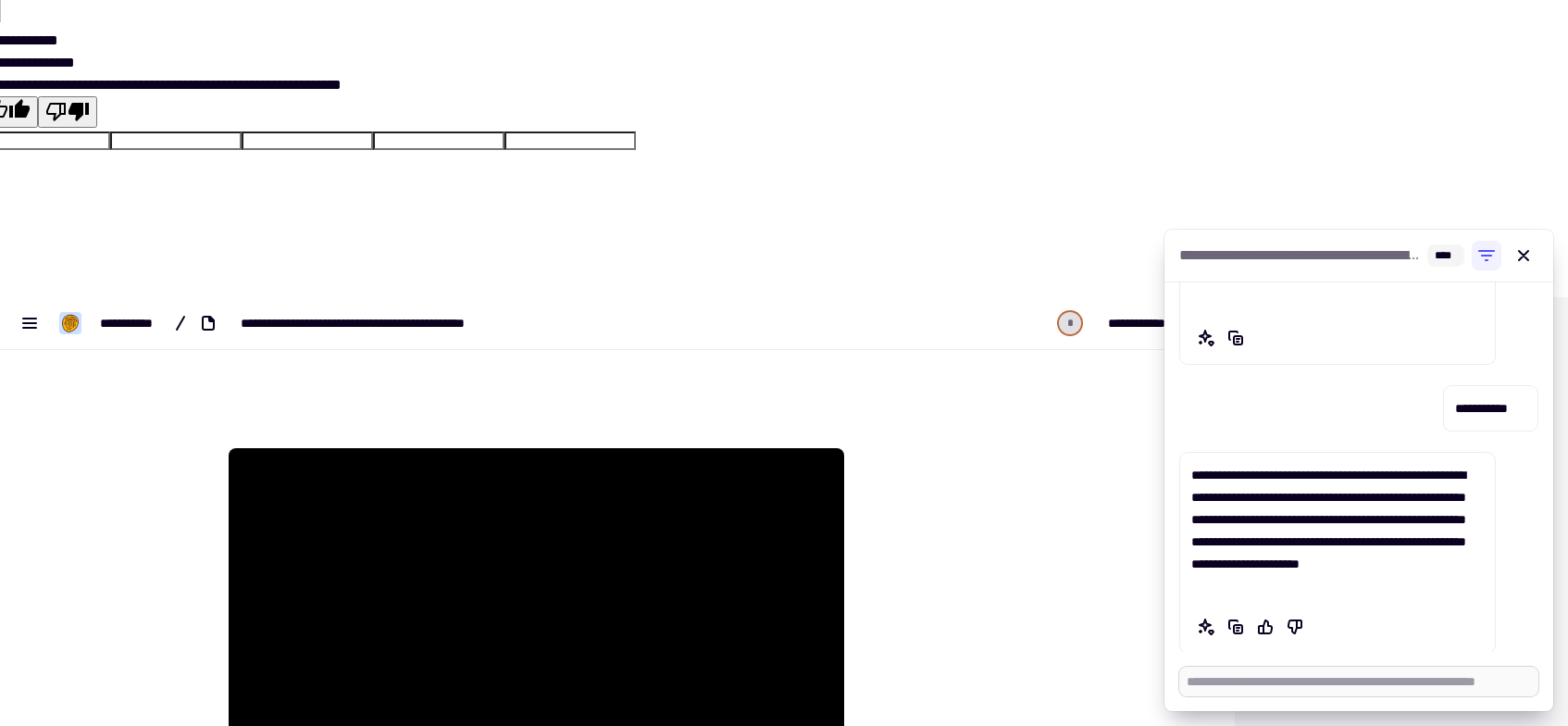 type on "******" 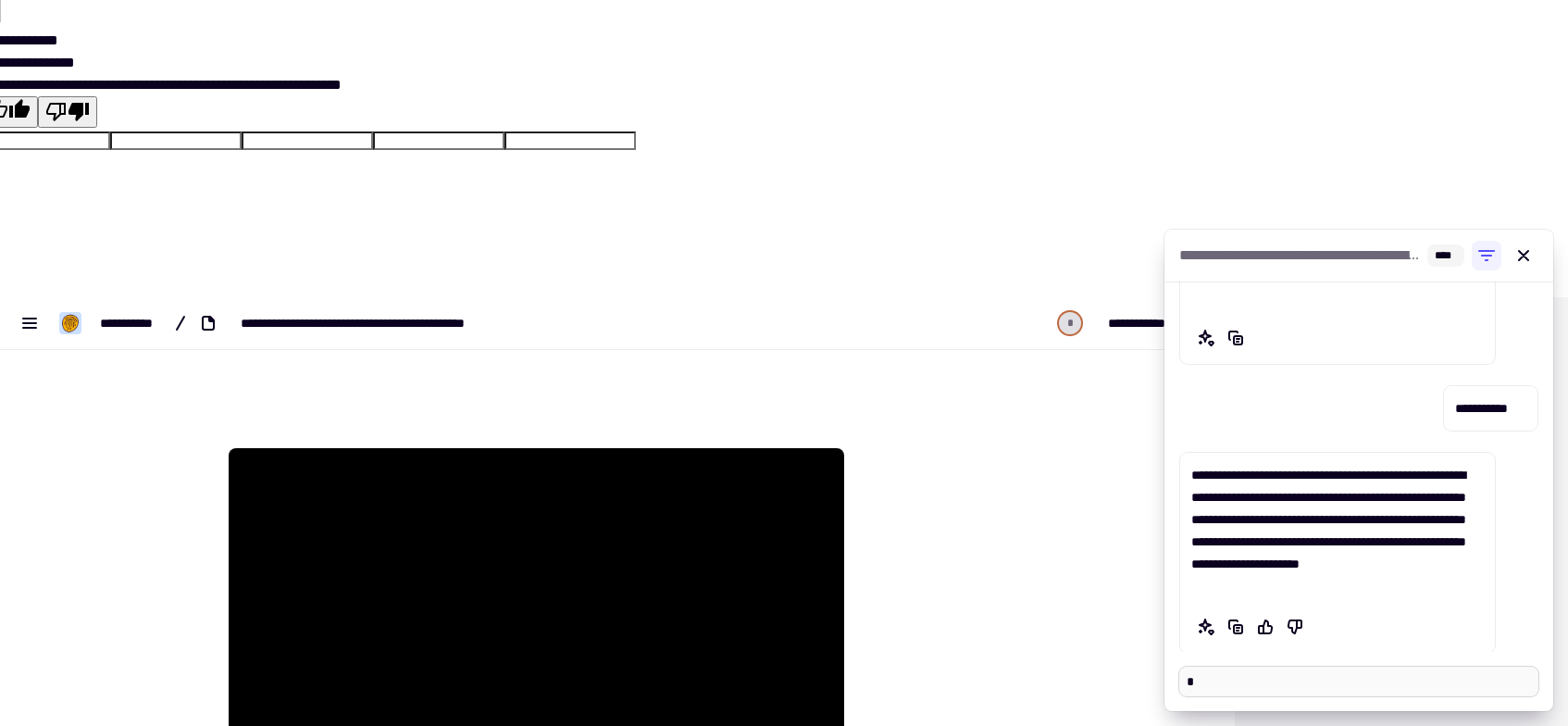 type on "******" 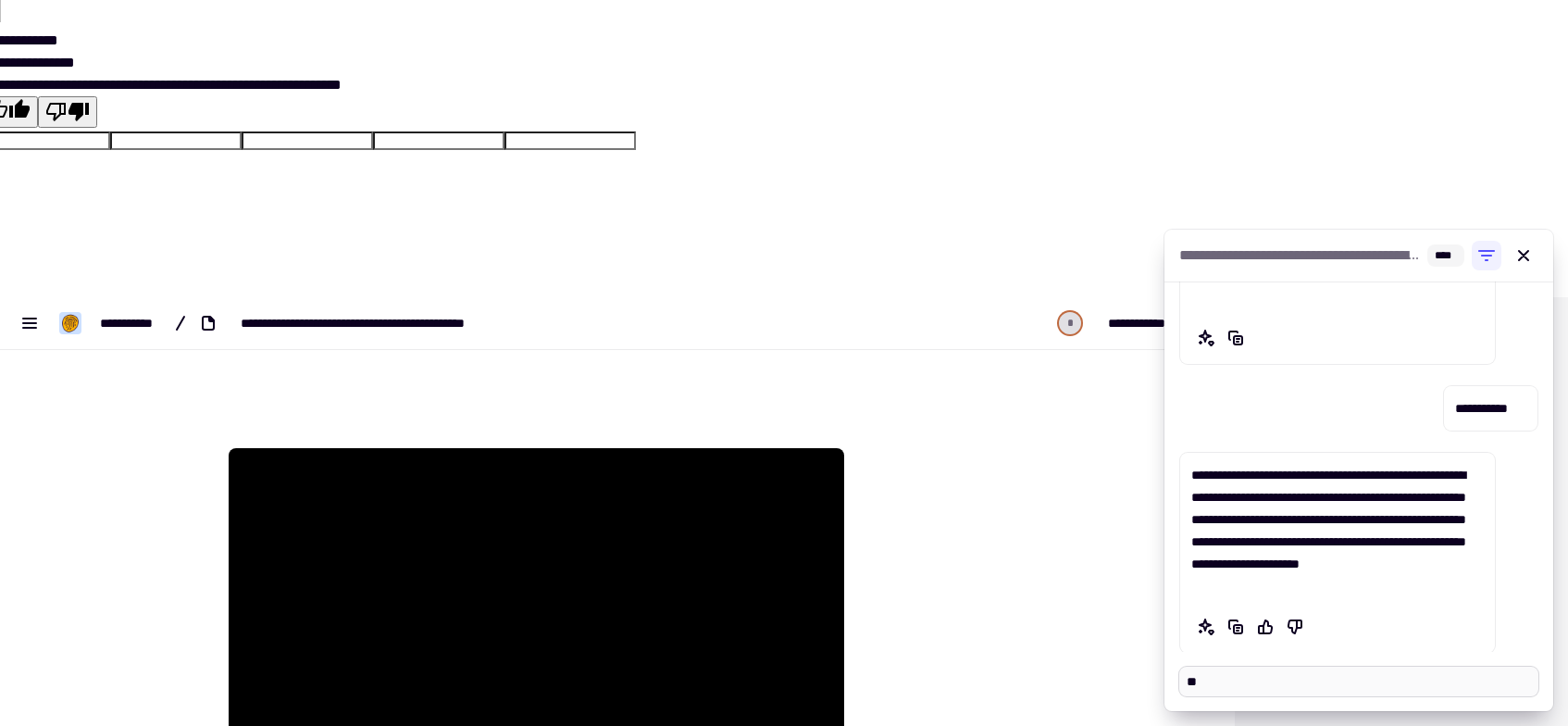 type on "******" 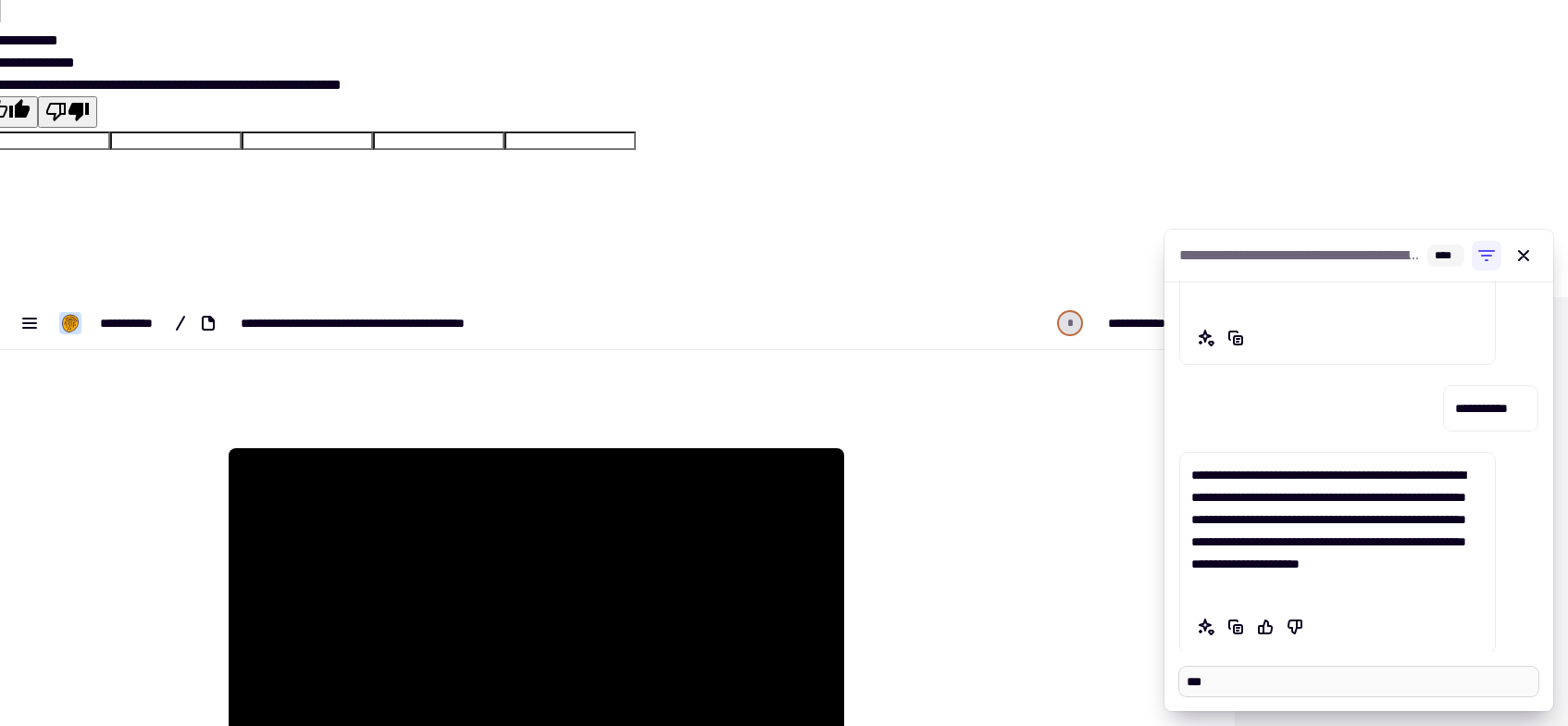 type on "*" 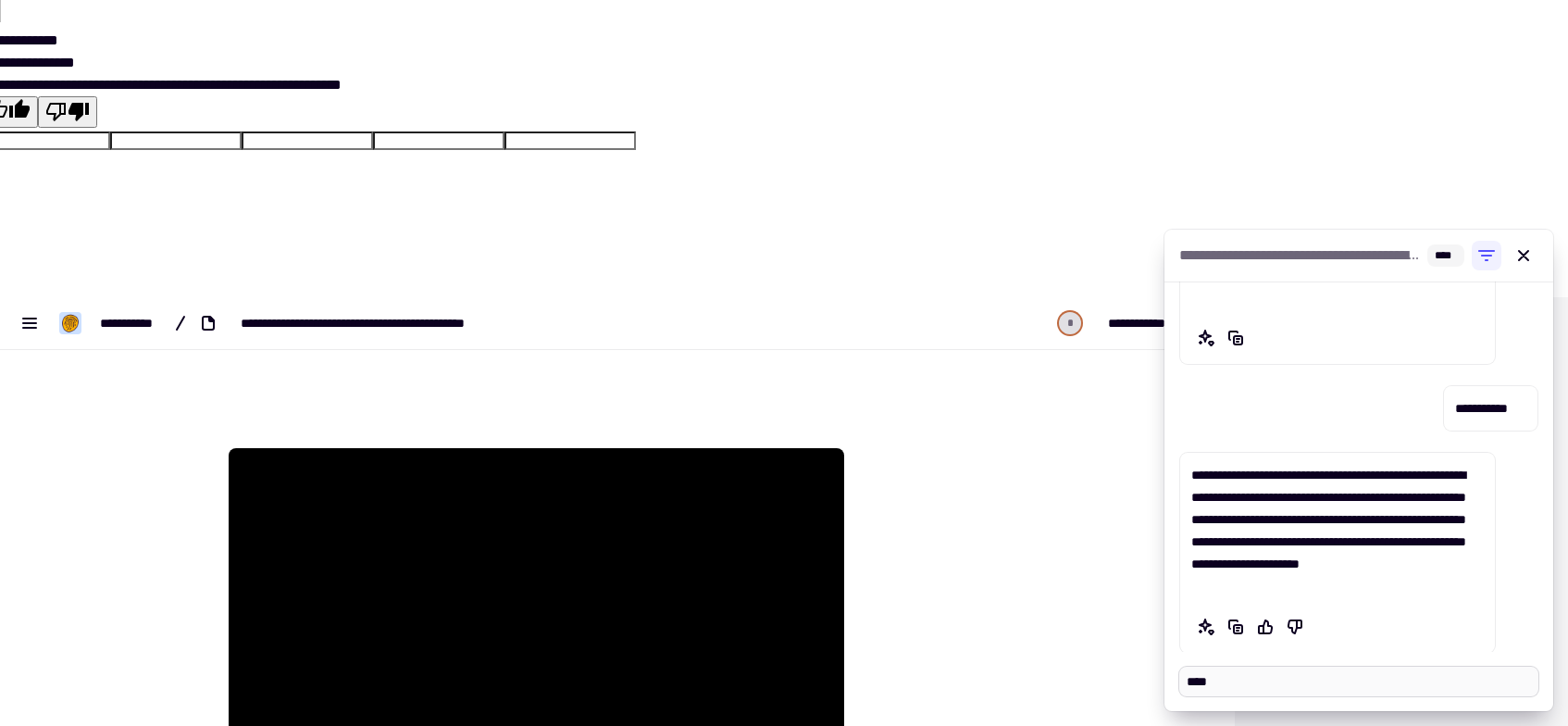 type on "*" 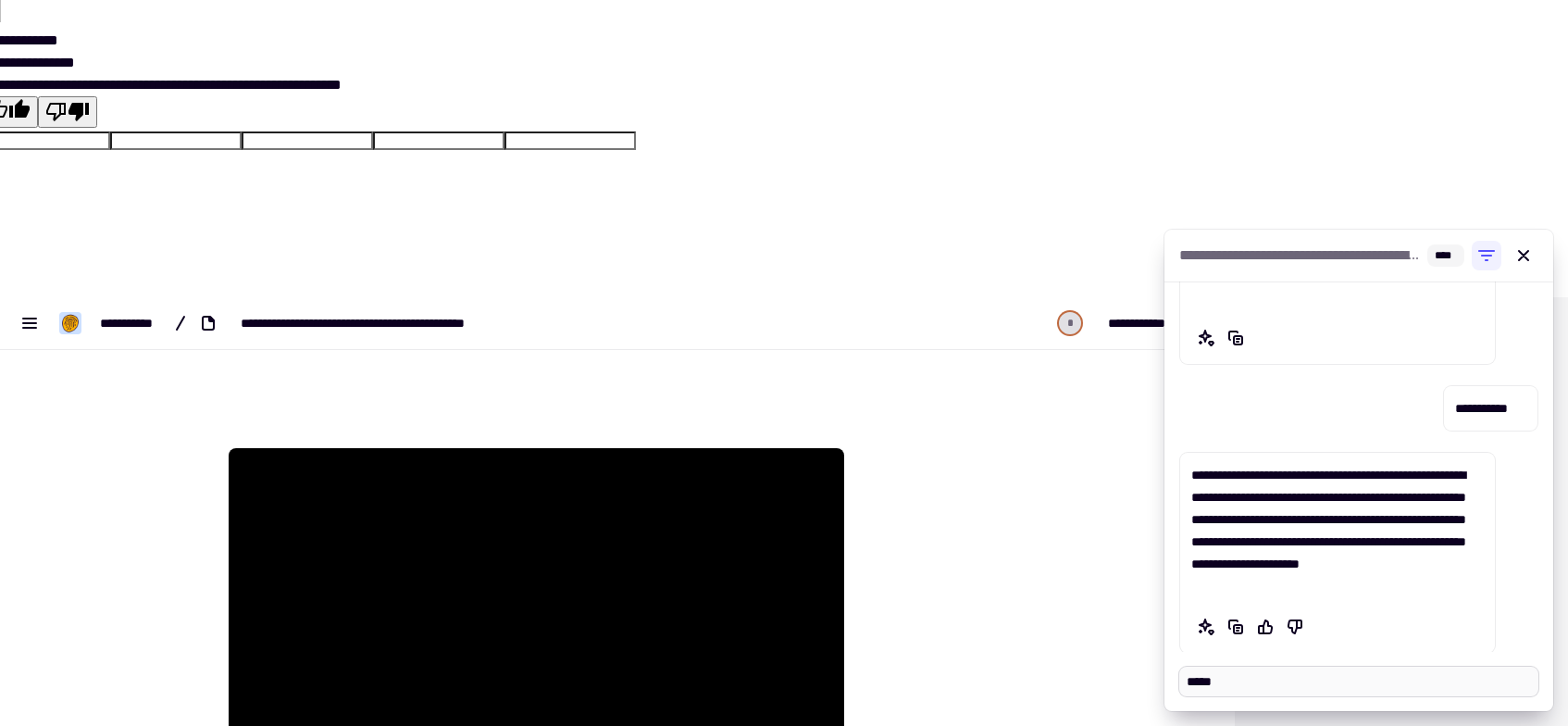 type on "*" 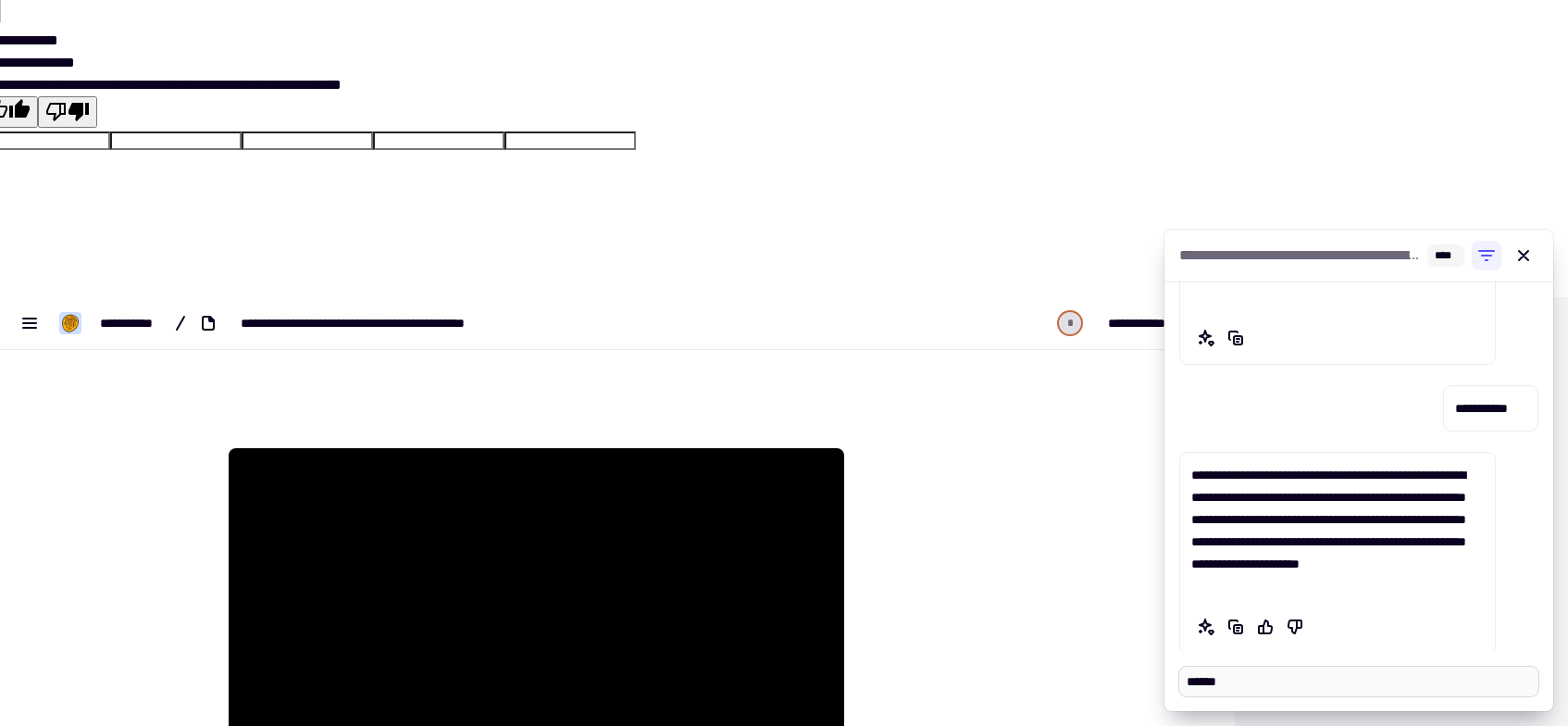 type on "*" 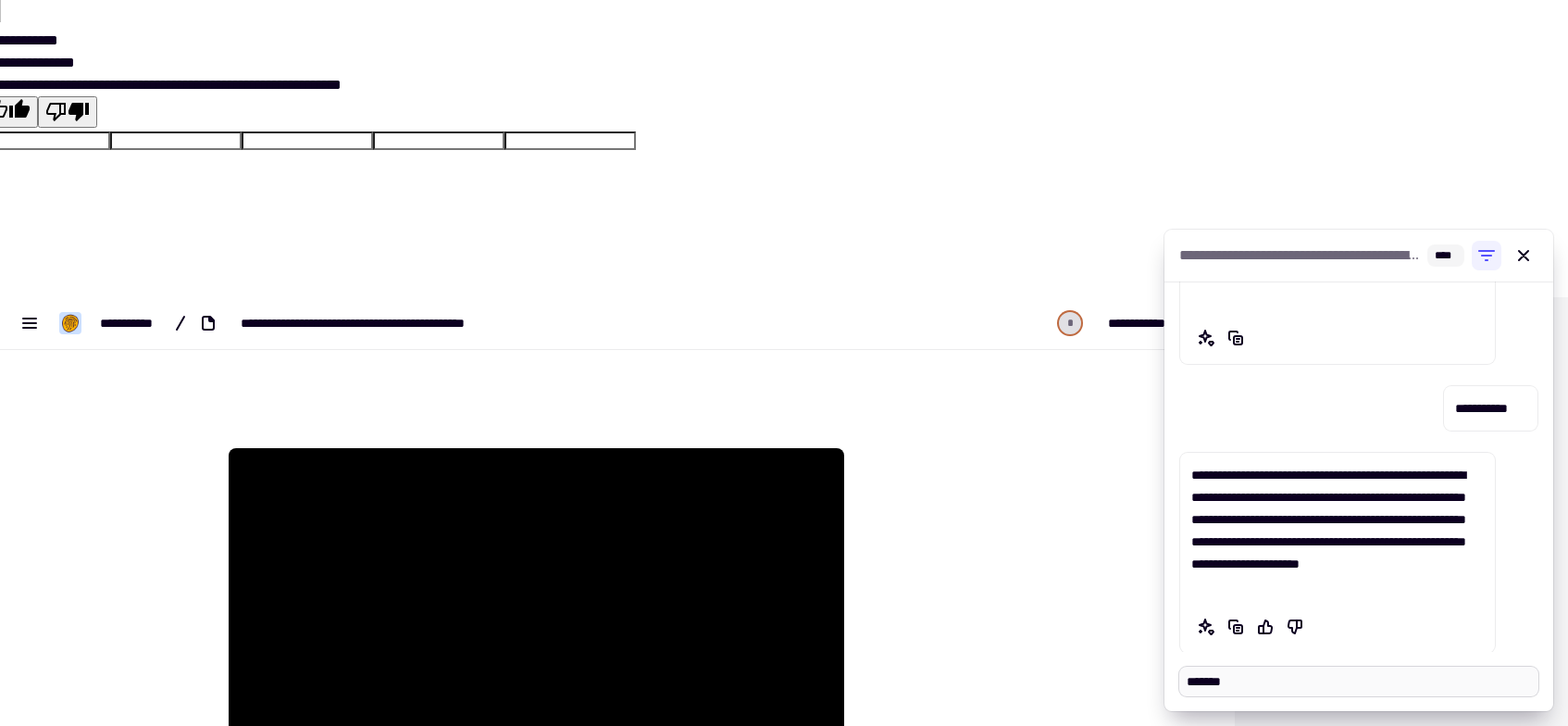 type on "******" 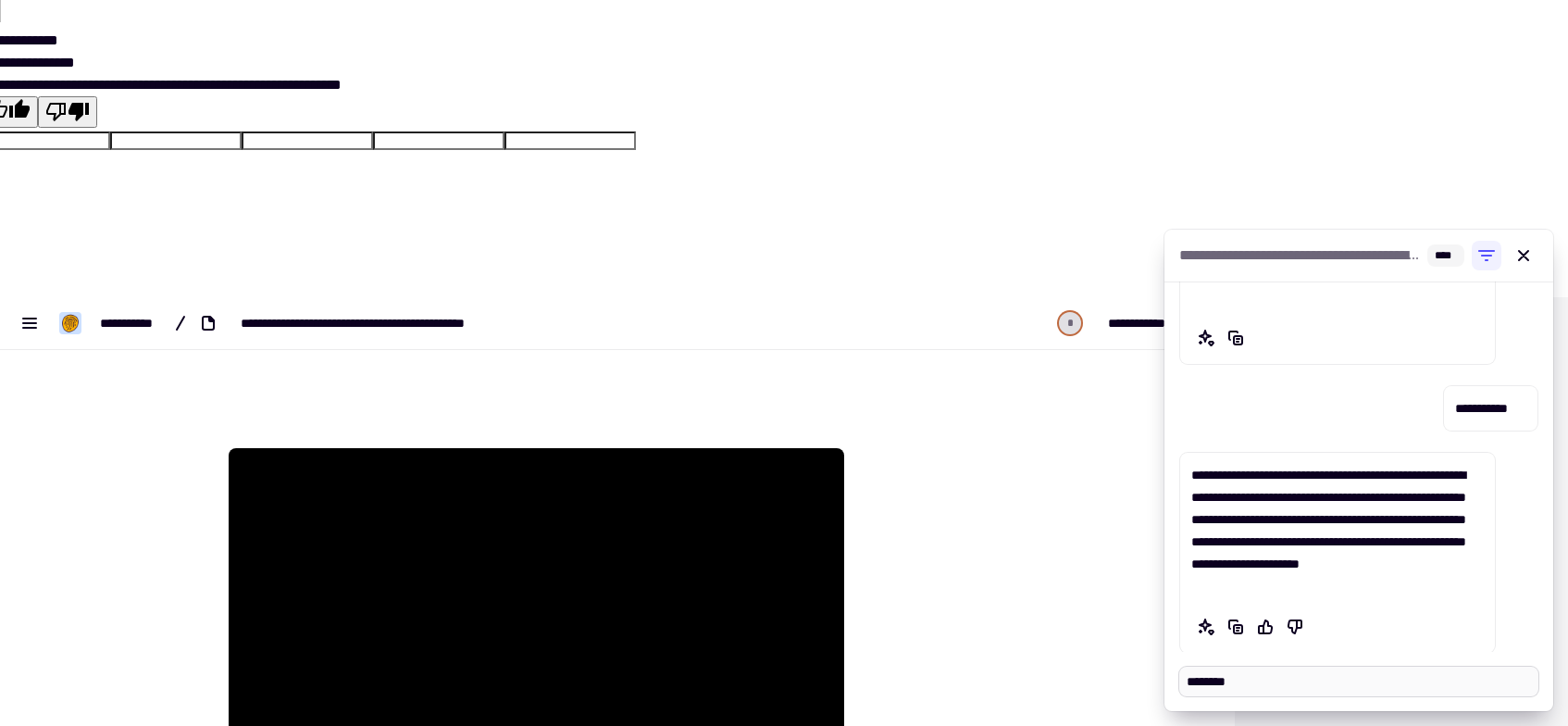 type on "*" 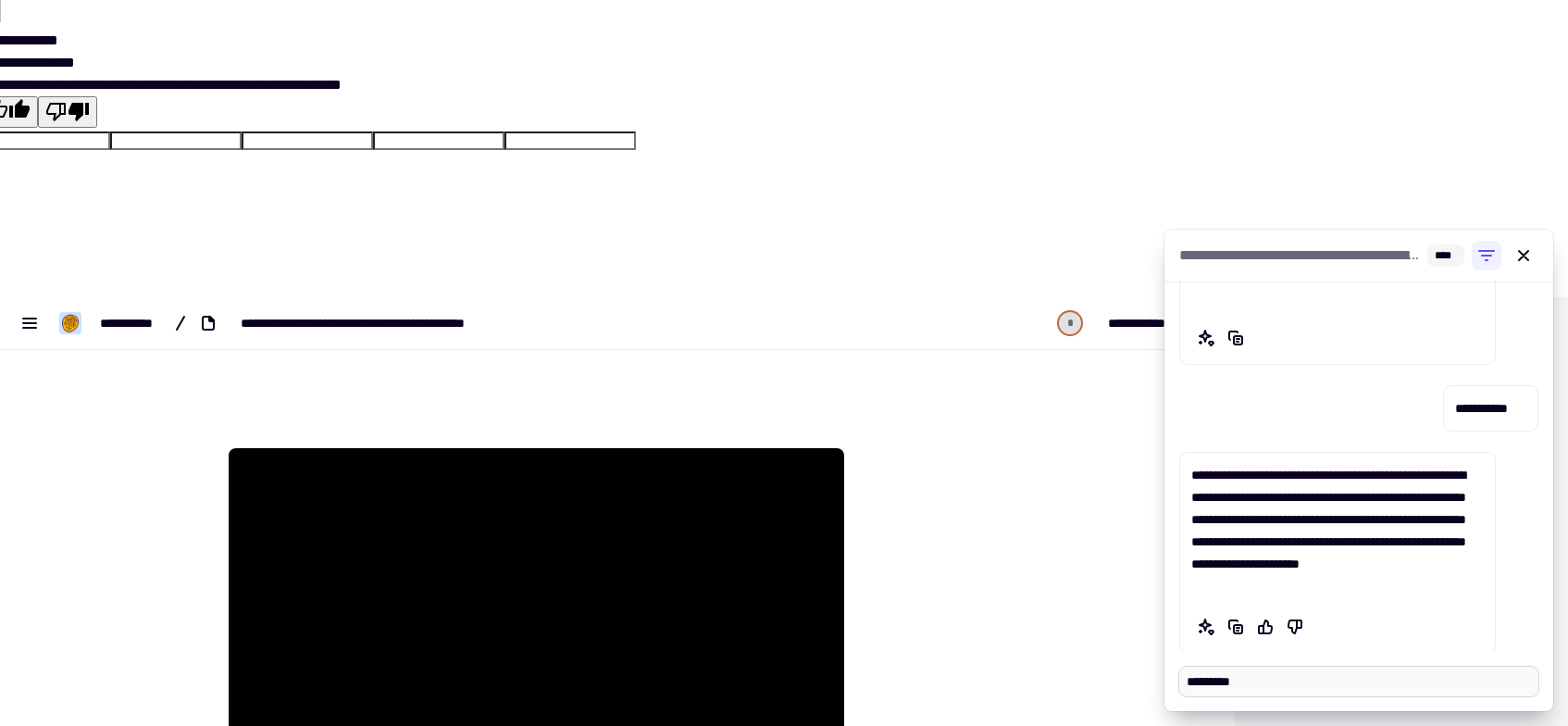 type on "******" 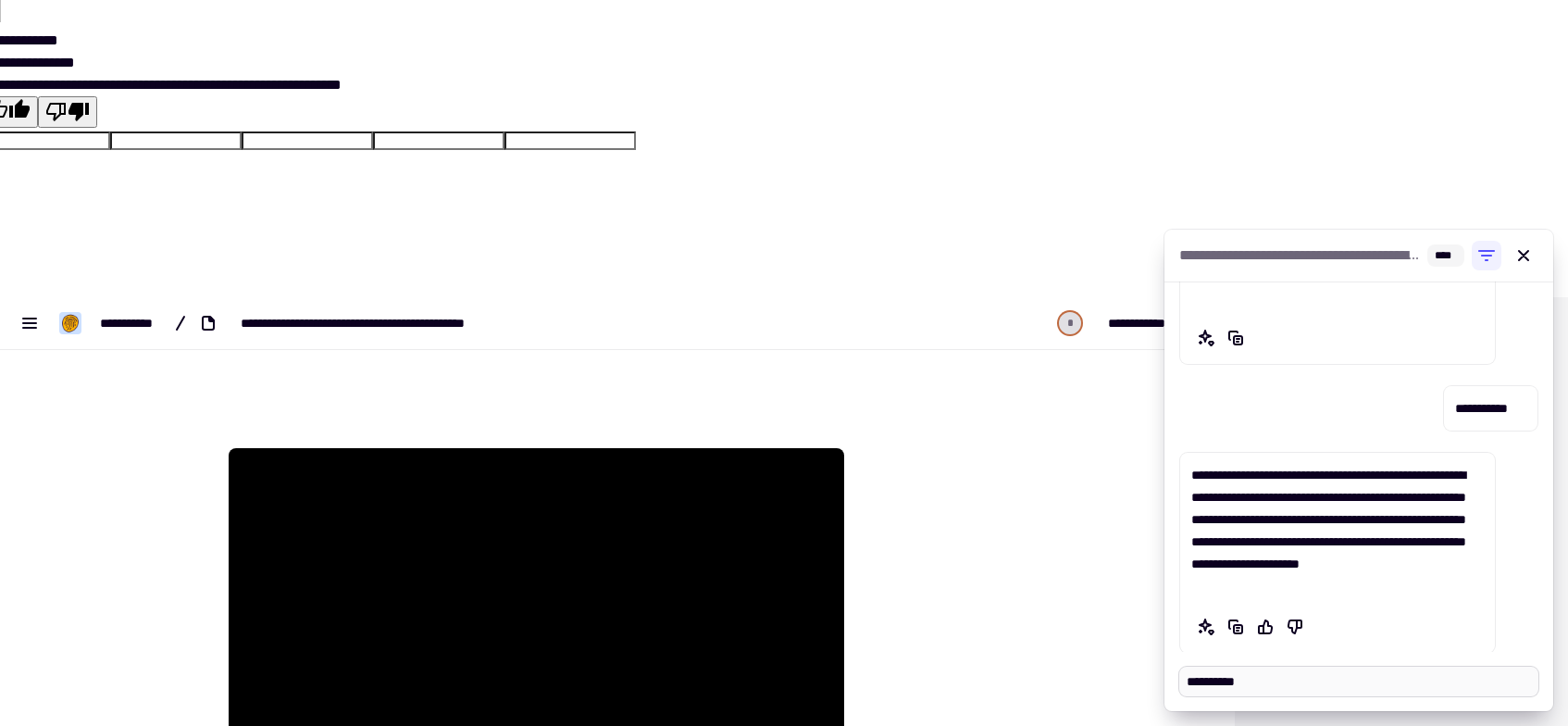 type on "*" 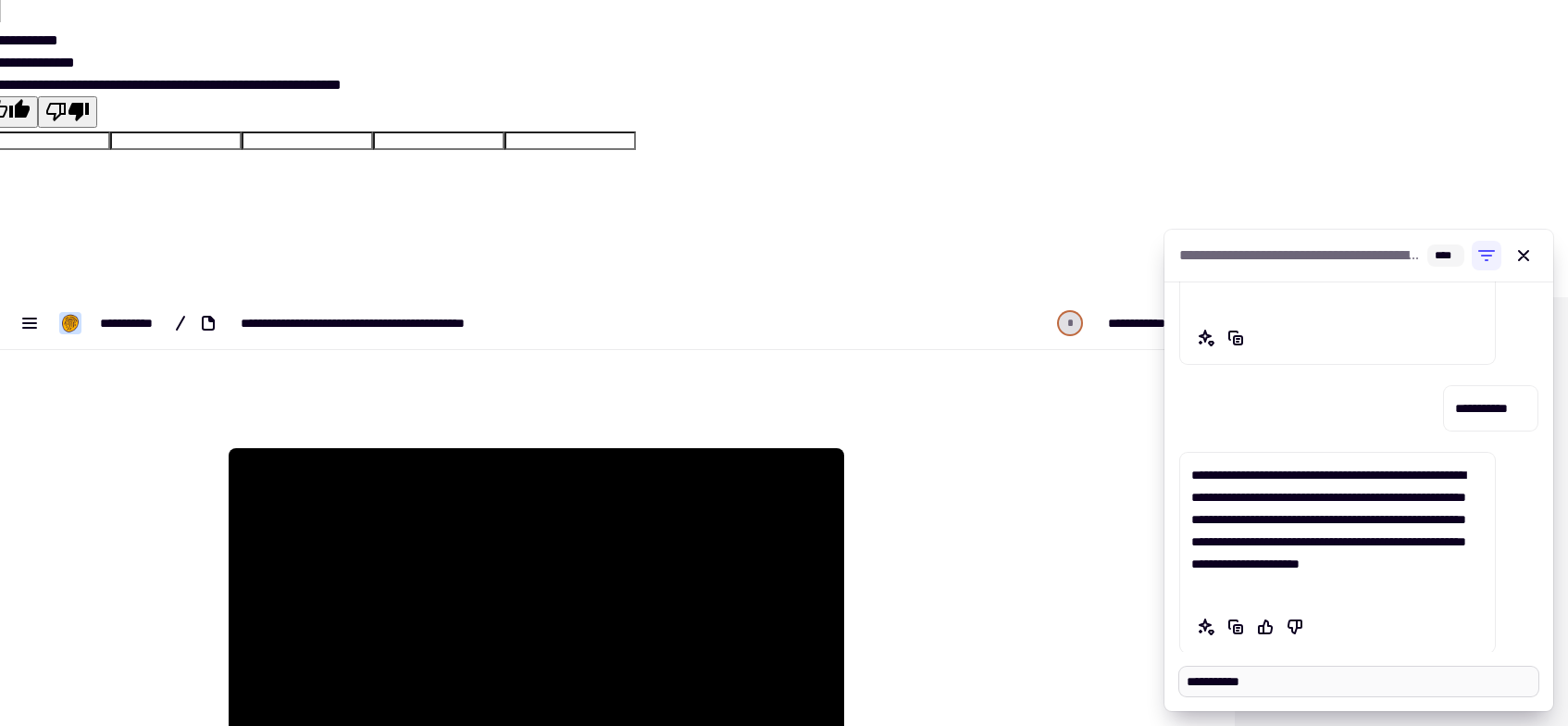 type on "******" 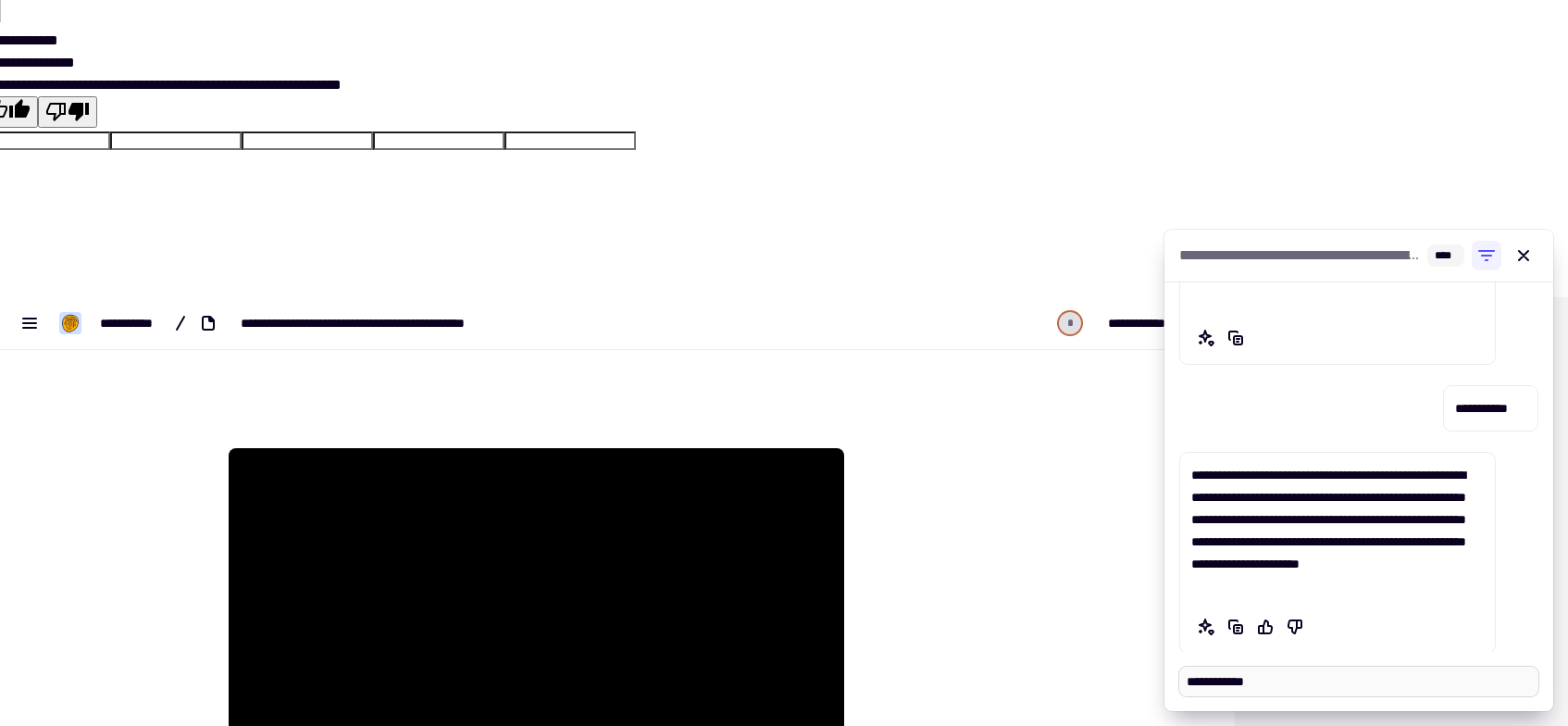 type on "*" 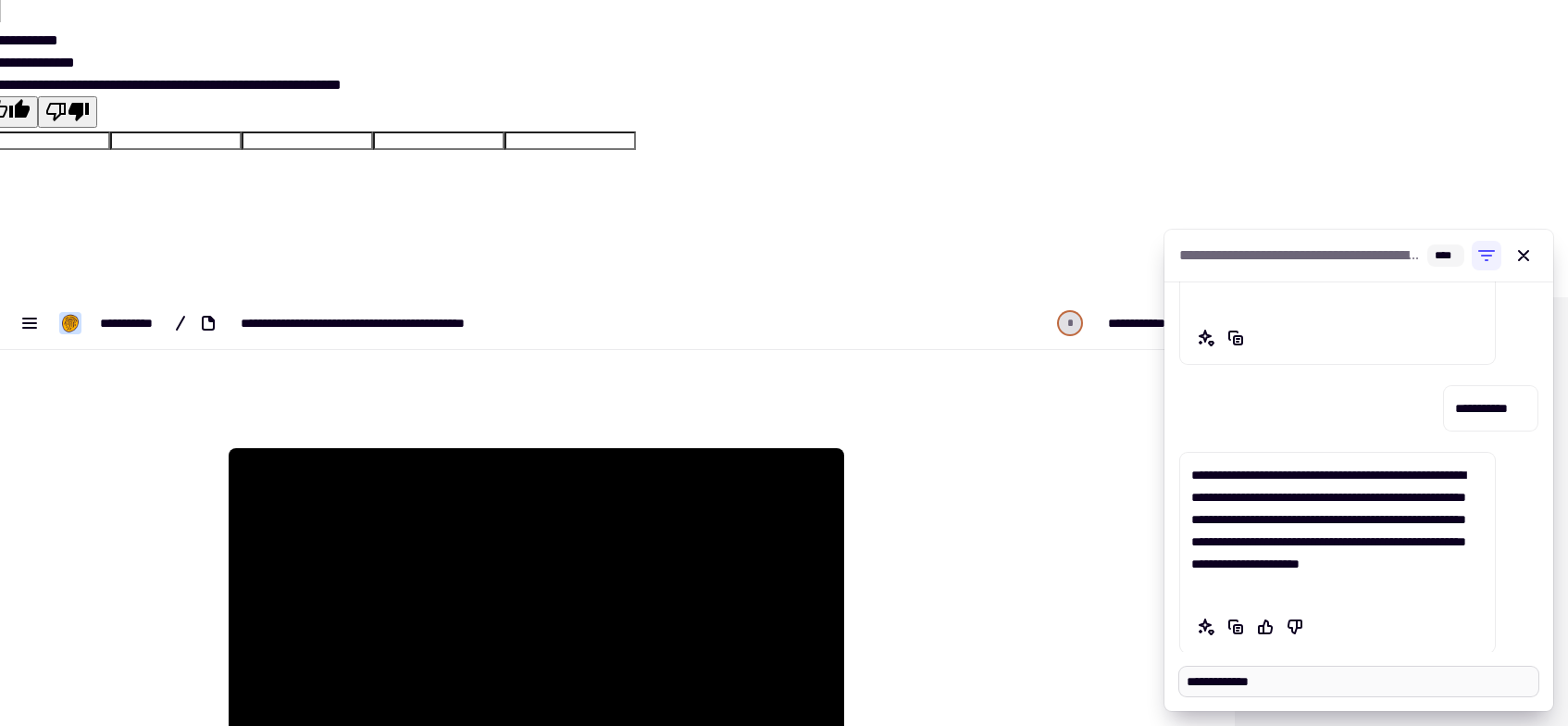 type on "*" 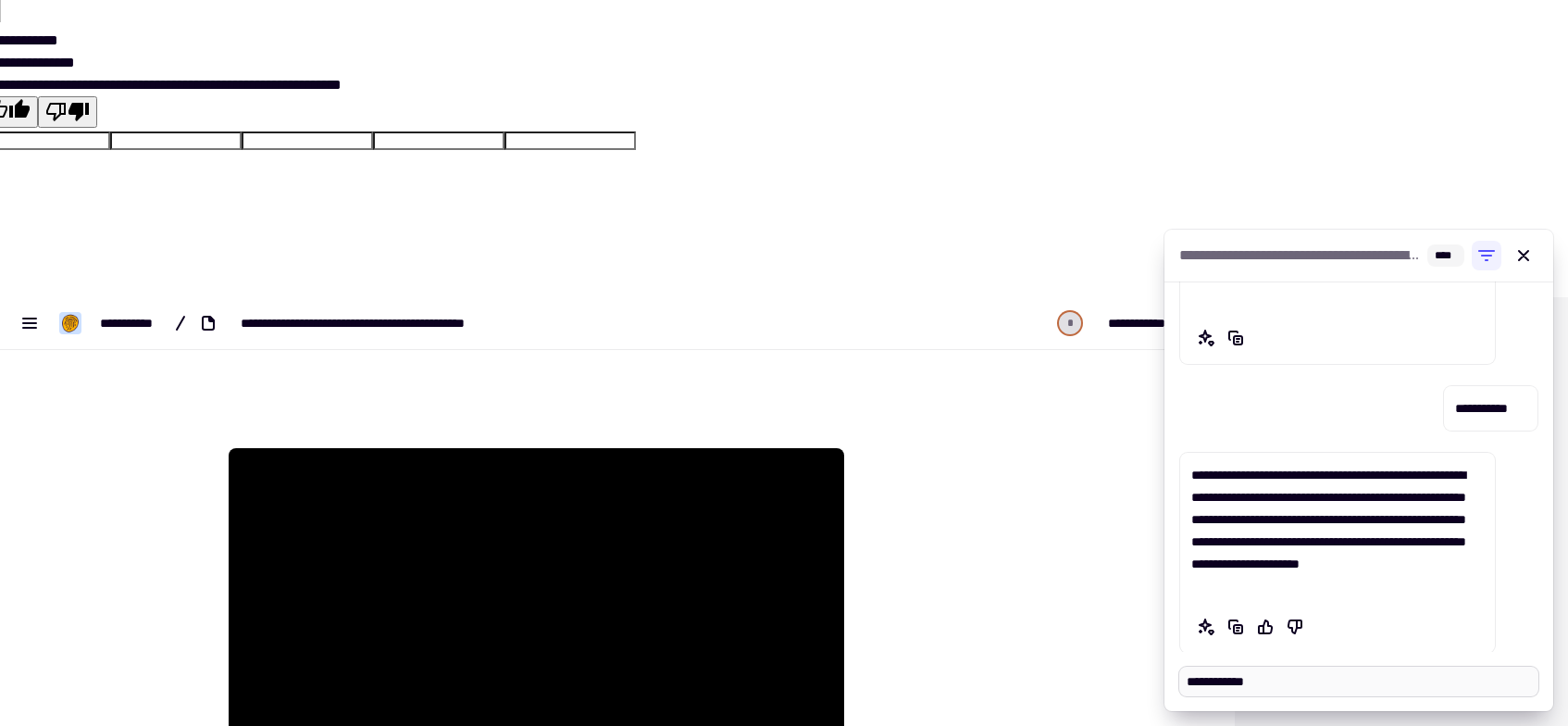 type on "*" 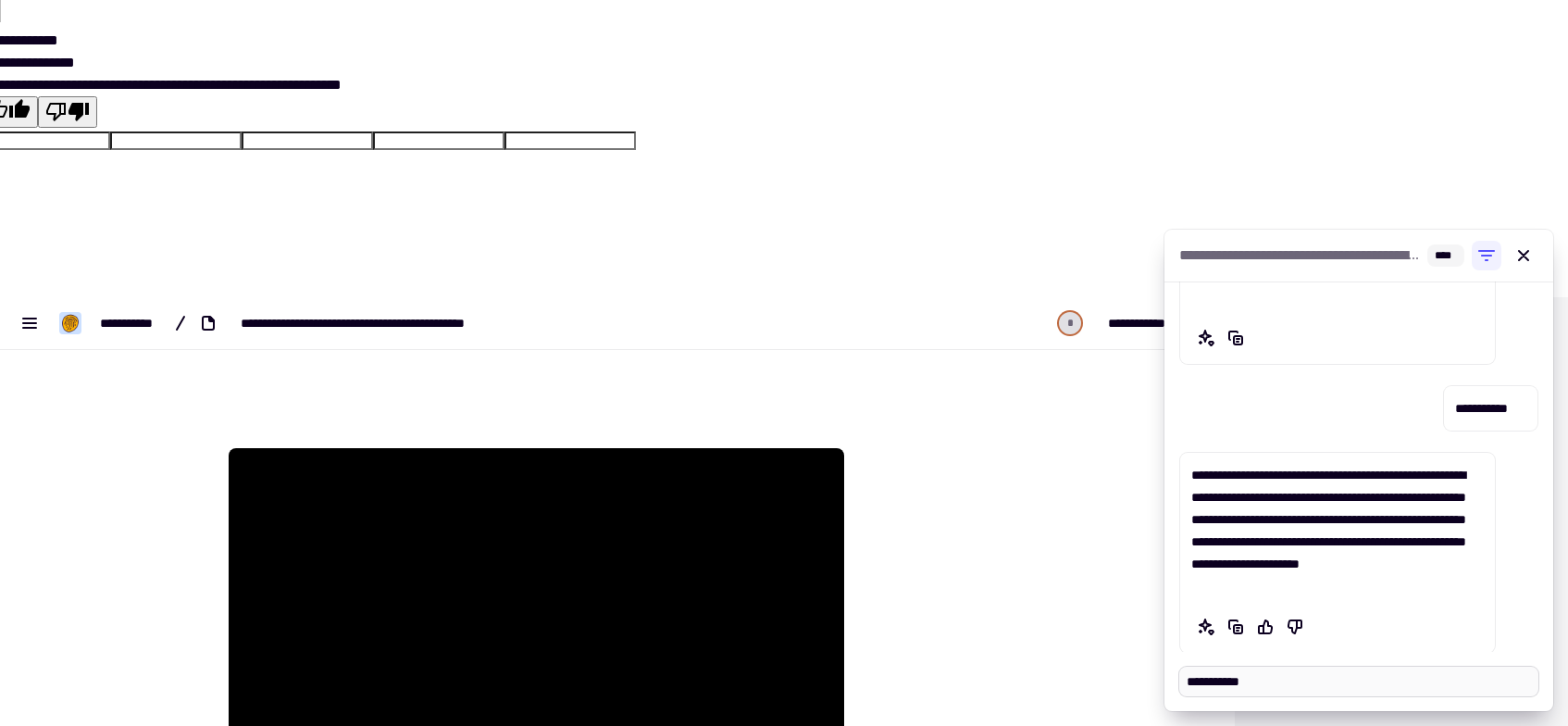 type on "******" 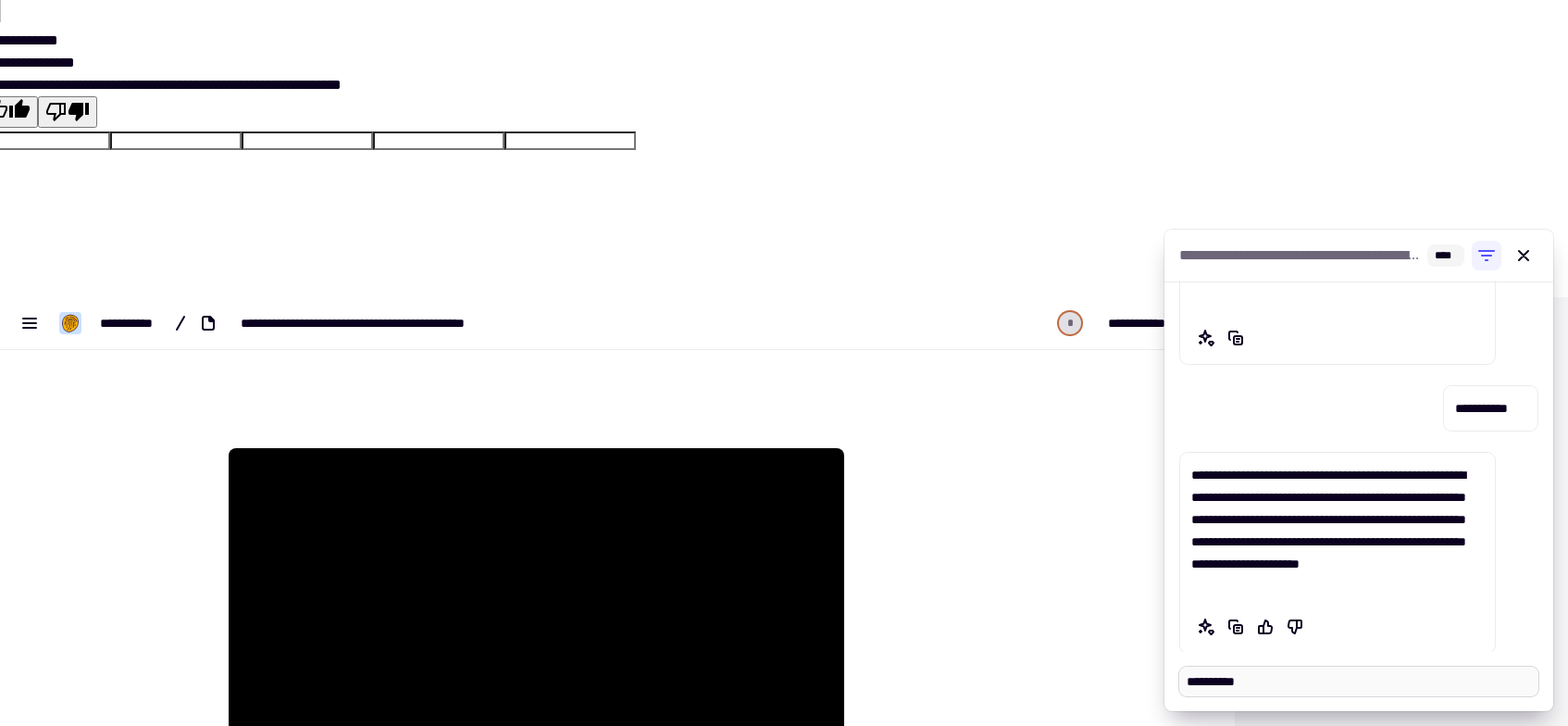 type on "*" 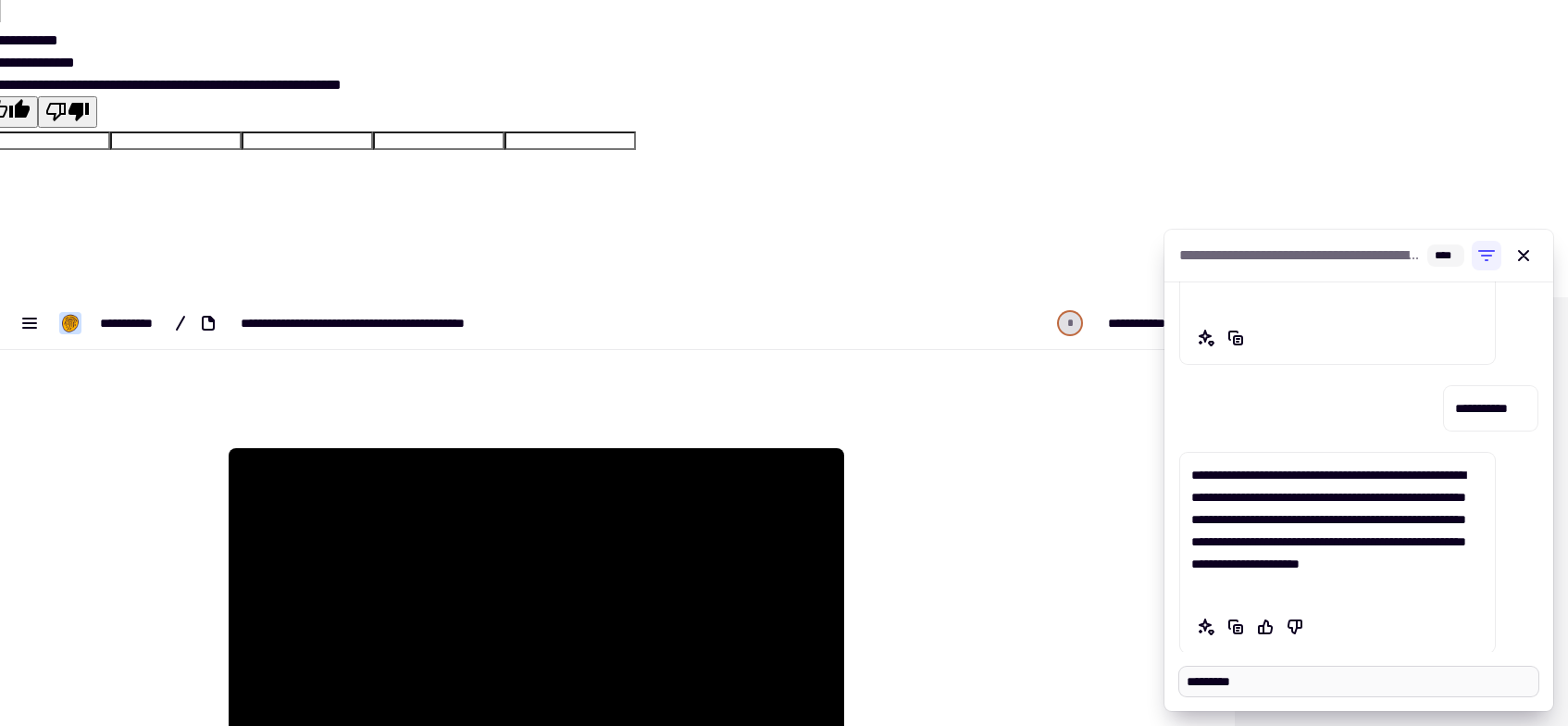 type on "******" 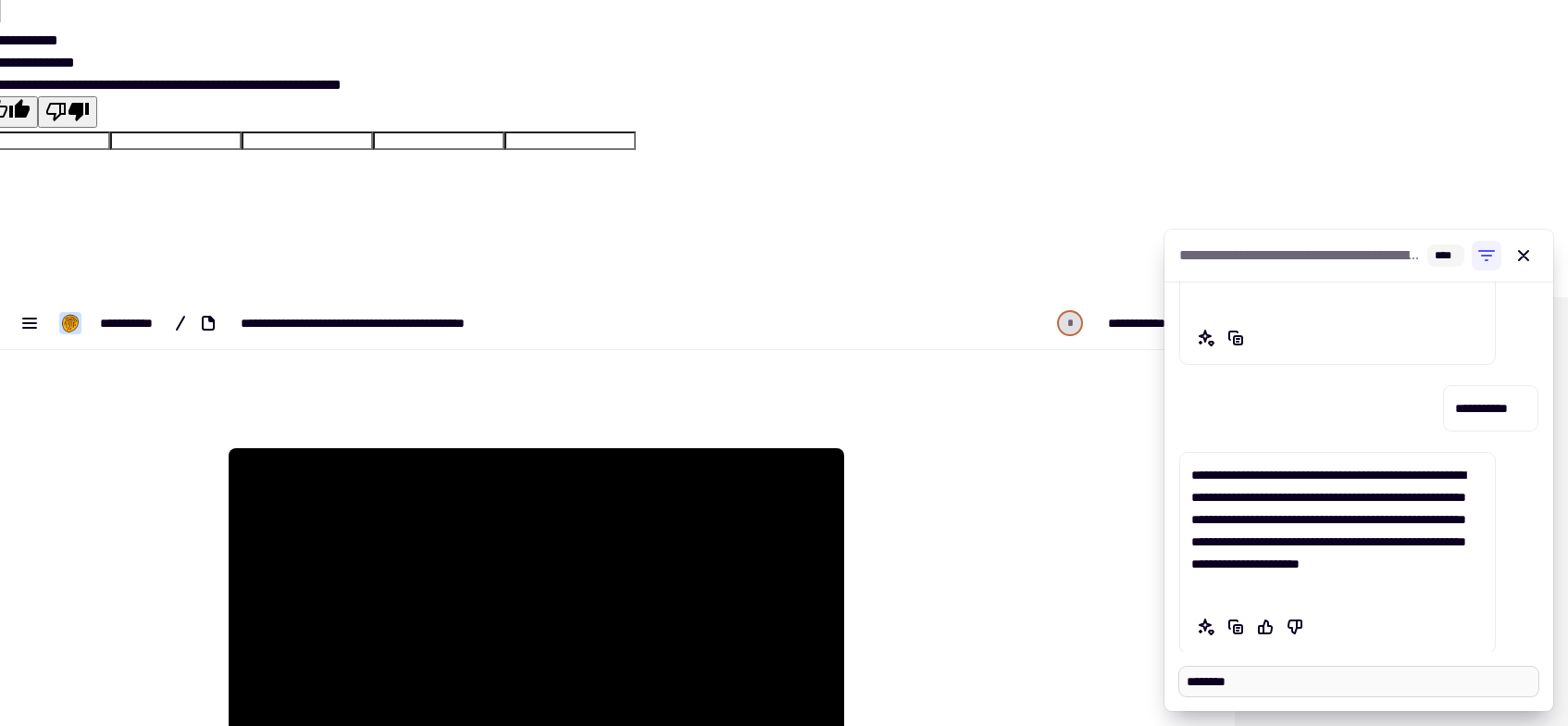 type on "*" 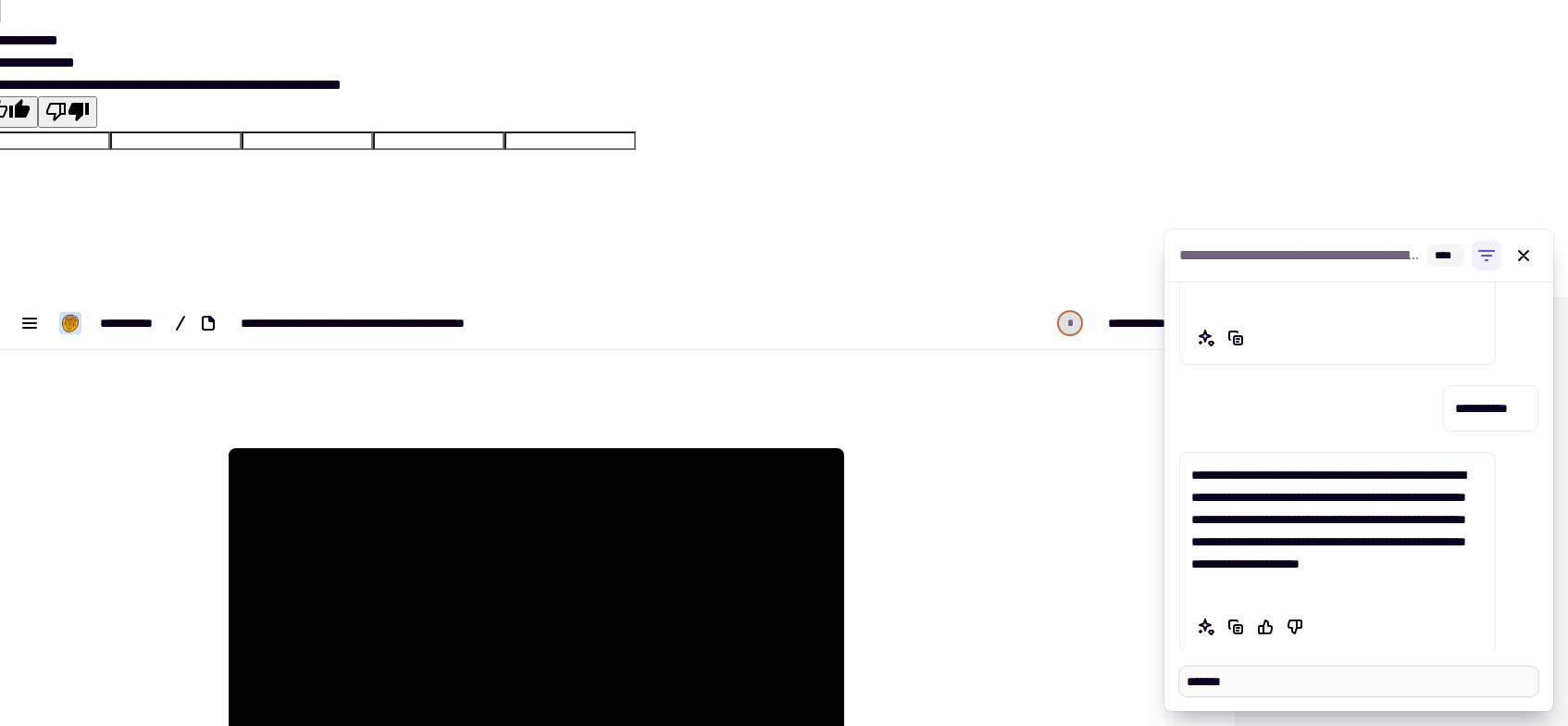 type on "******" 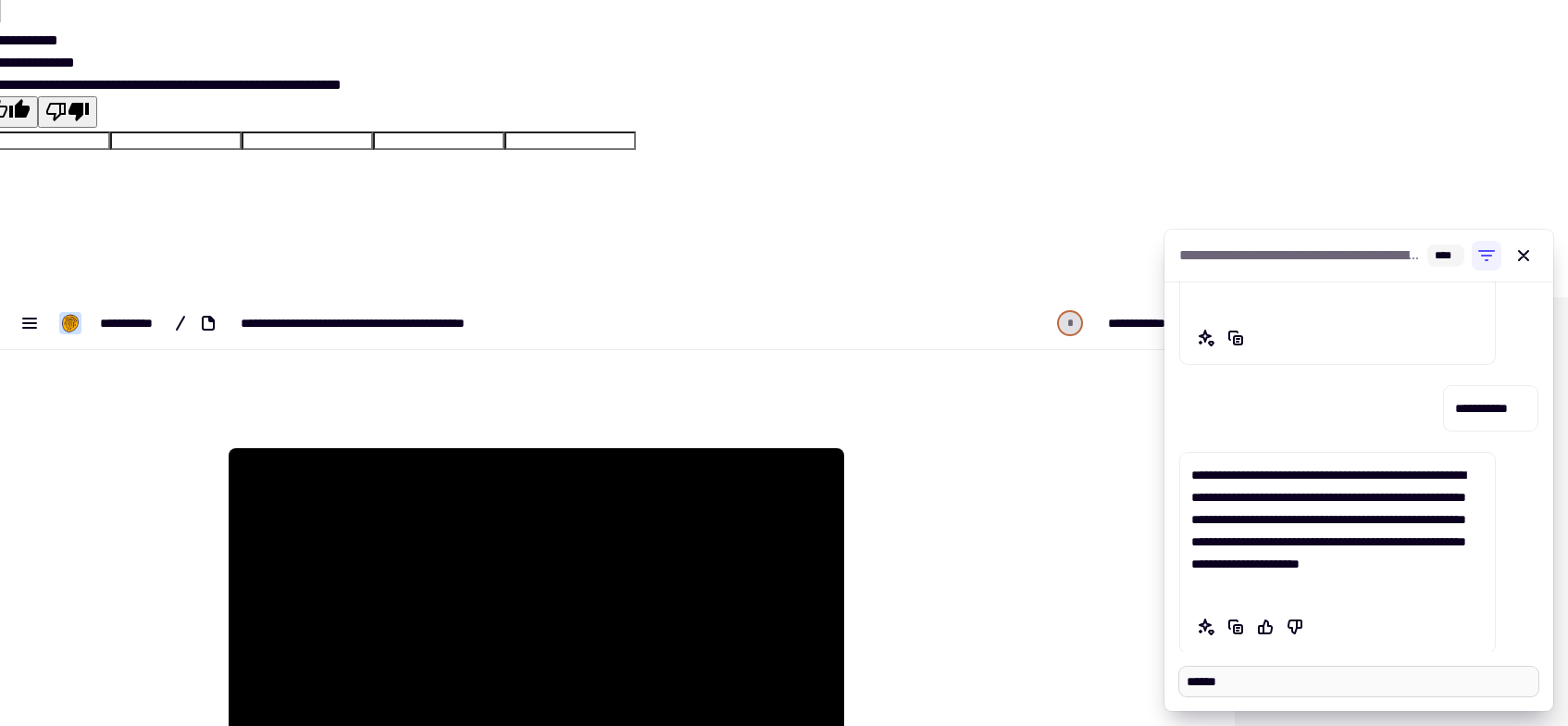 type on "******" 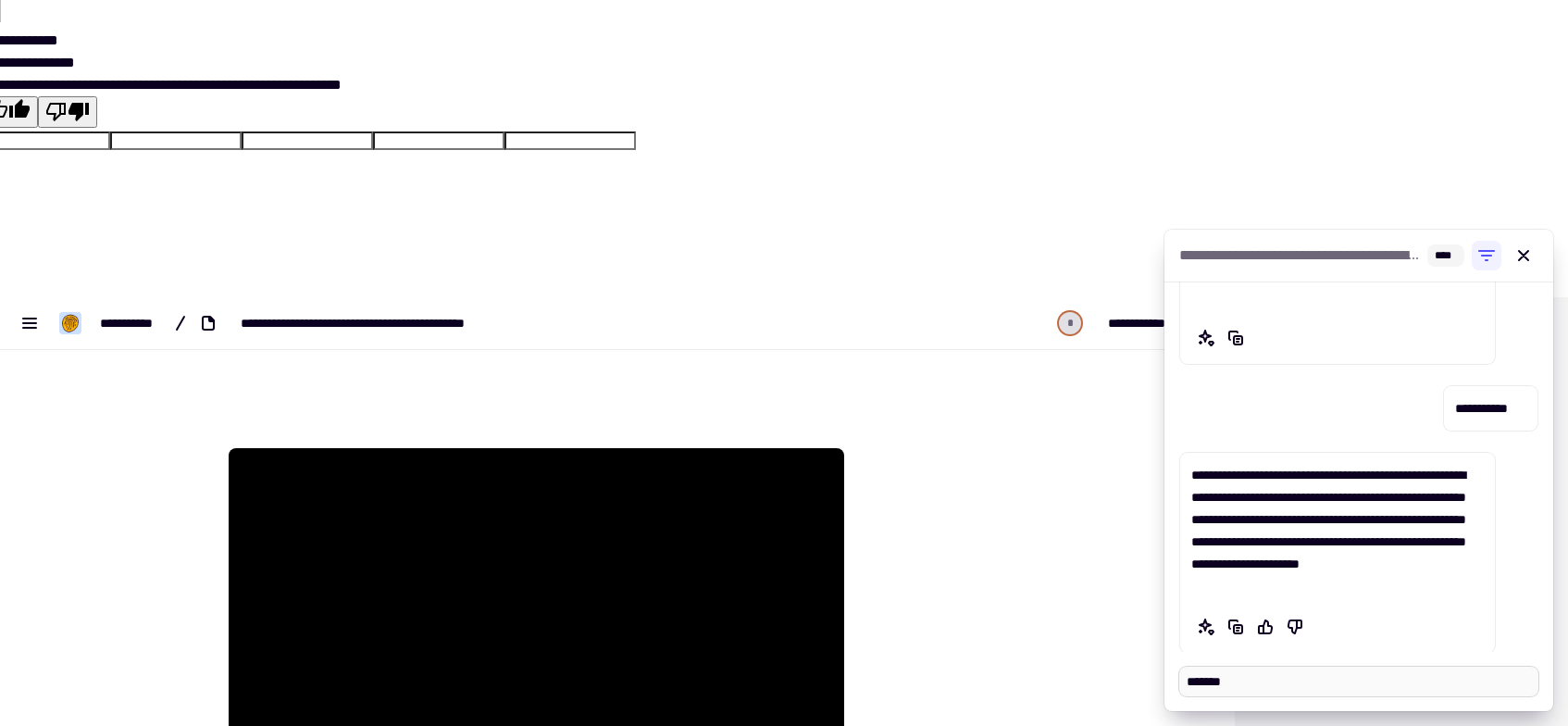 type on "*" 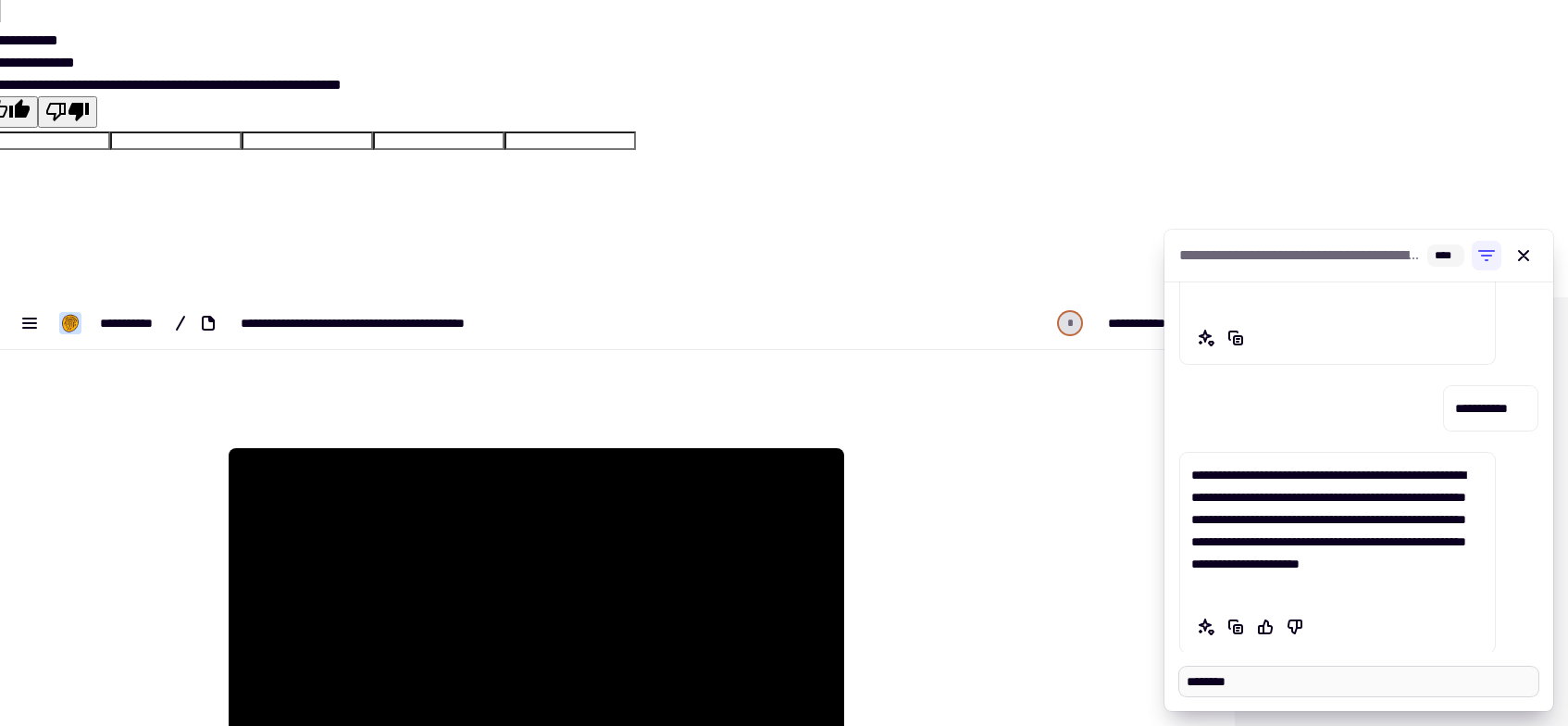 type on "*" 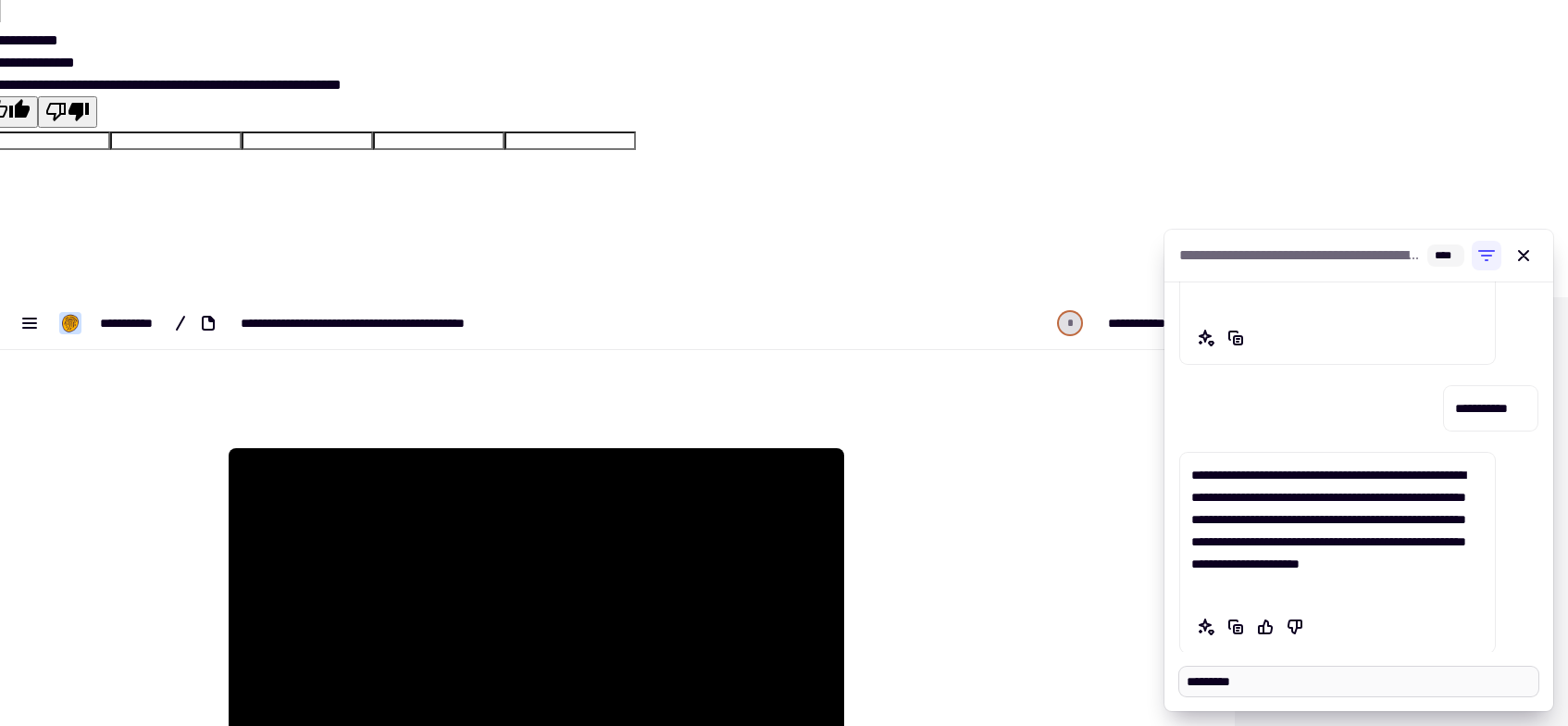 type on "*" 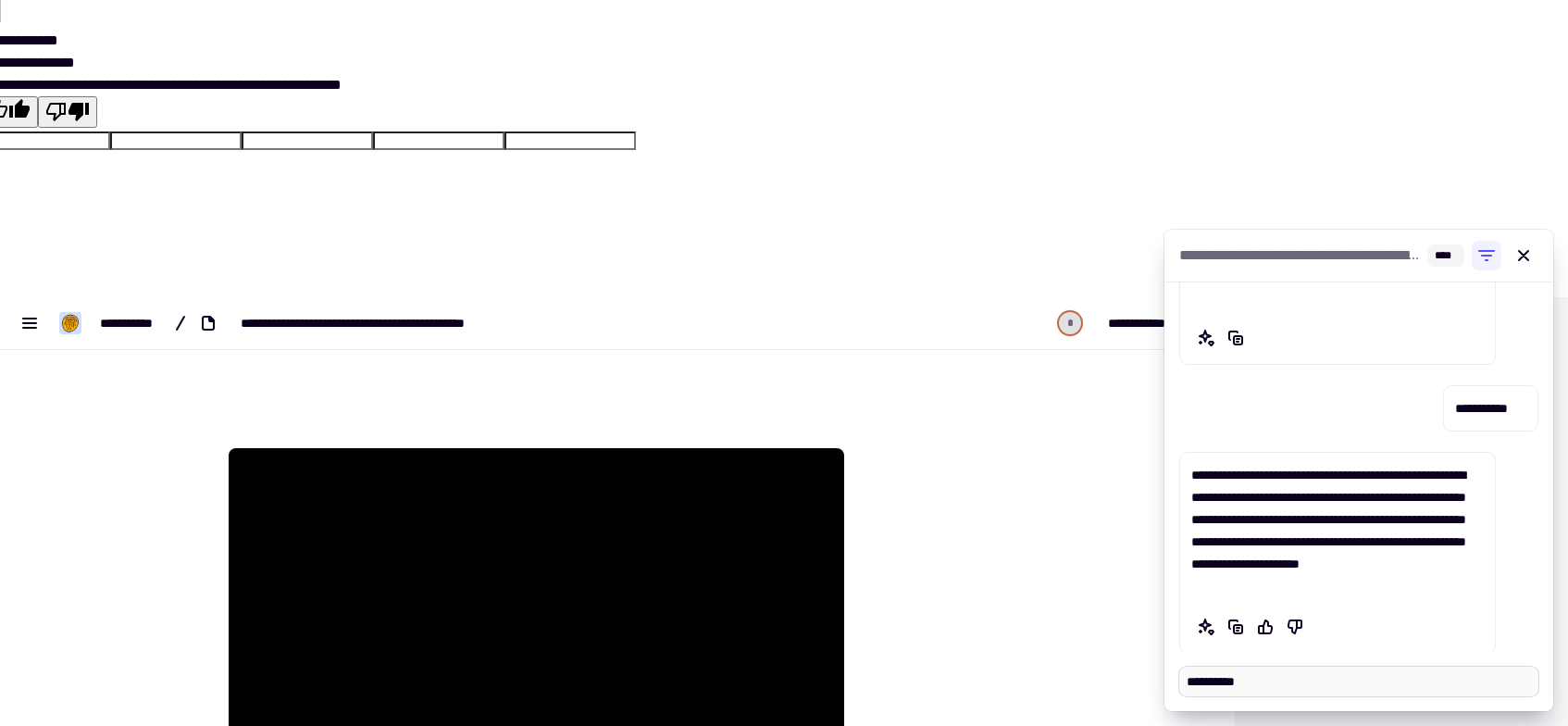 type on "*" 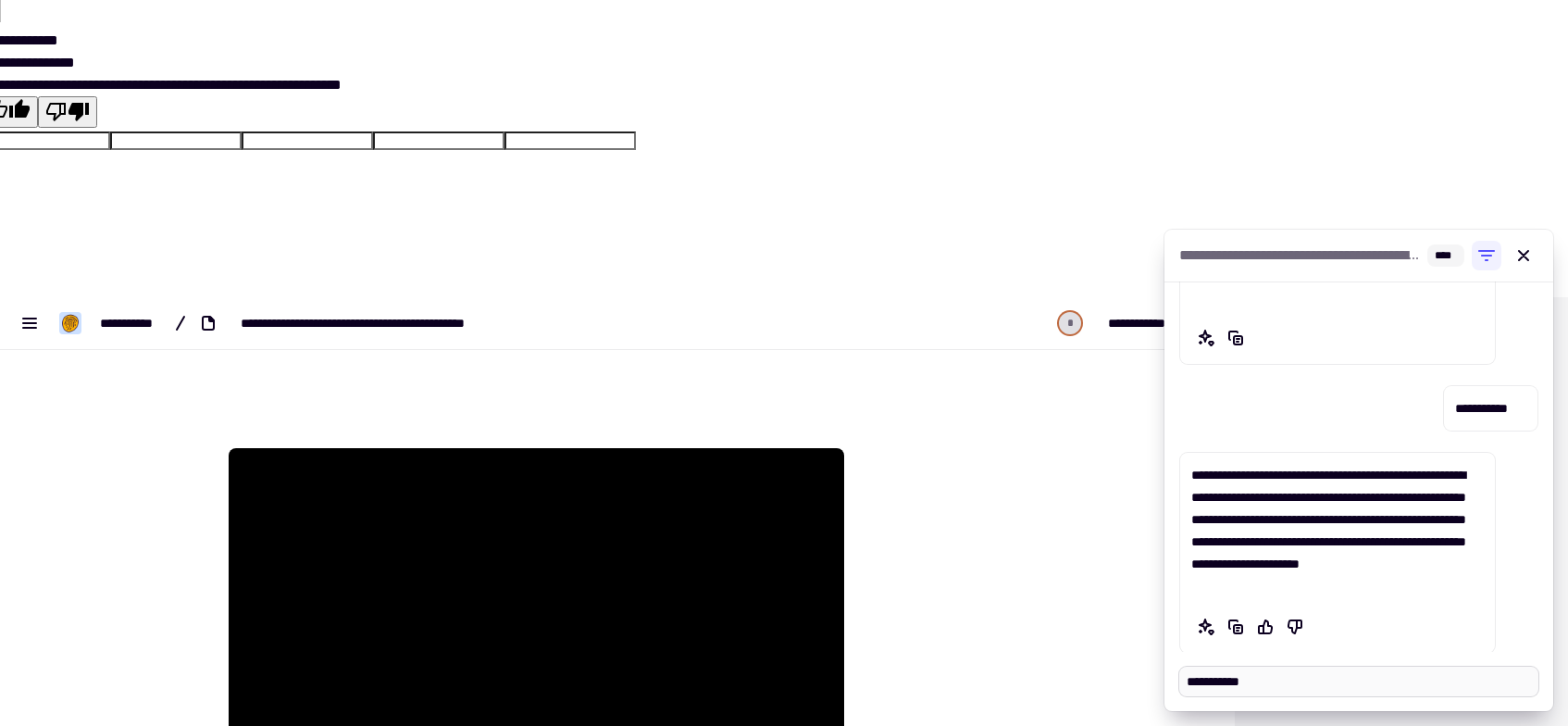 type 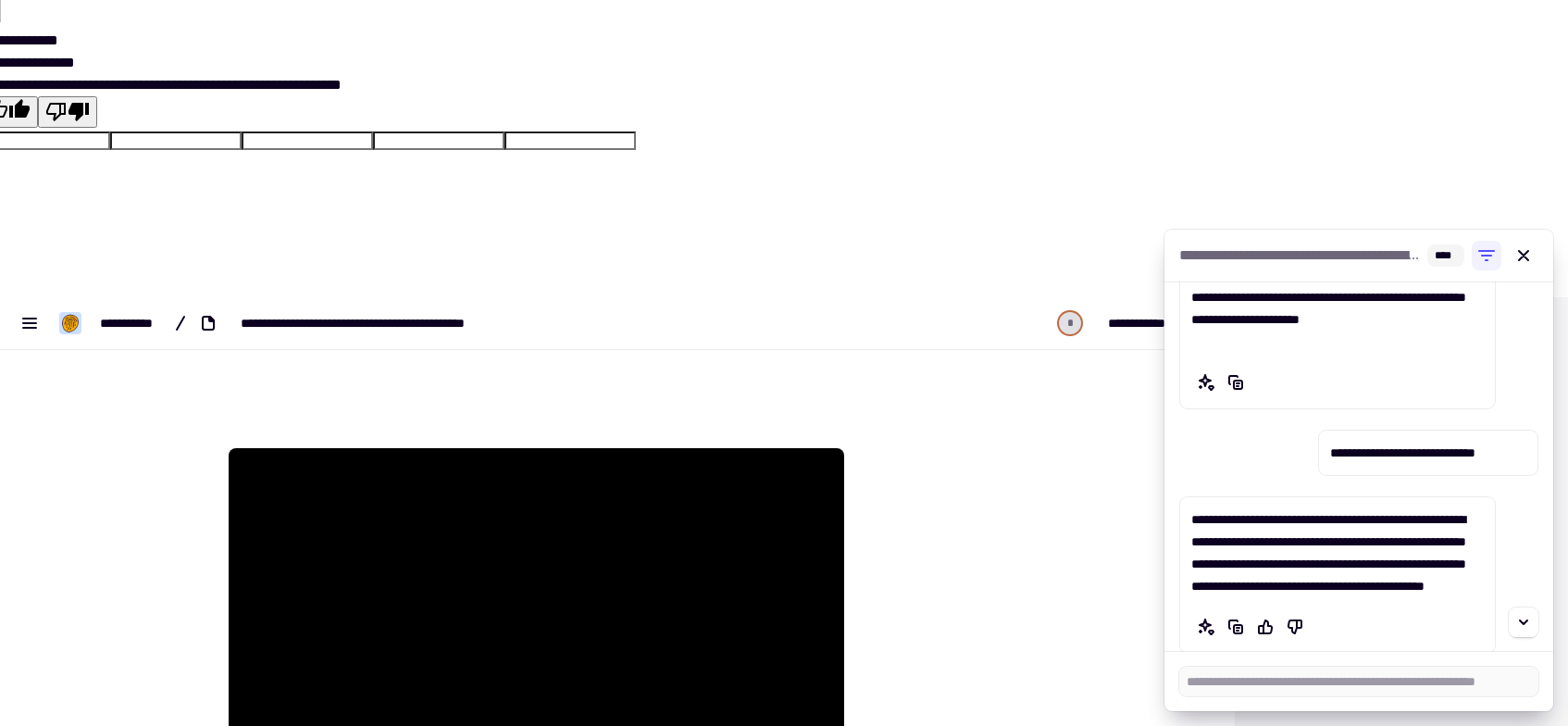 scroll, scrollTop: 510, scrollLeft: 0, axis: vertical 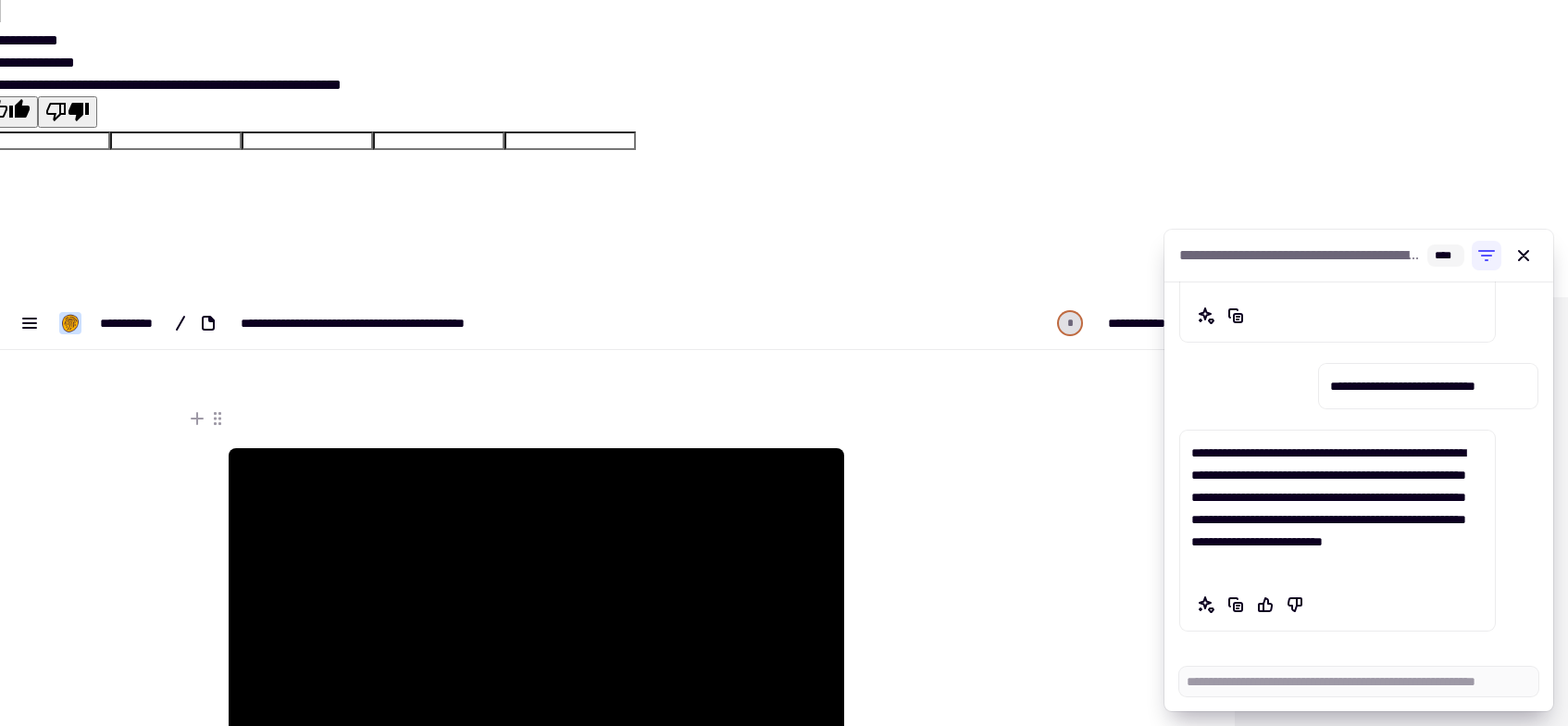drag, startPoint x: 1524, startPoint y: 251, endPoint x: 1513, endPoint y: 254, distance: 11.401754 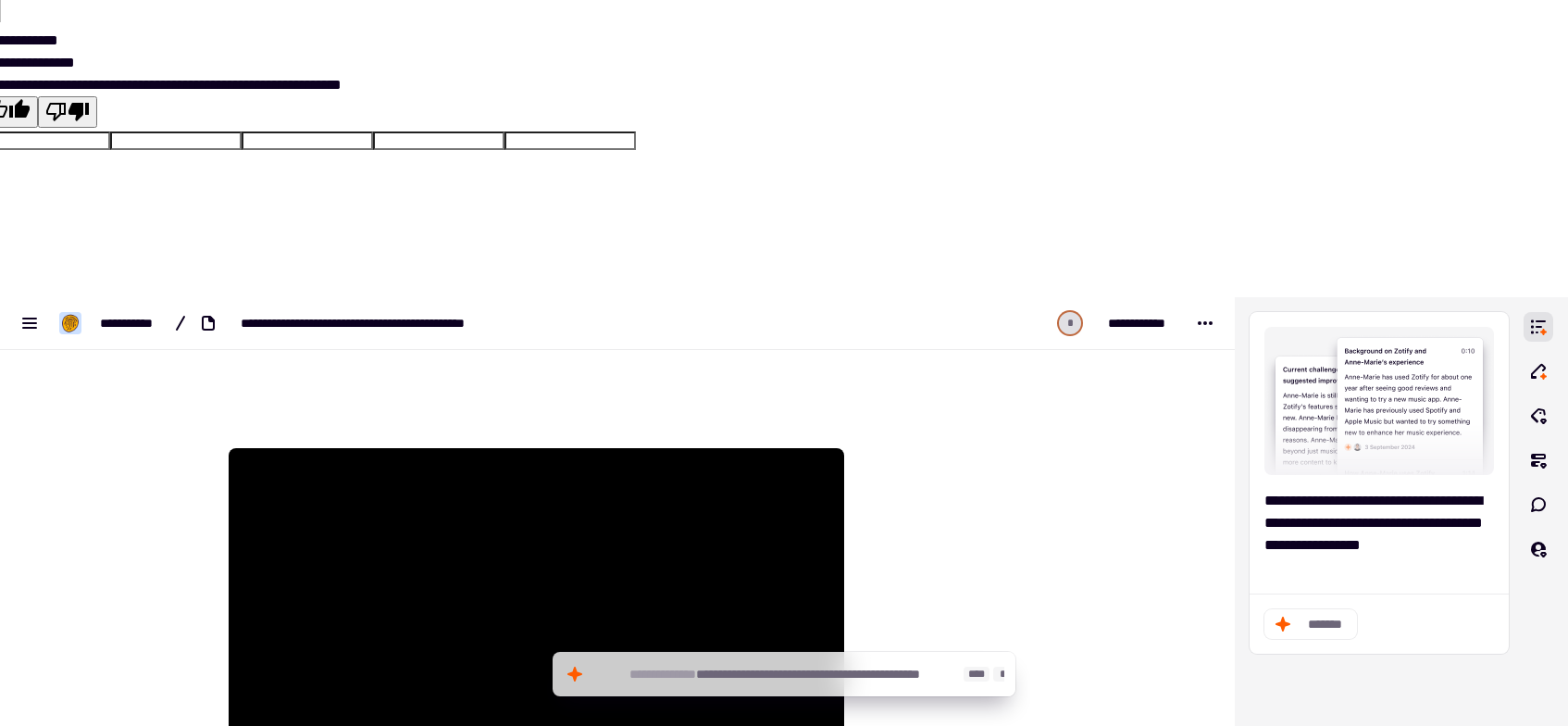click on "**********" 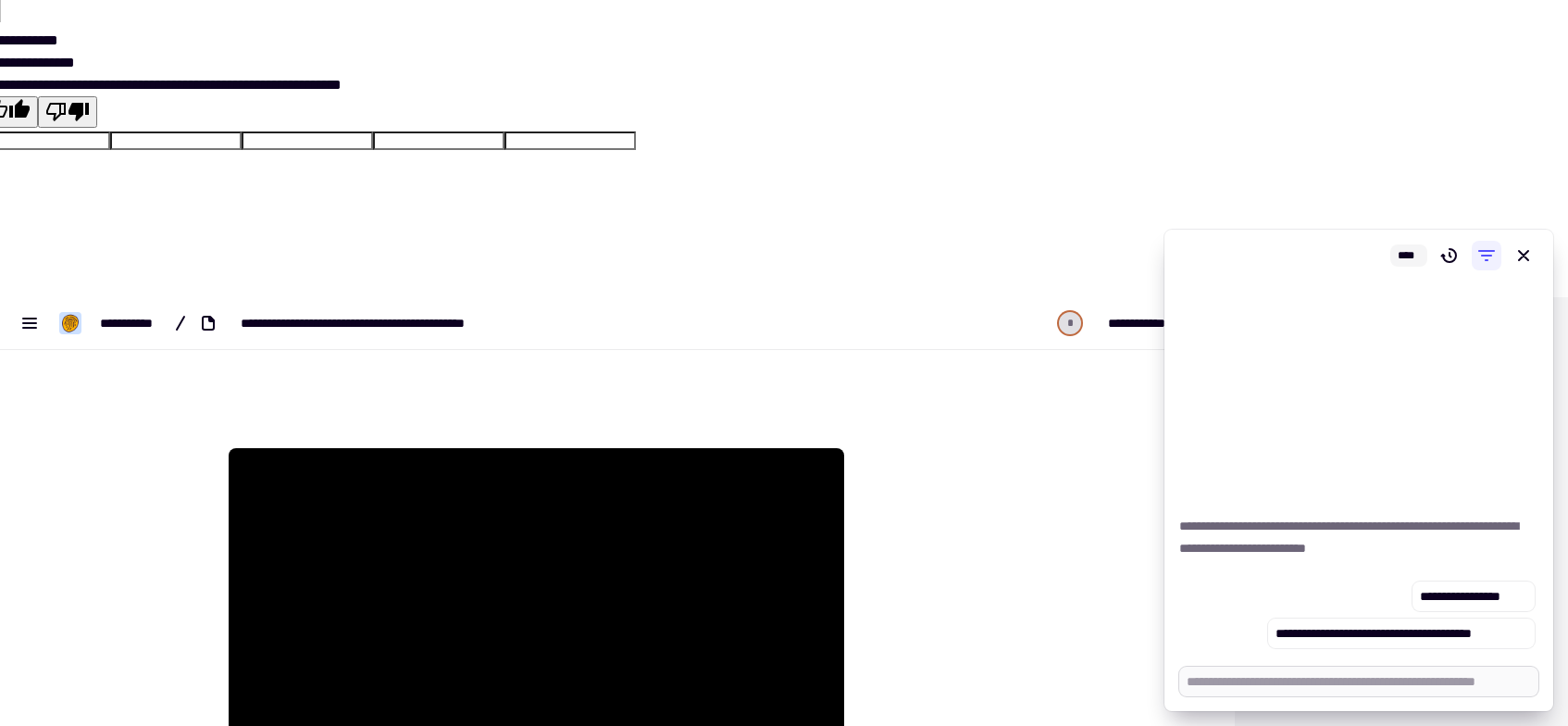 click at bounding box center [1359, 682] 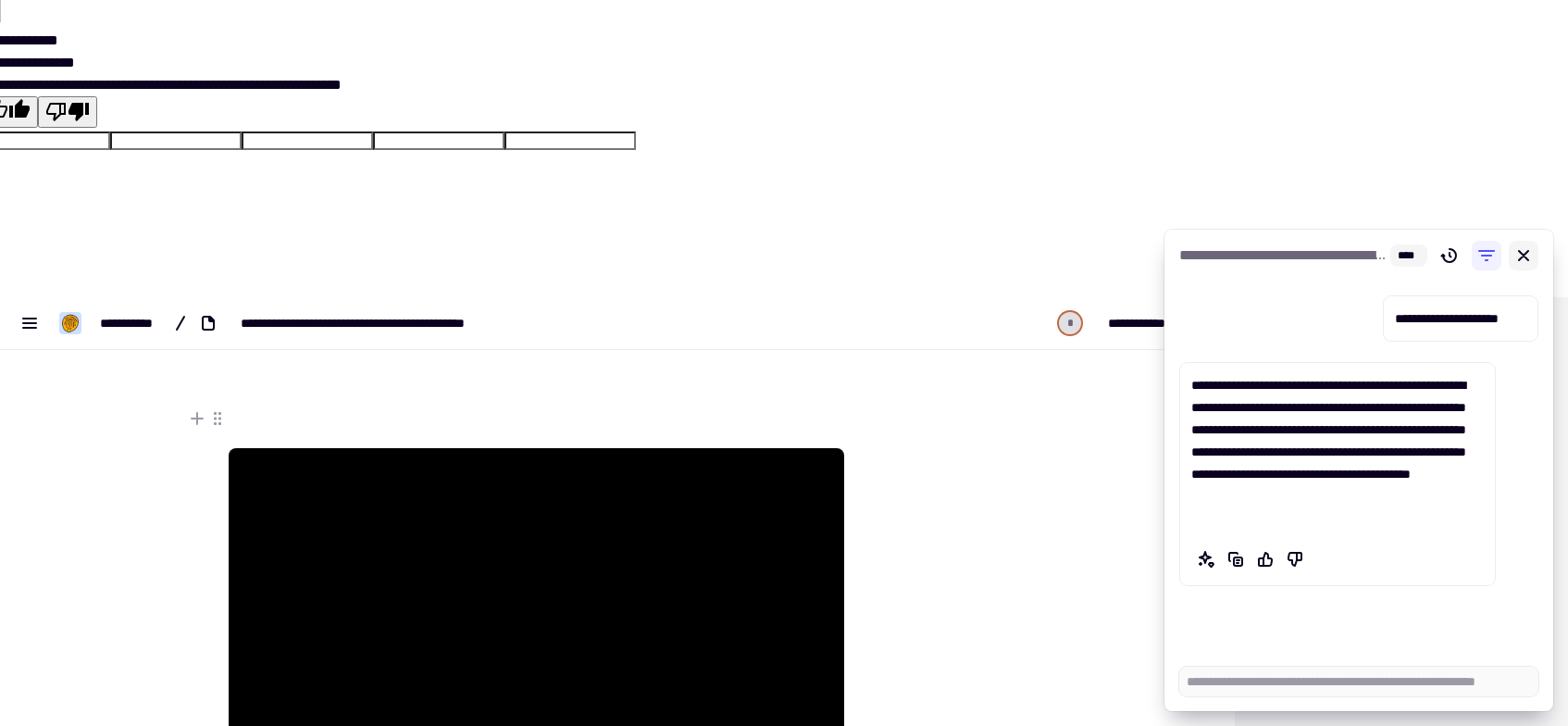 click 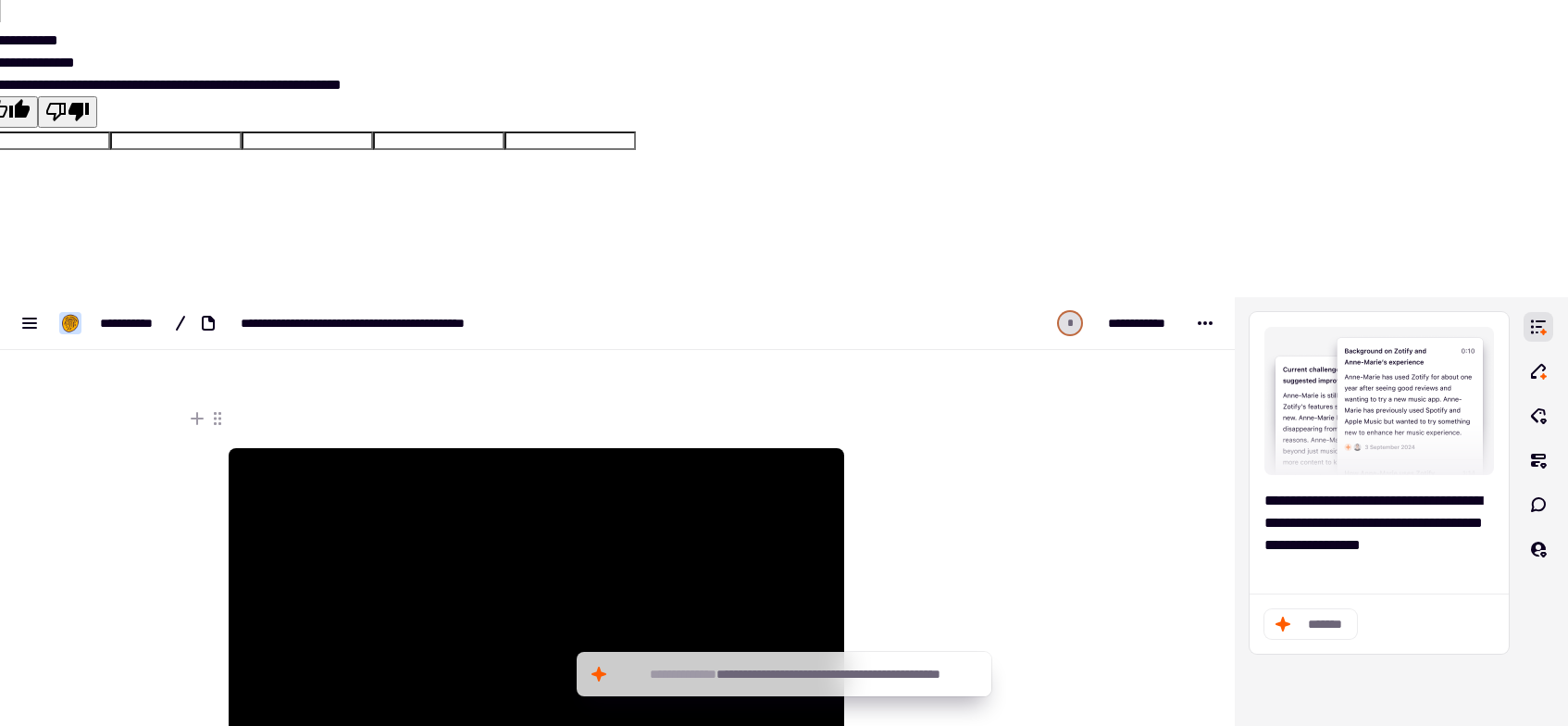 click at bounding box center [536, 621] 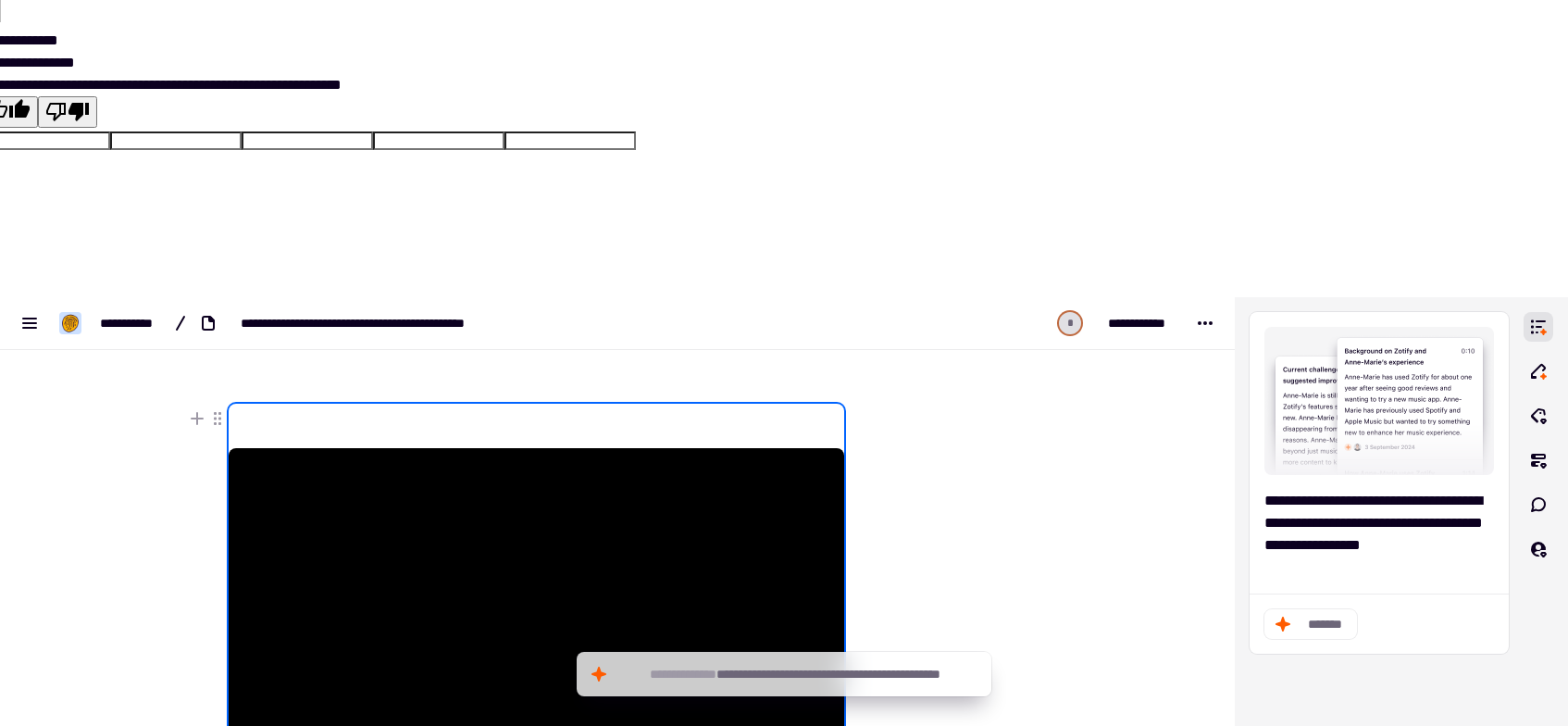click 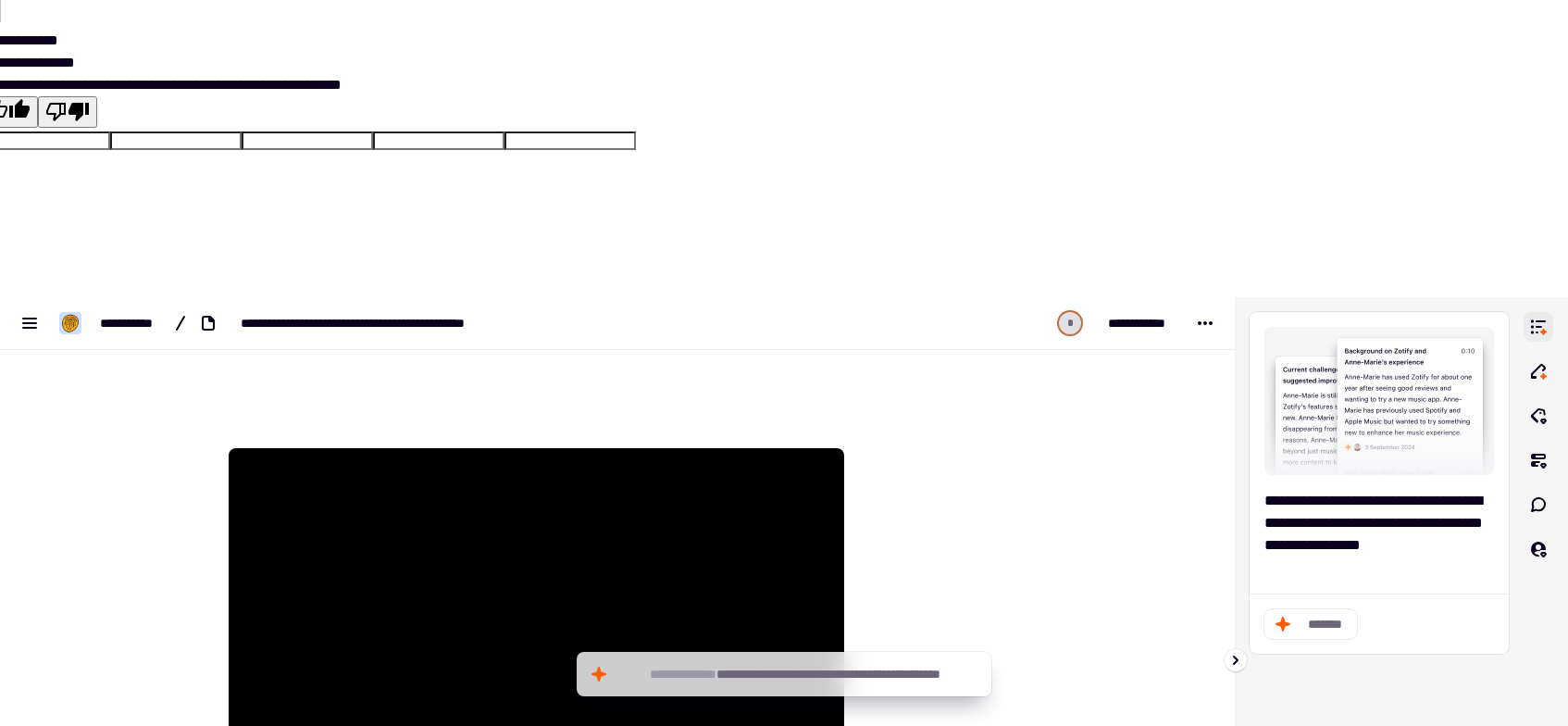 click 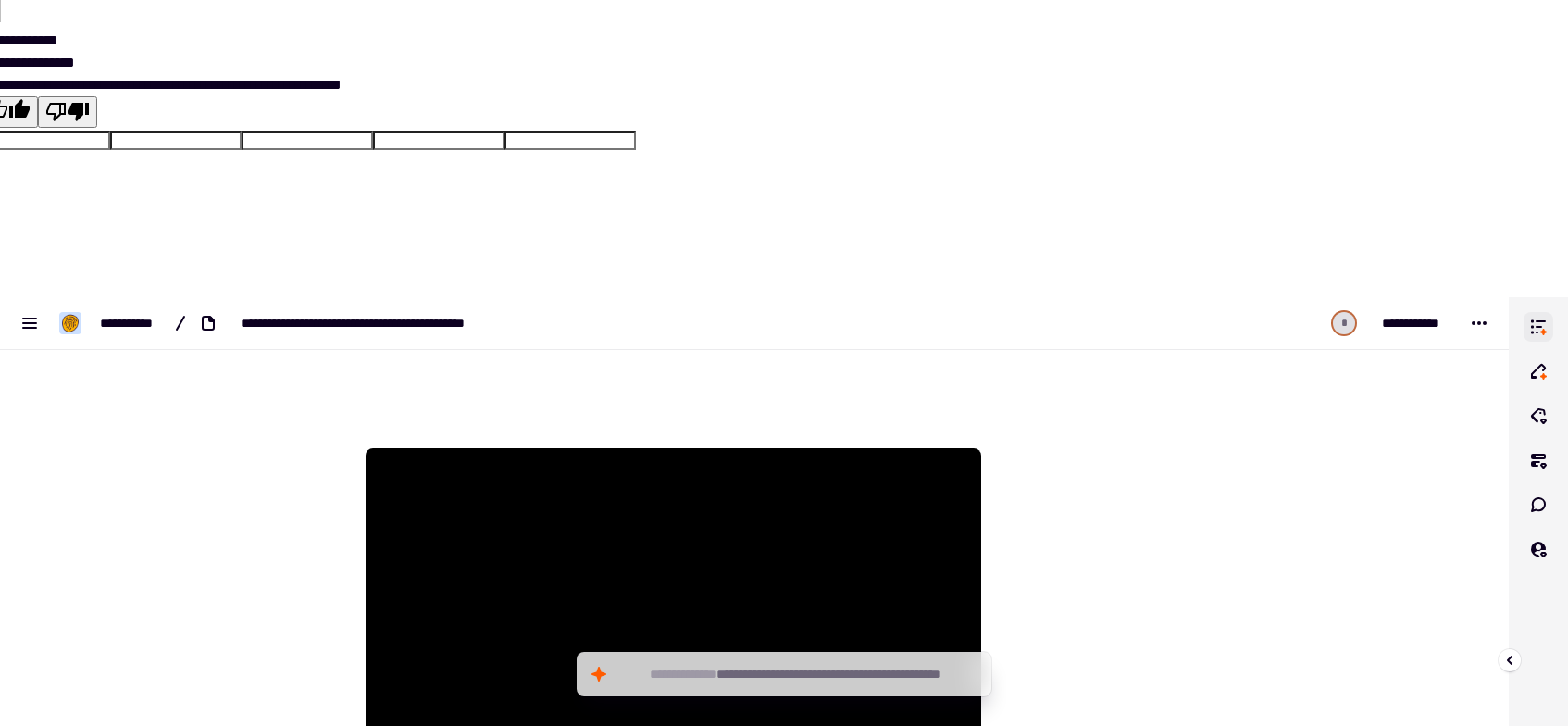 click 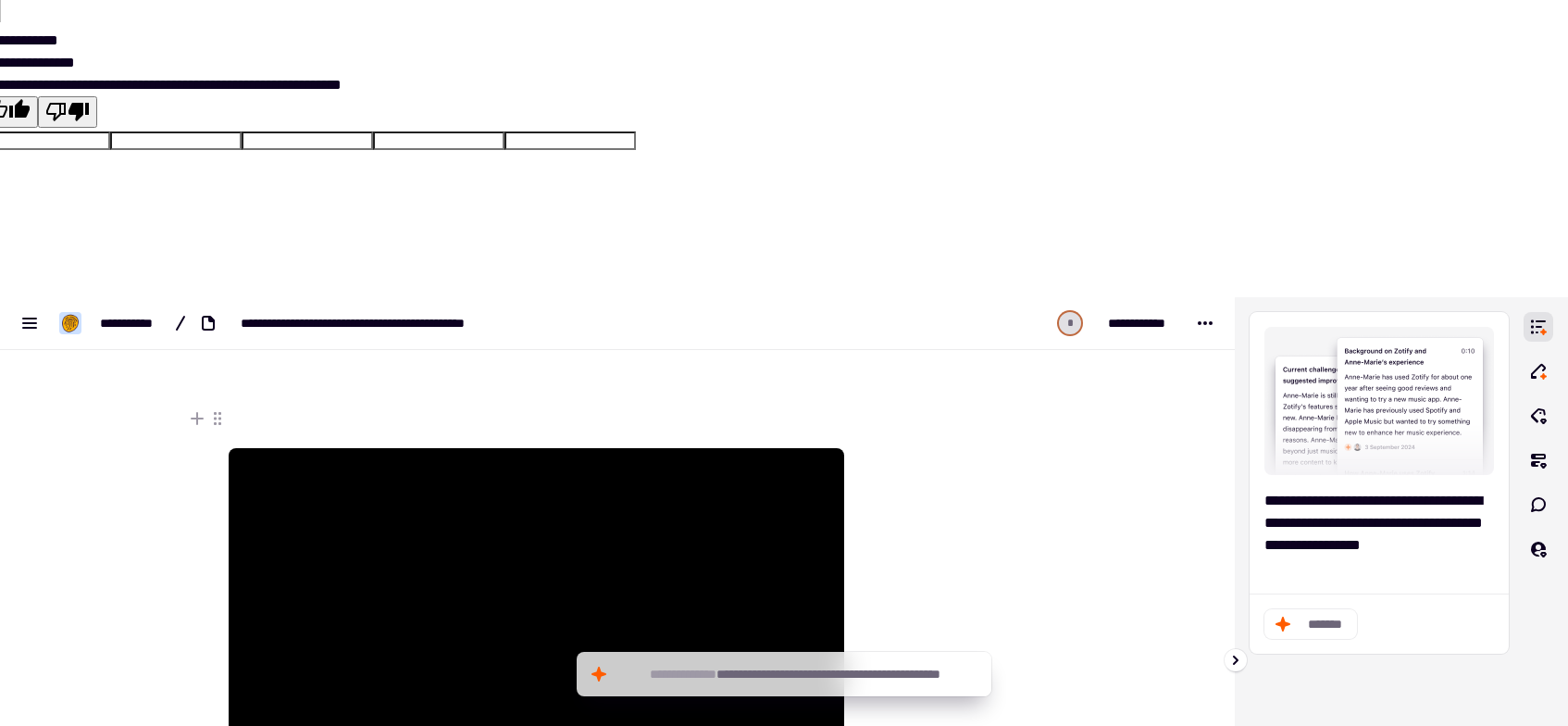 click on "*******" 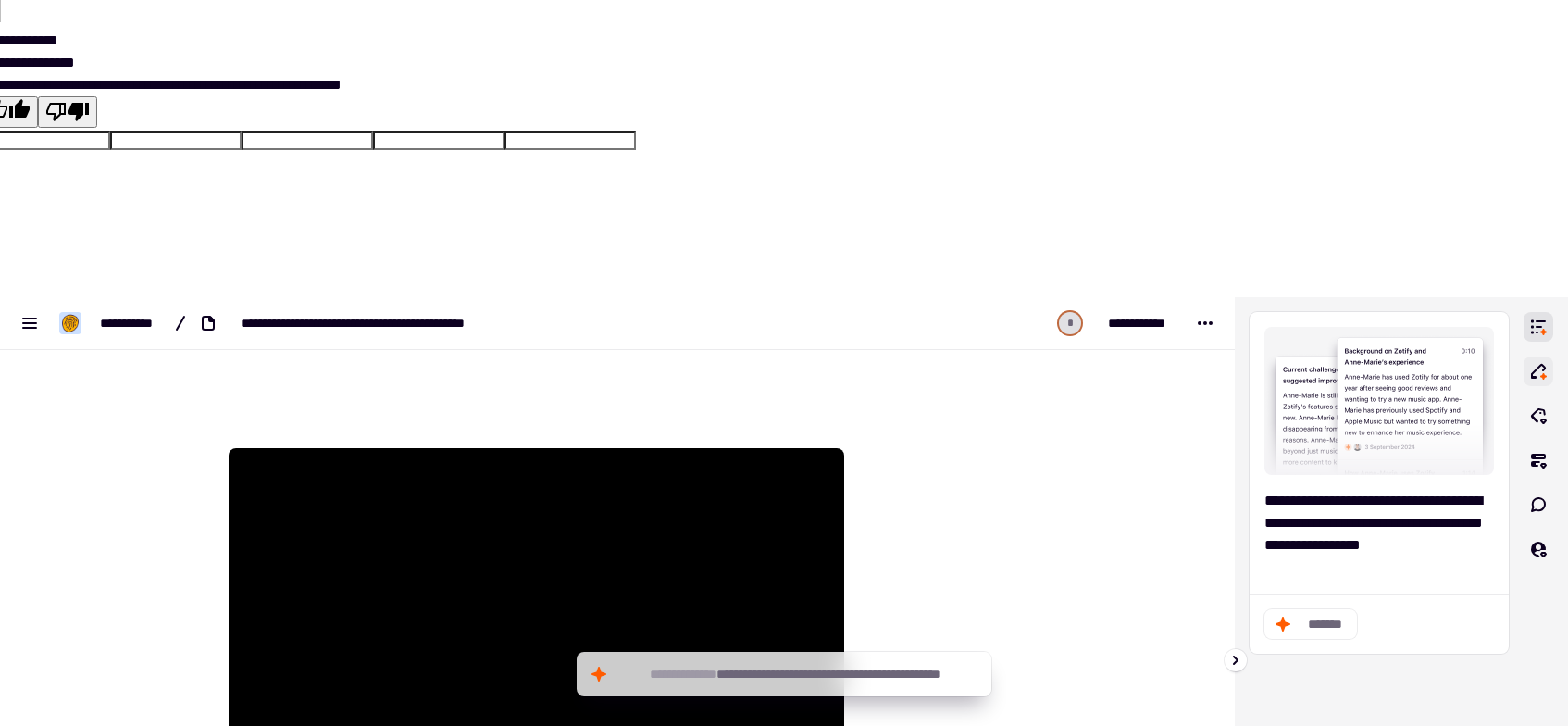 click 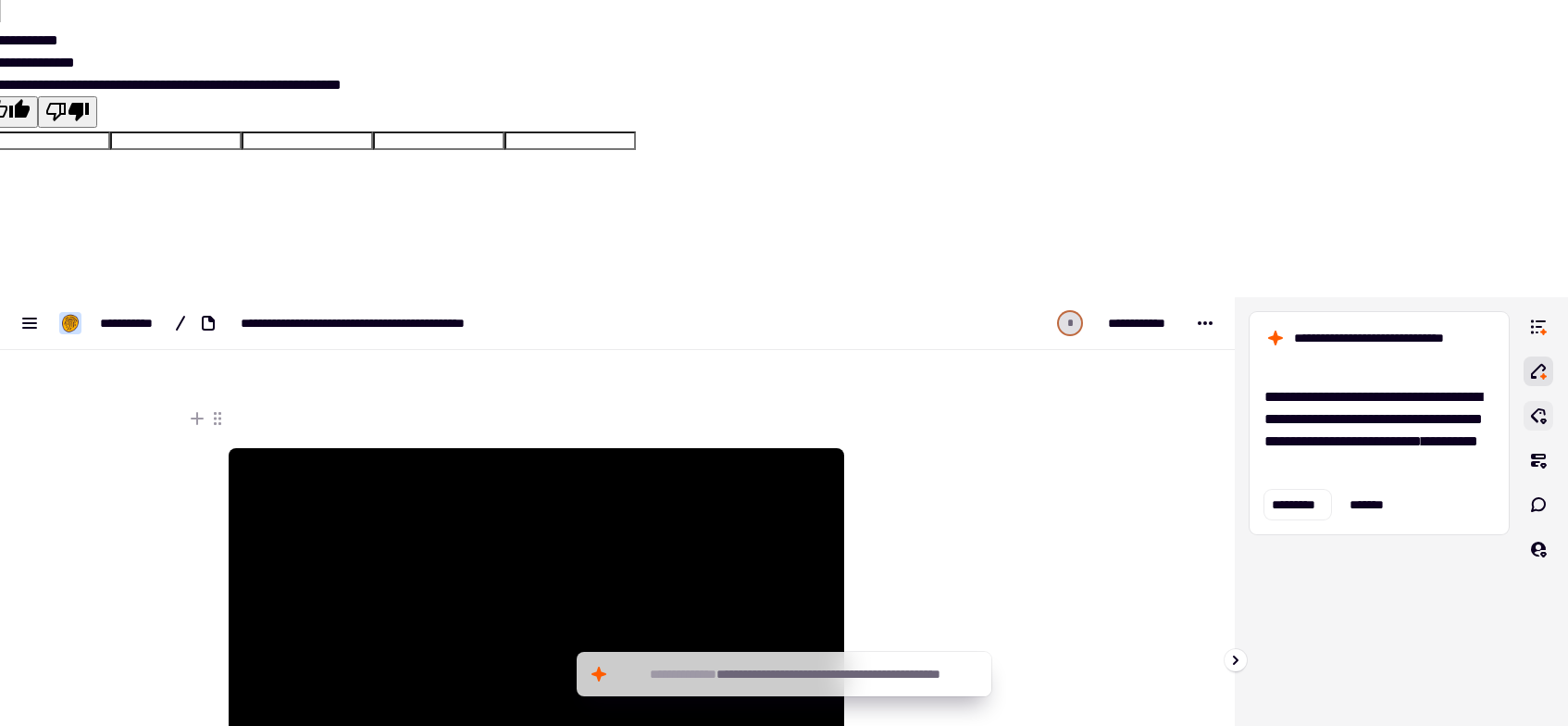 click 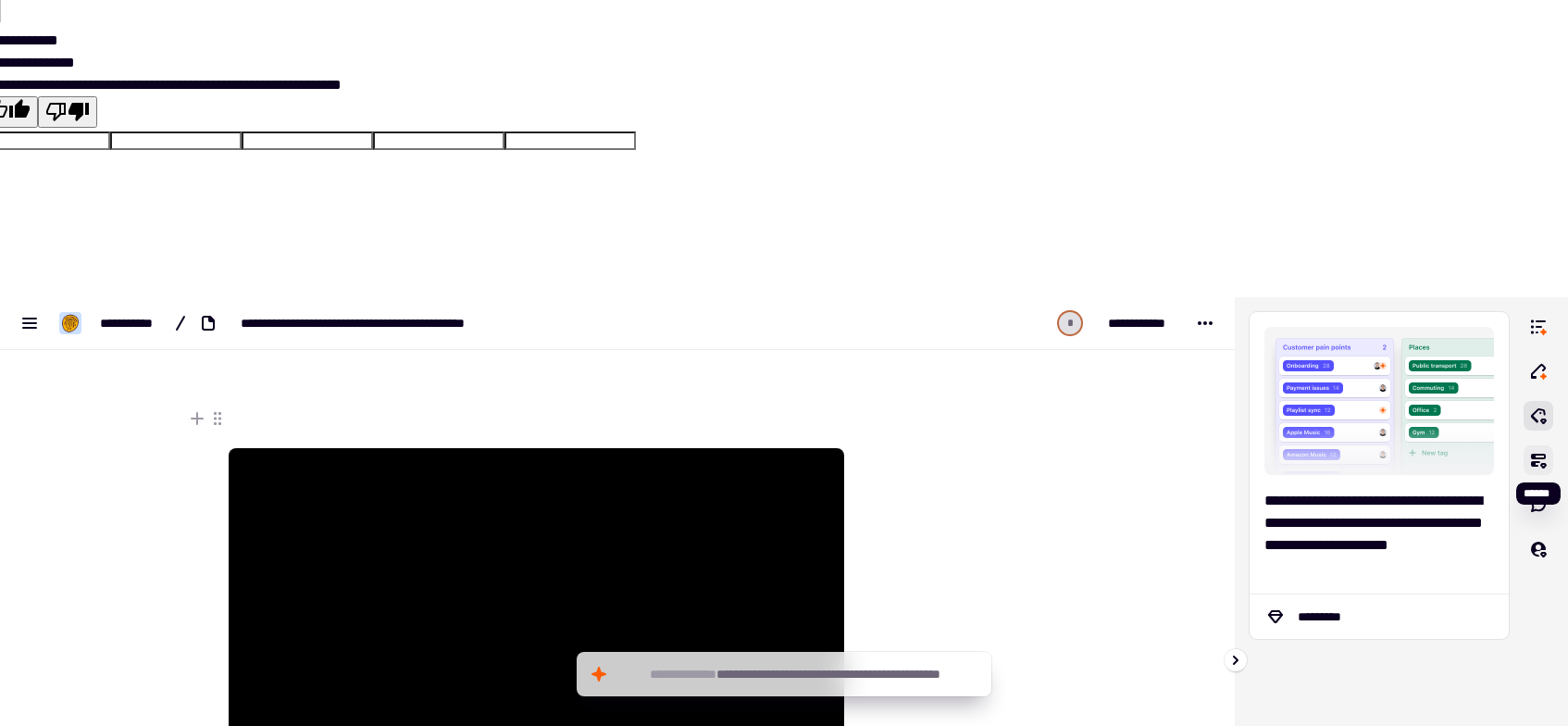 click 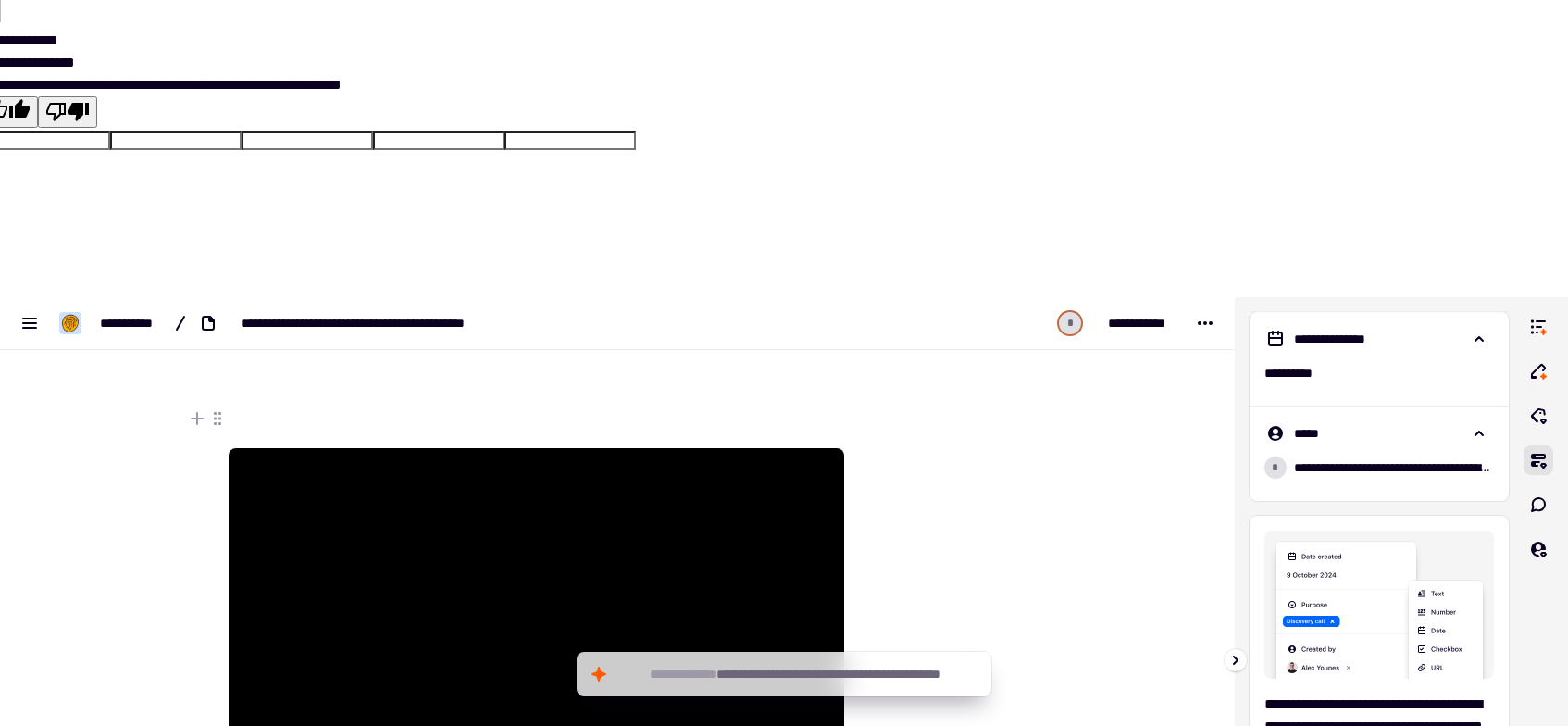 click at bounding box center [1538, 660] 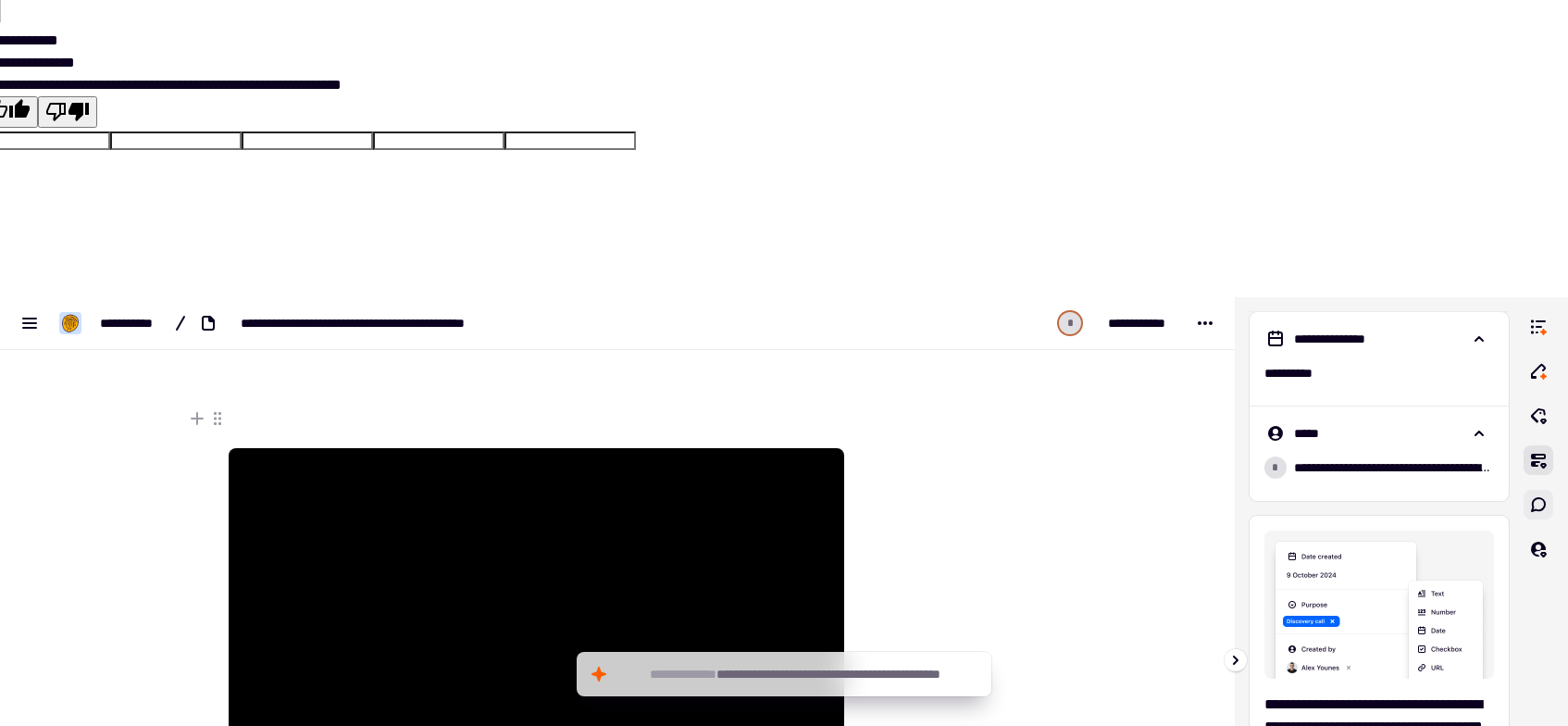 click 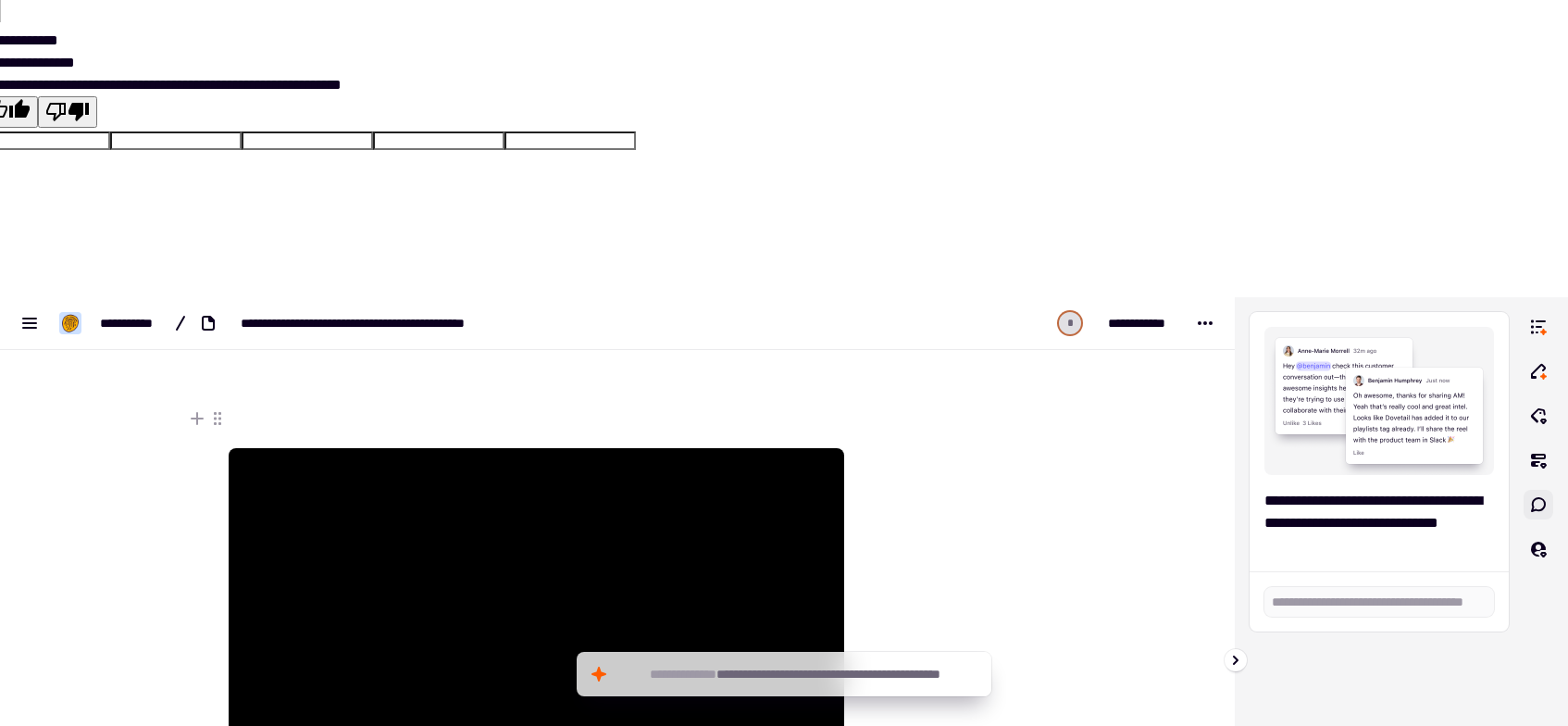 click 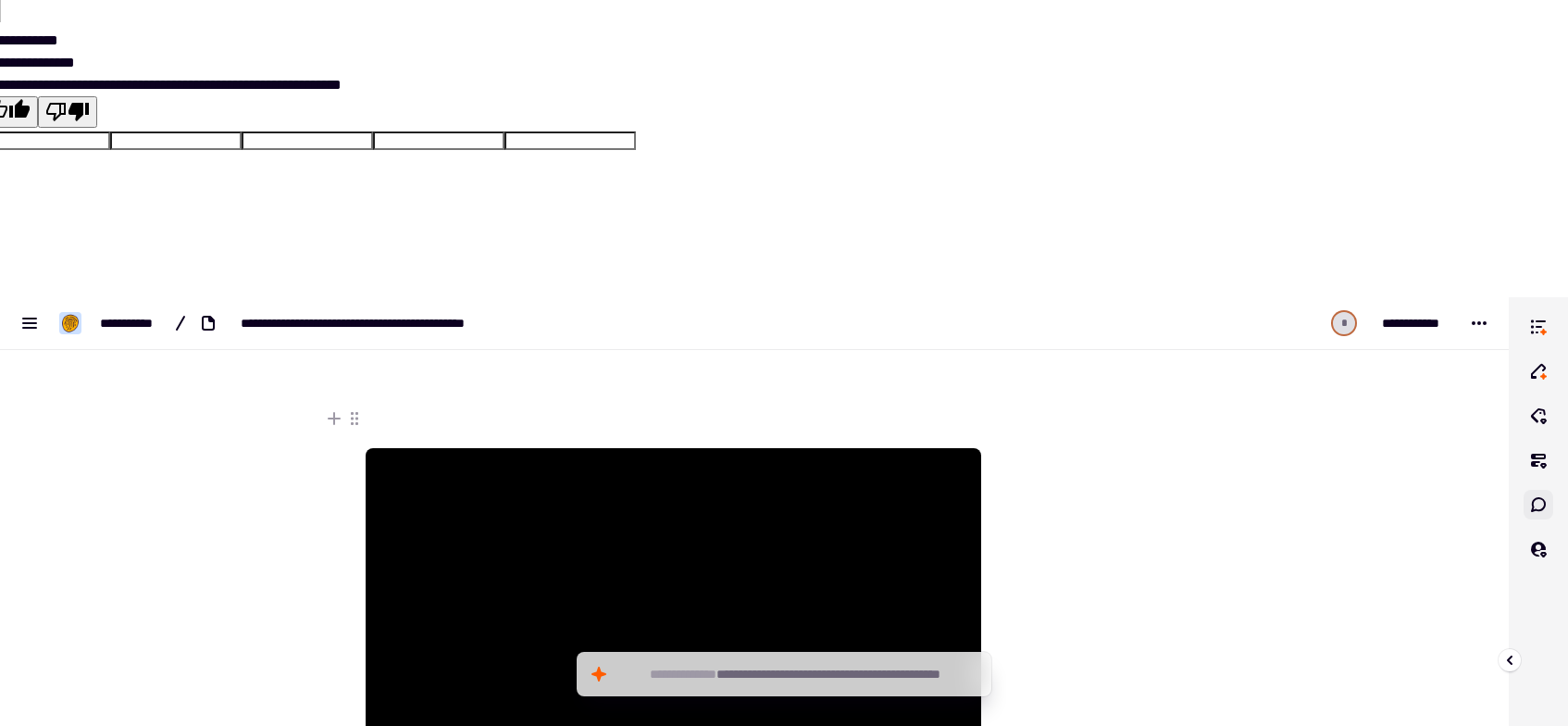 click 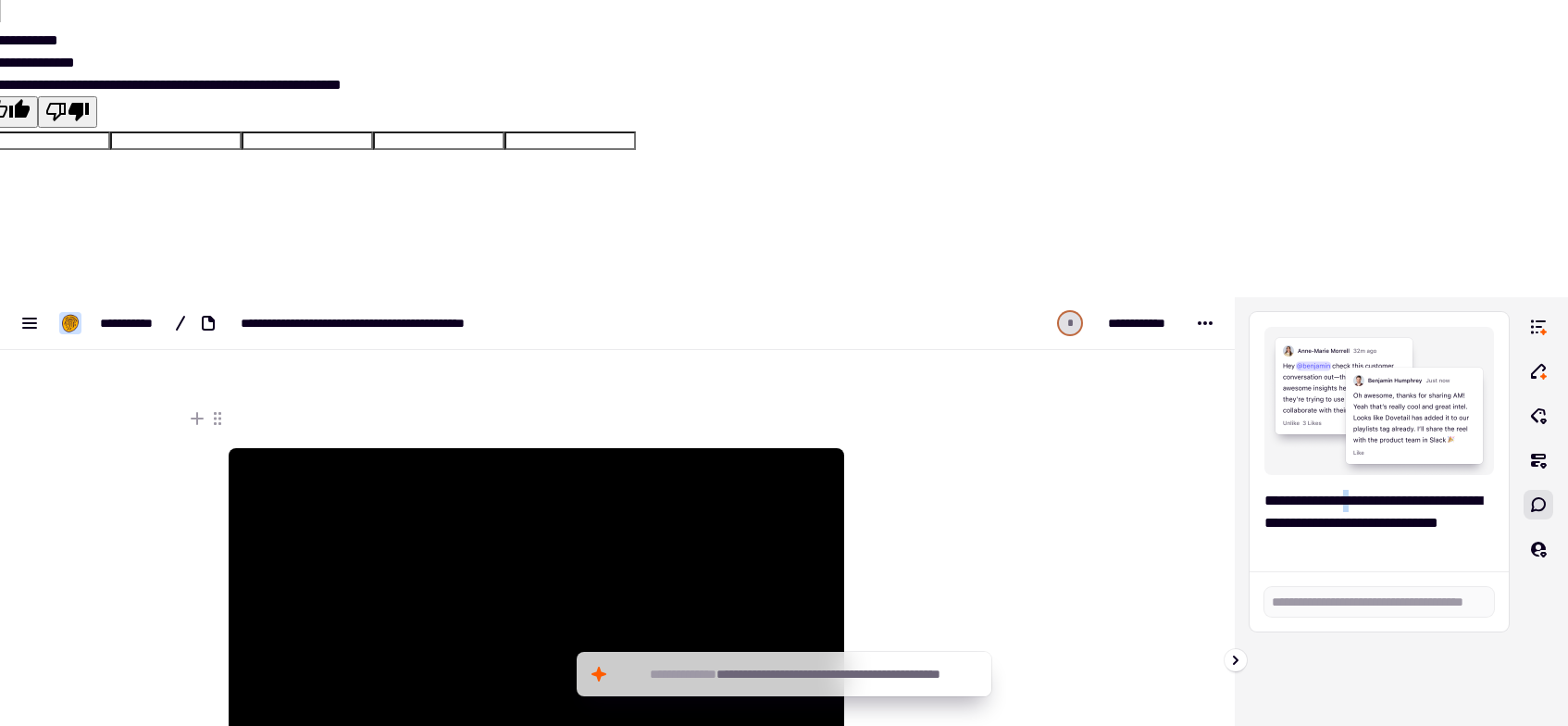 drag, startPoint x: 1345, startPoint y: 189, endPoint x: 1373, endPoint y: 212, distance: 36.235342 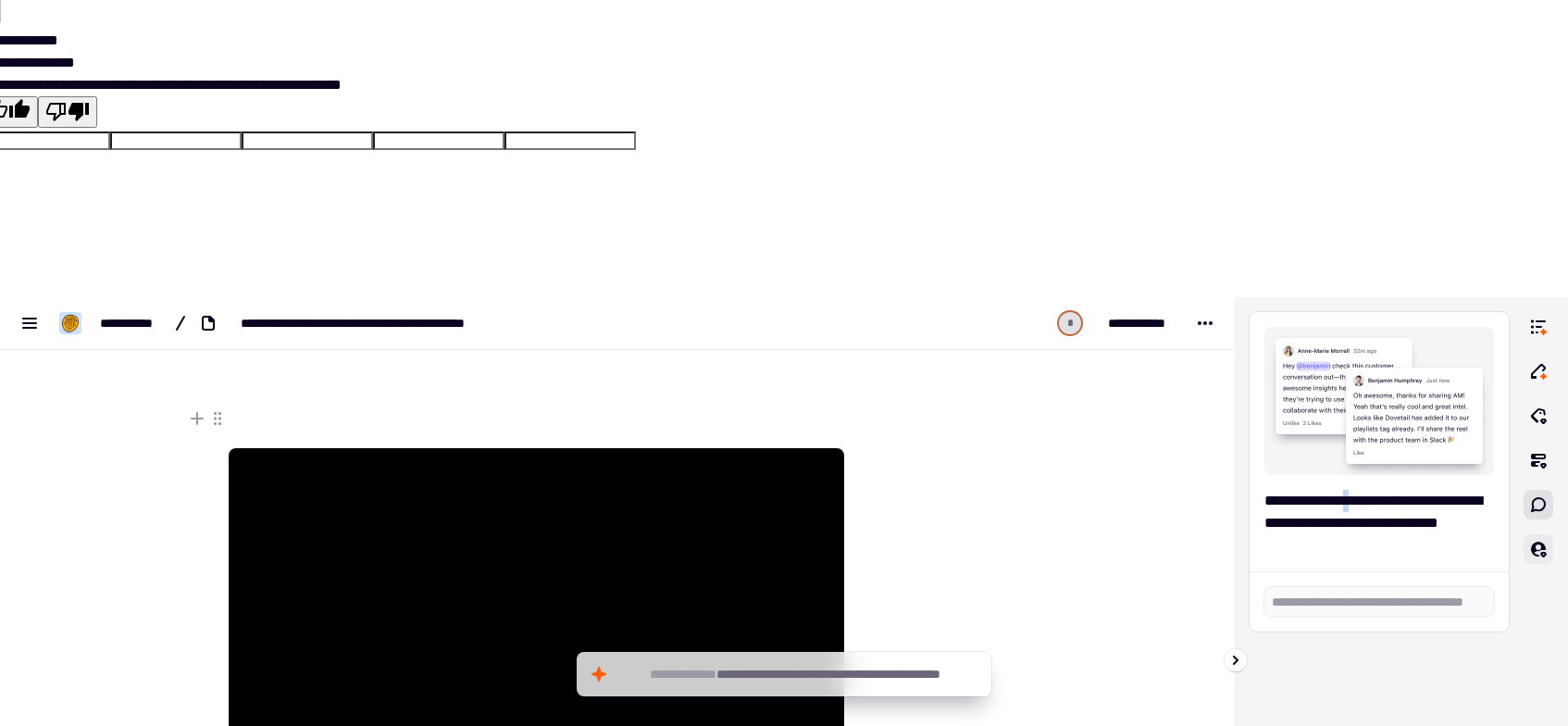 click 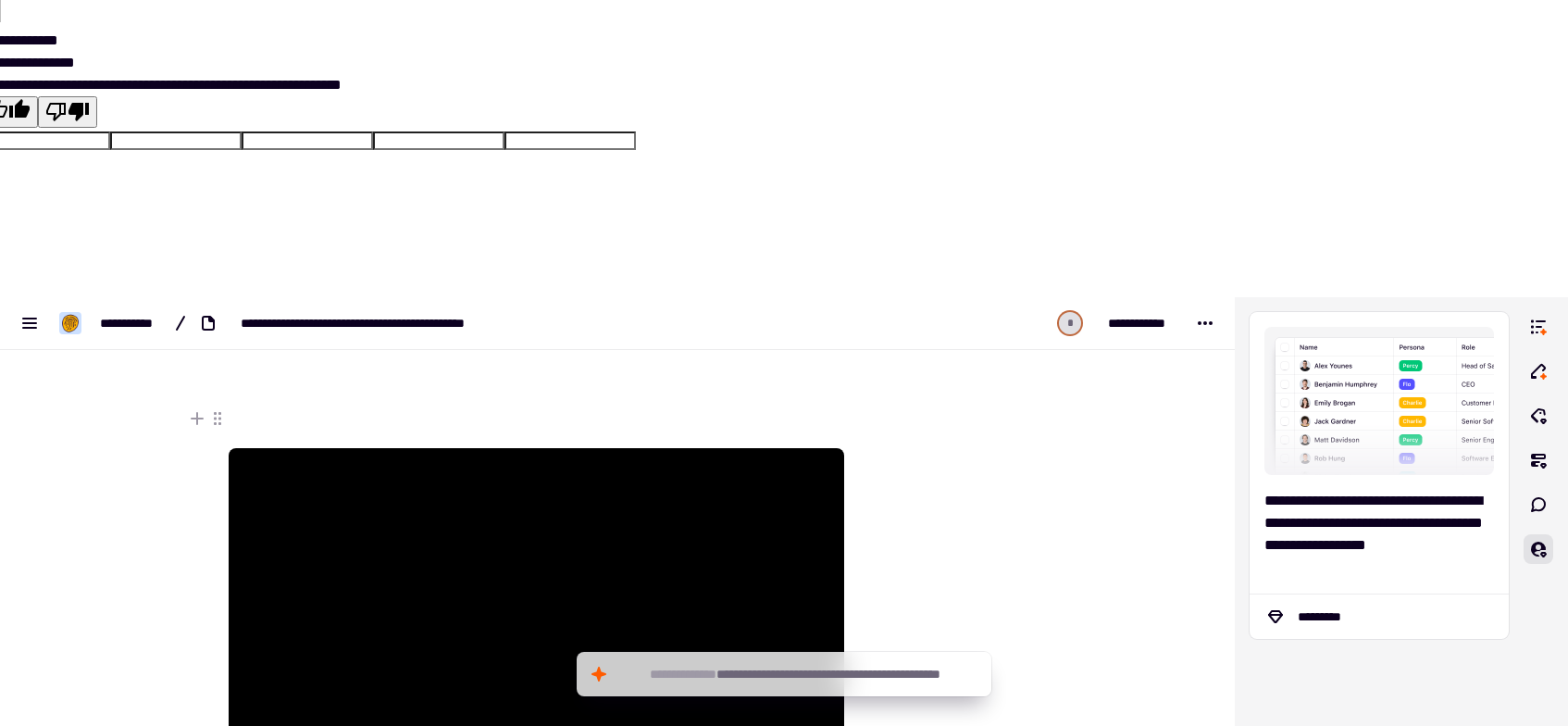 click on "**********" at bounding box center (617, 699) 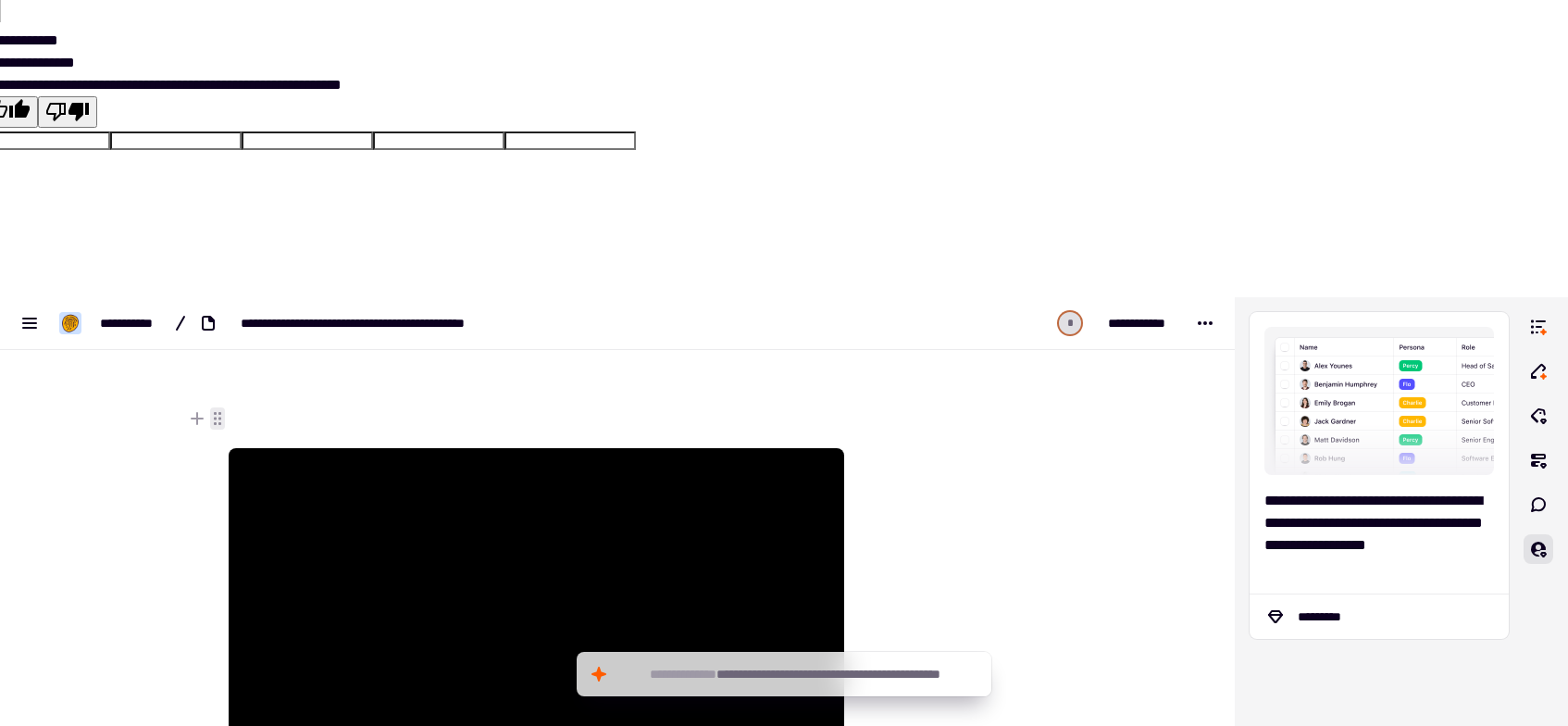 click 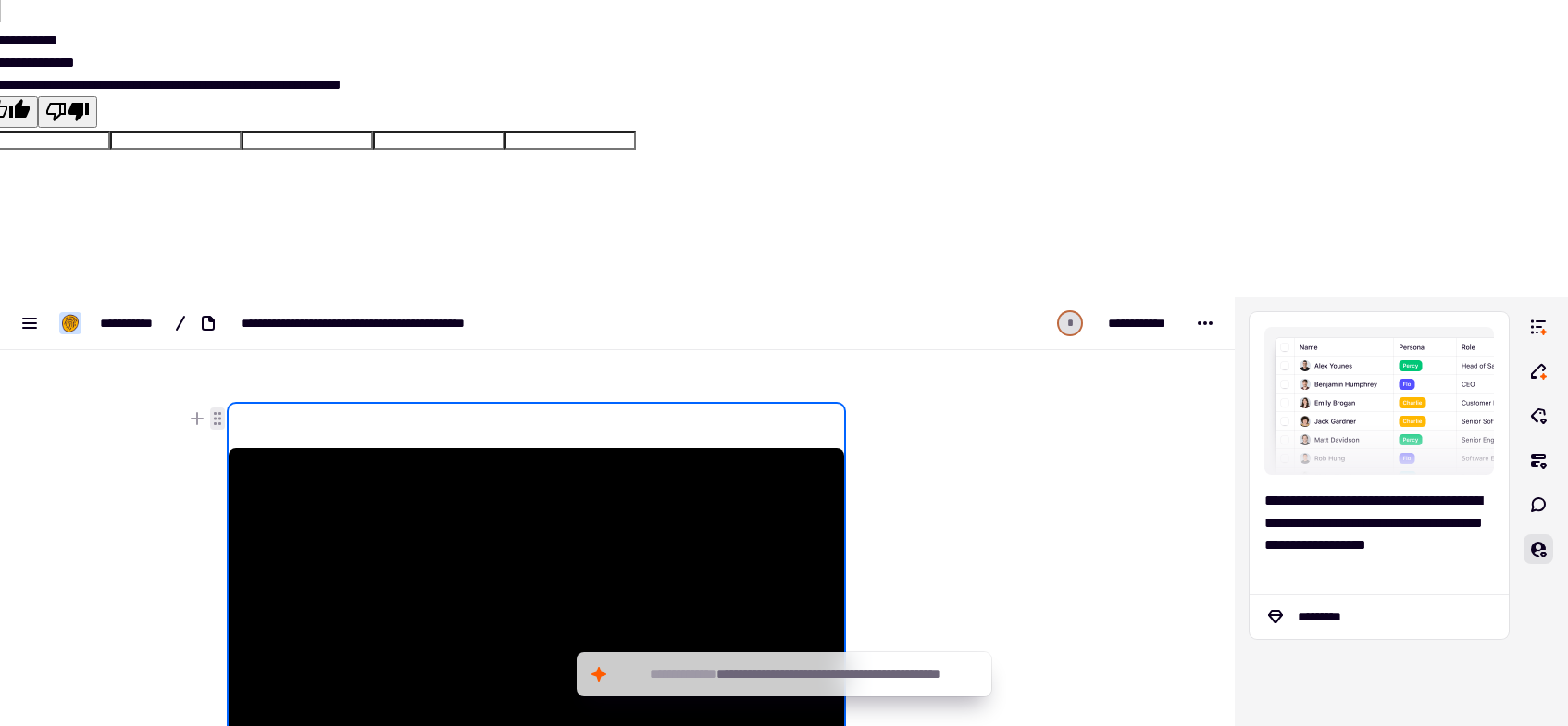 click 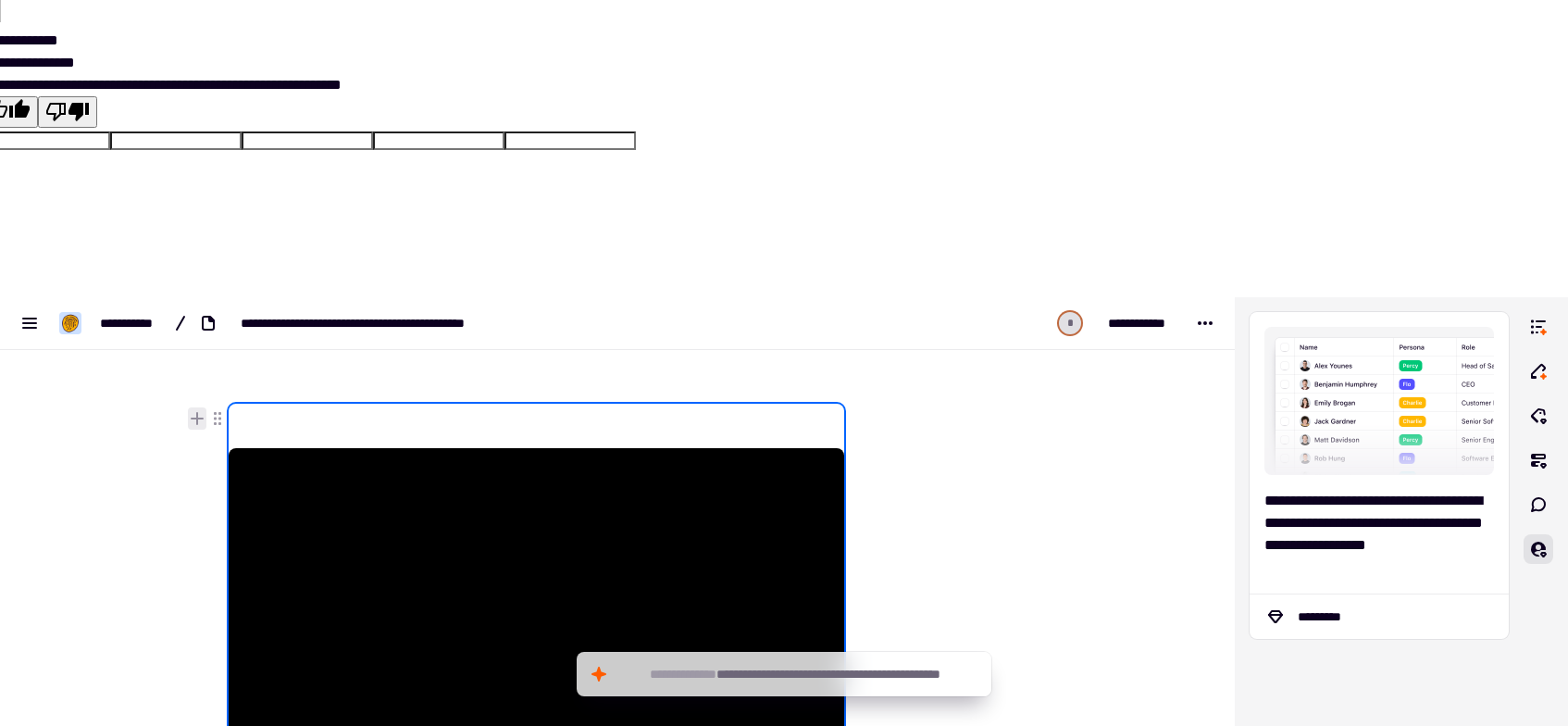 click 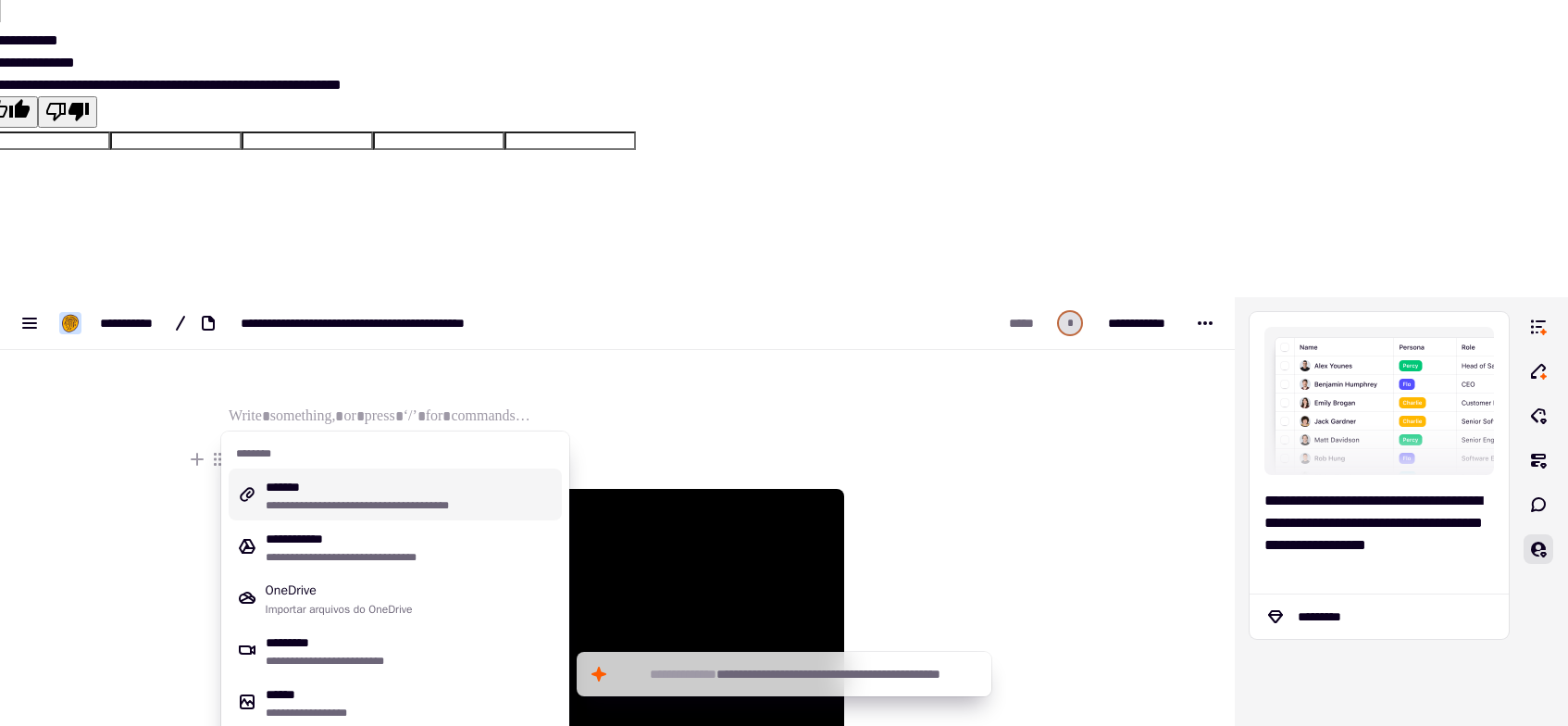 click at bounding box center (938, 750) 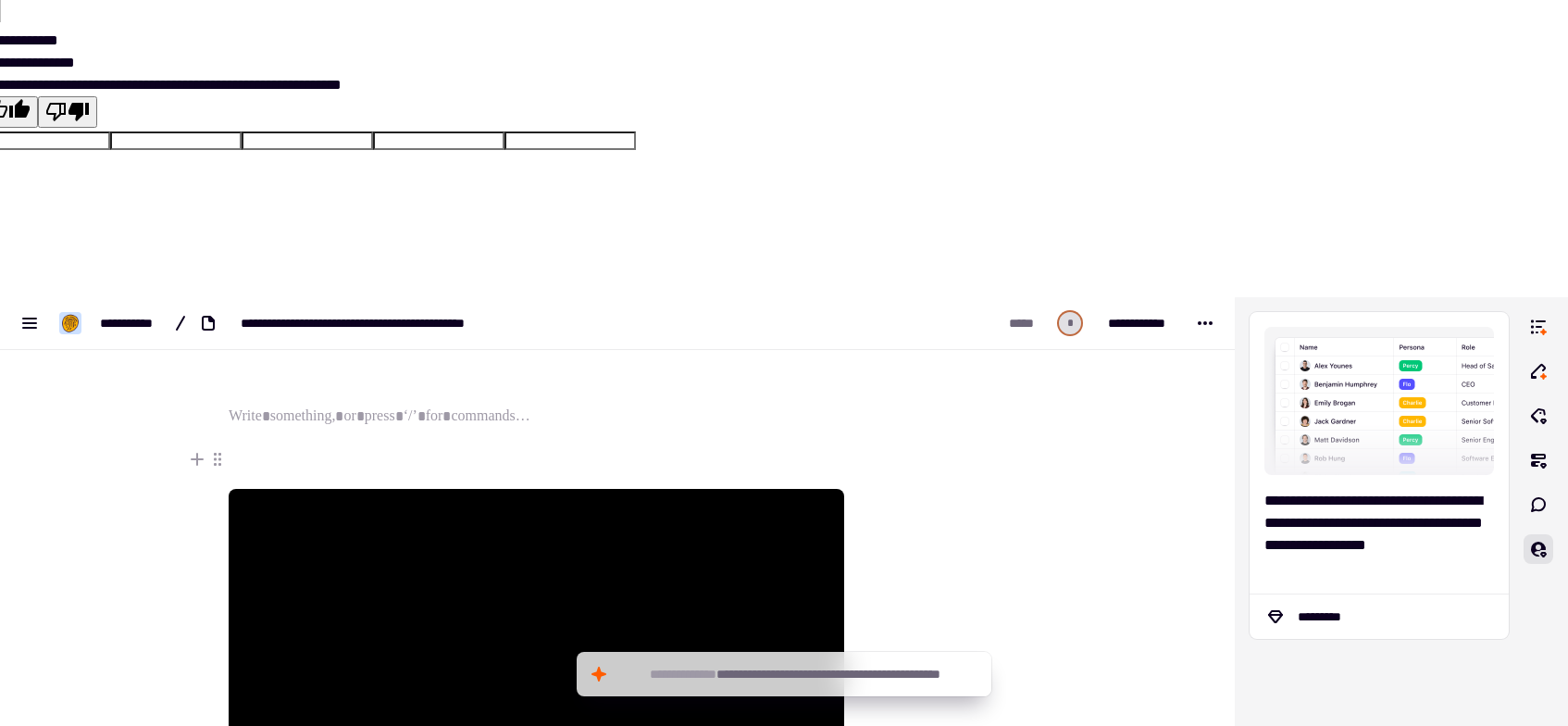 click at bounding box center [938, 750] 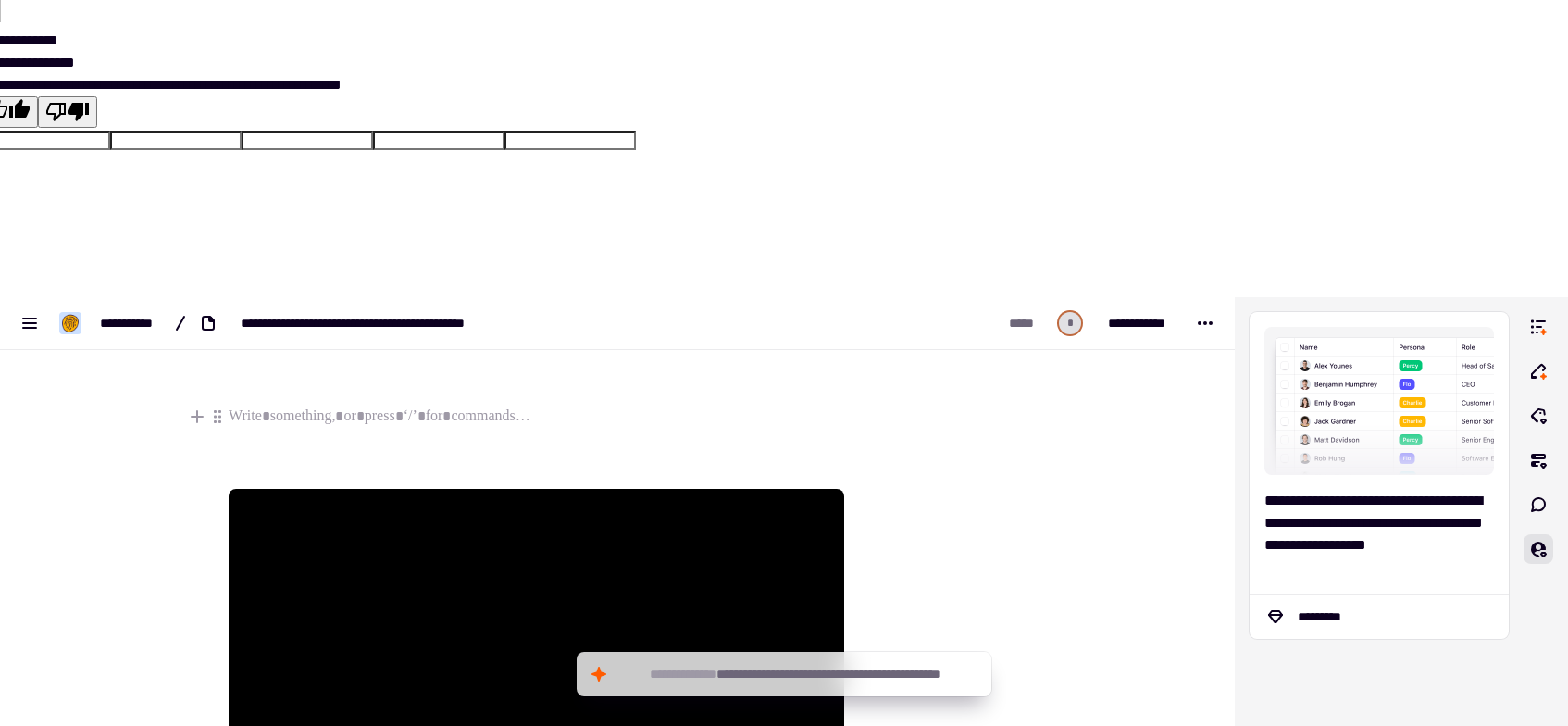 drag, startPoint x: 298, startPoint y: 113, endPoint x: 305, endPoint y: 138, distance: 25.96151 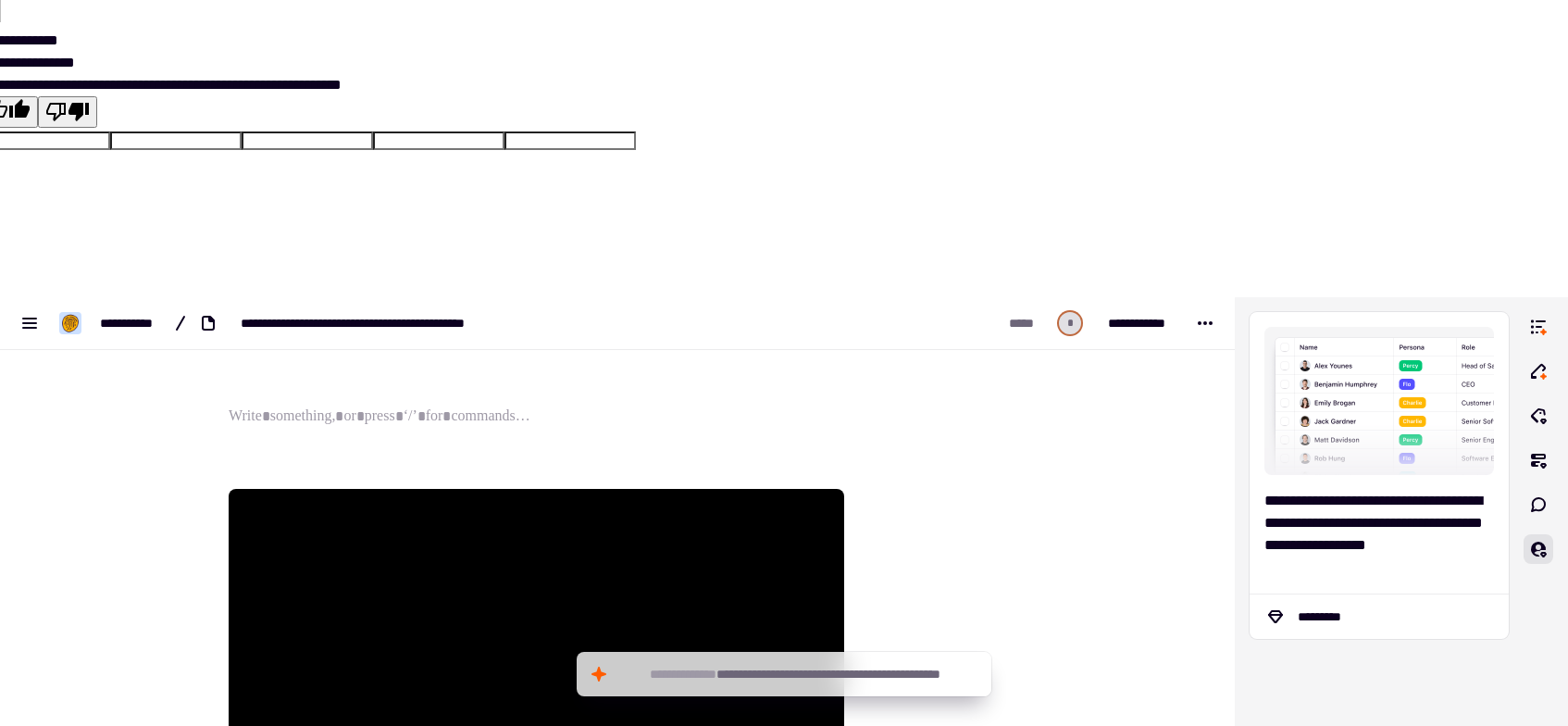 scroll, scrollTop: 270, scrollLeft: 0, axis: vertical 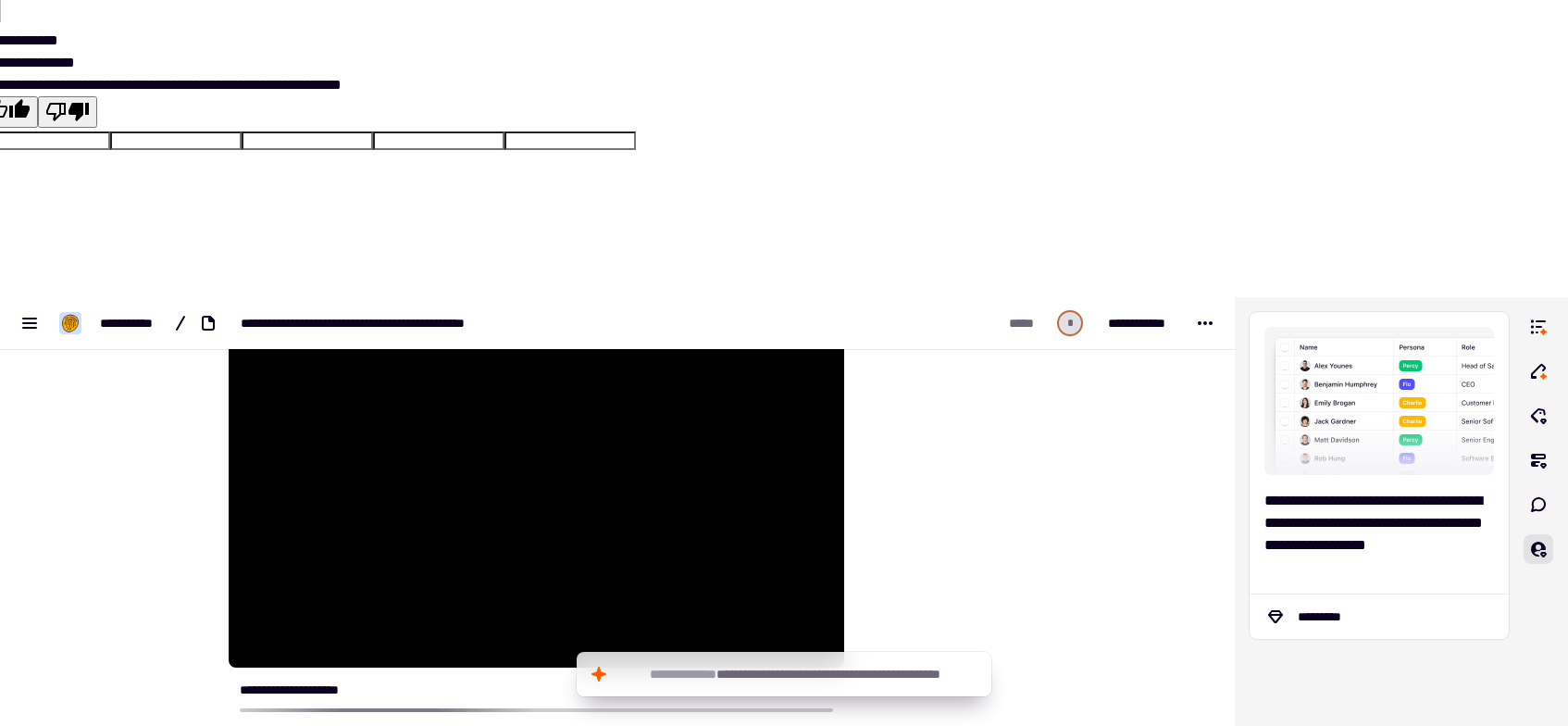 click on "**********" at bounding box center [536, 690] 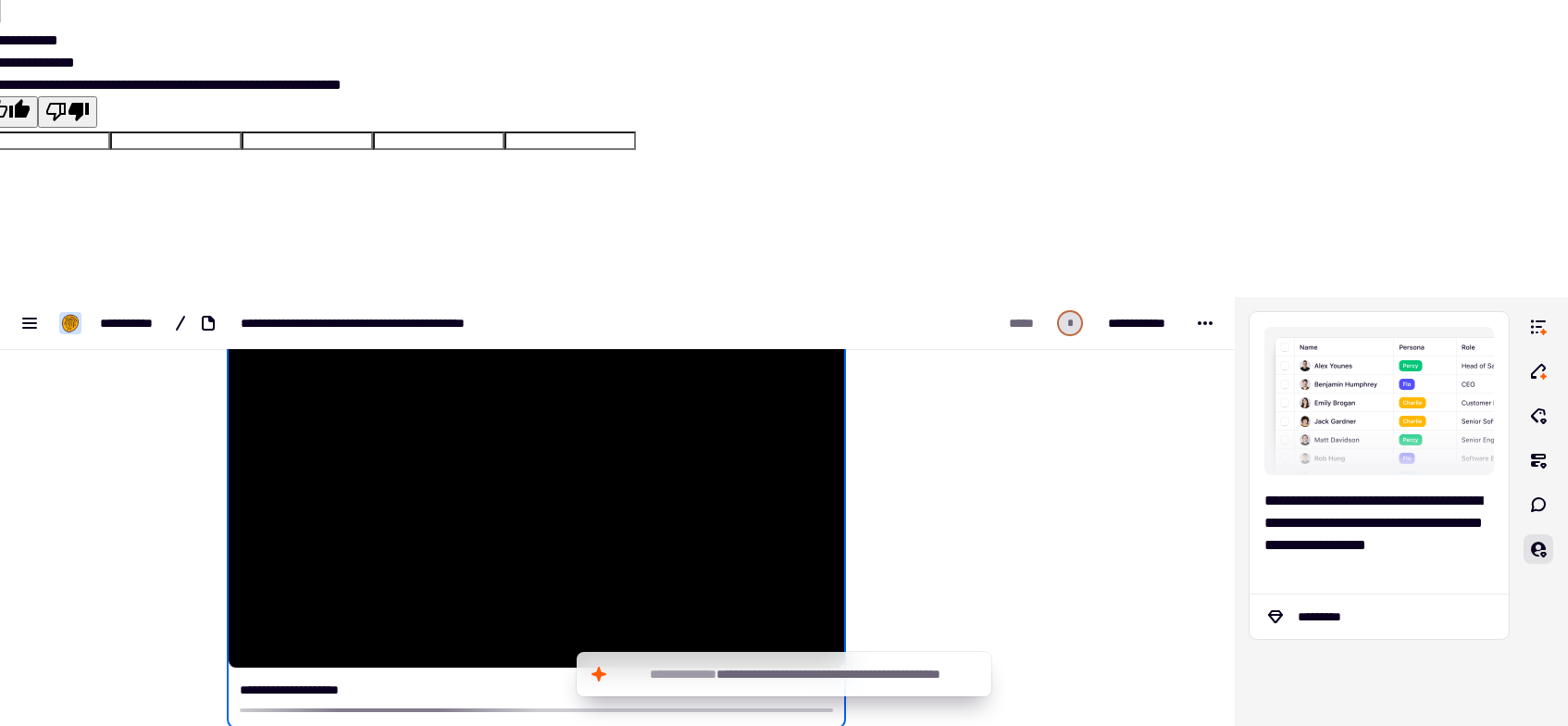 scroll, scrollTop: 0, scrollLeft: 0, axis: both 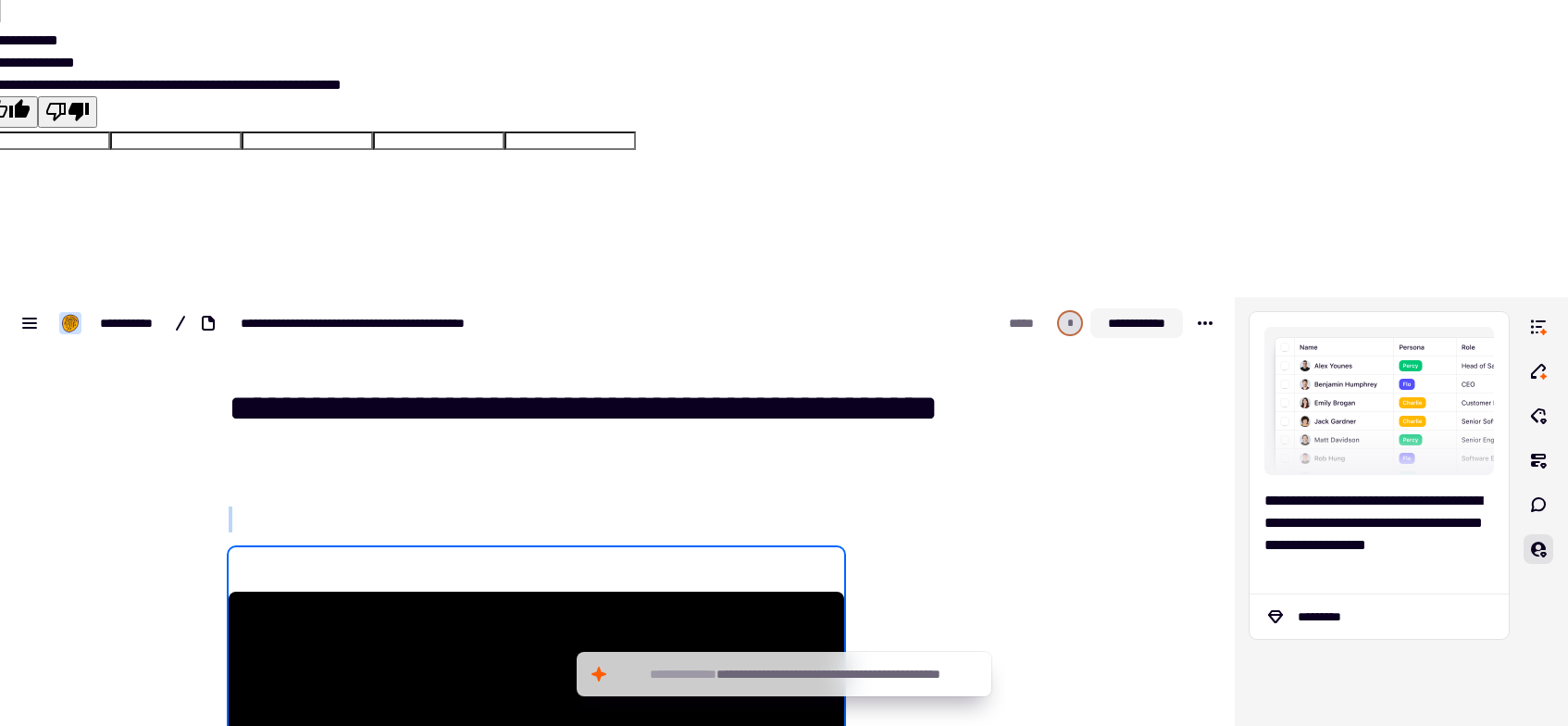 click on "**********" 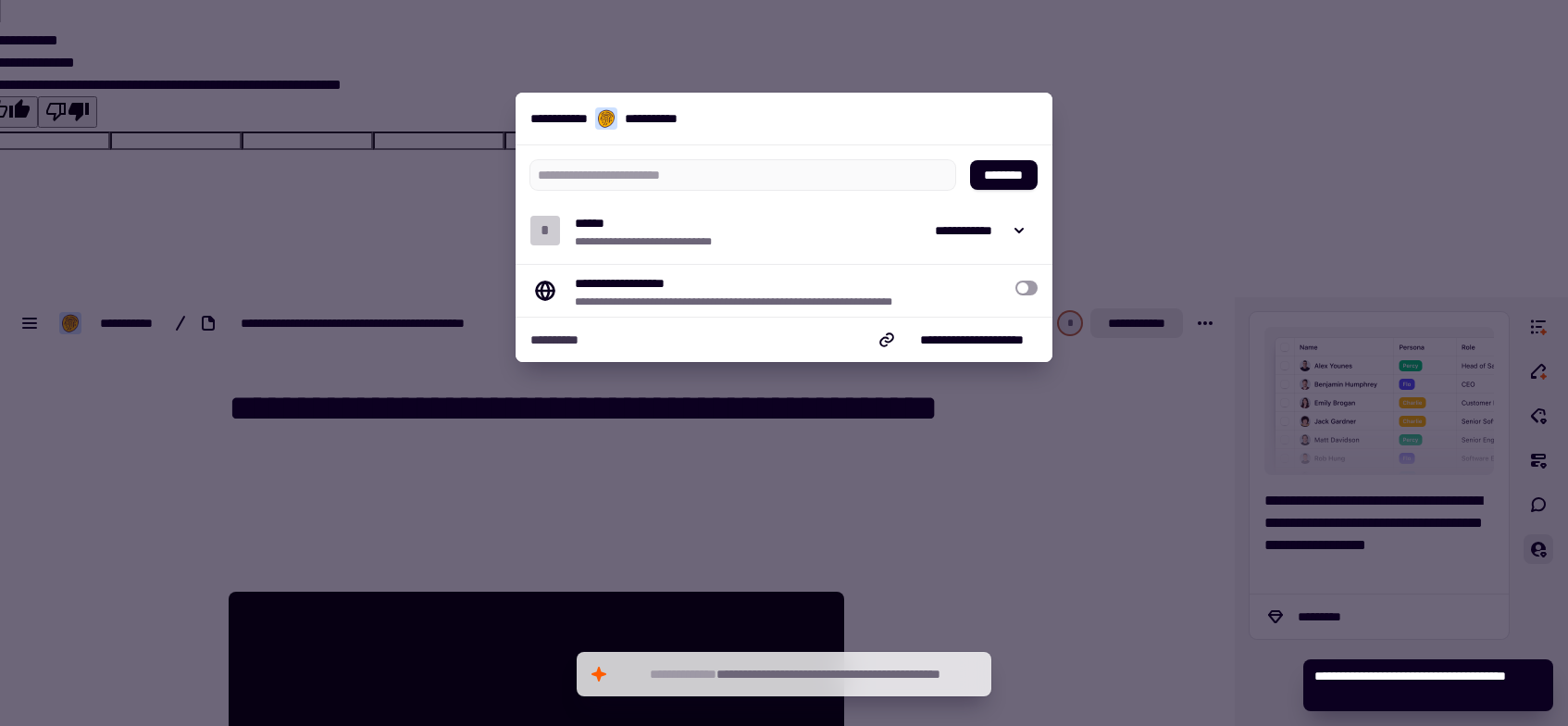 drag, startPoint x: 1125, startPoint y: 129, endPoint x: 1128, endPoint y: 54, distance: 75.05998 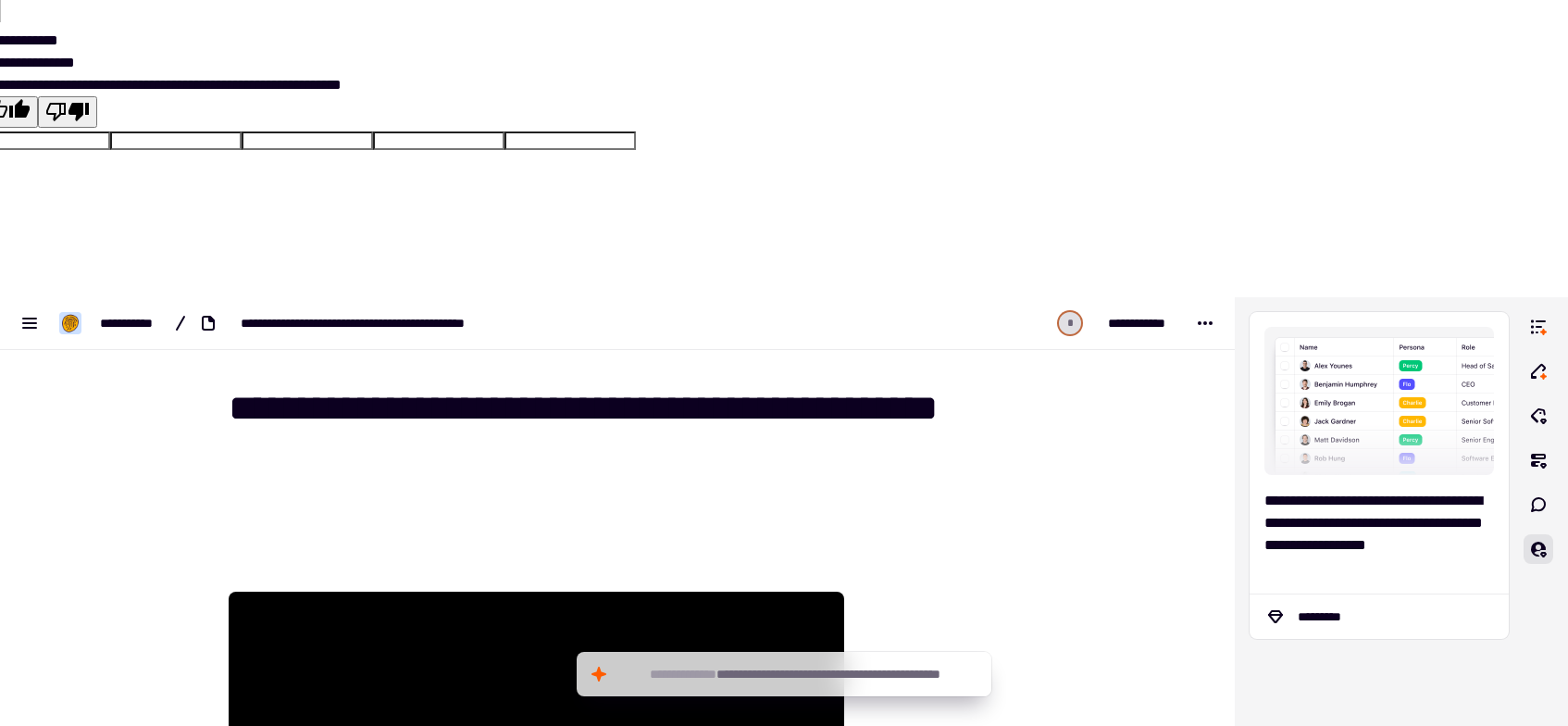 scroll, scrollTop: 270, scrollLeft: 0, axis: vertical 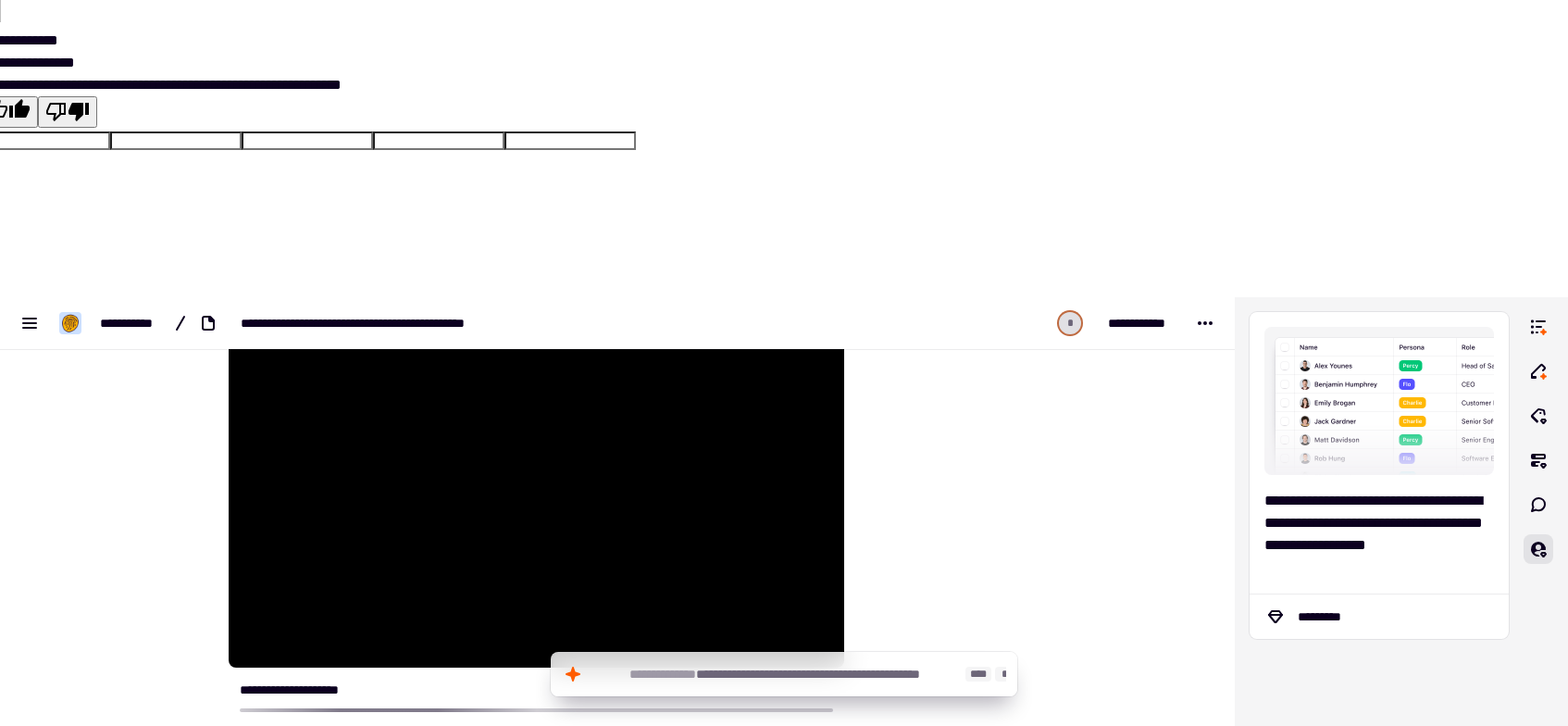 click on "**********" 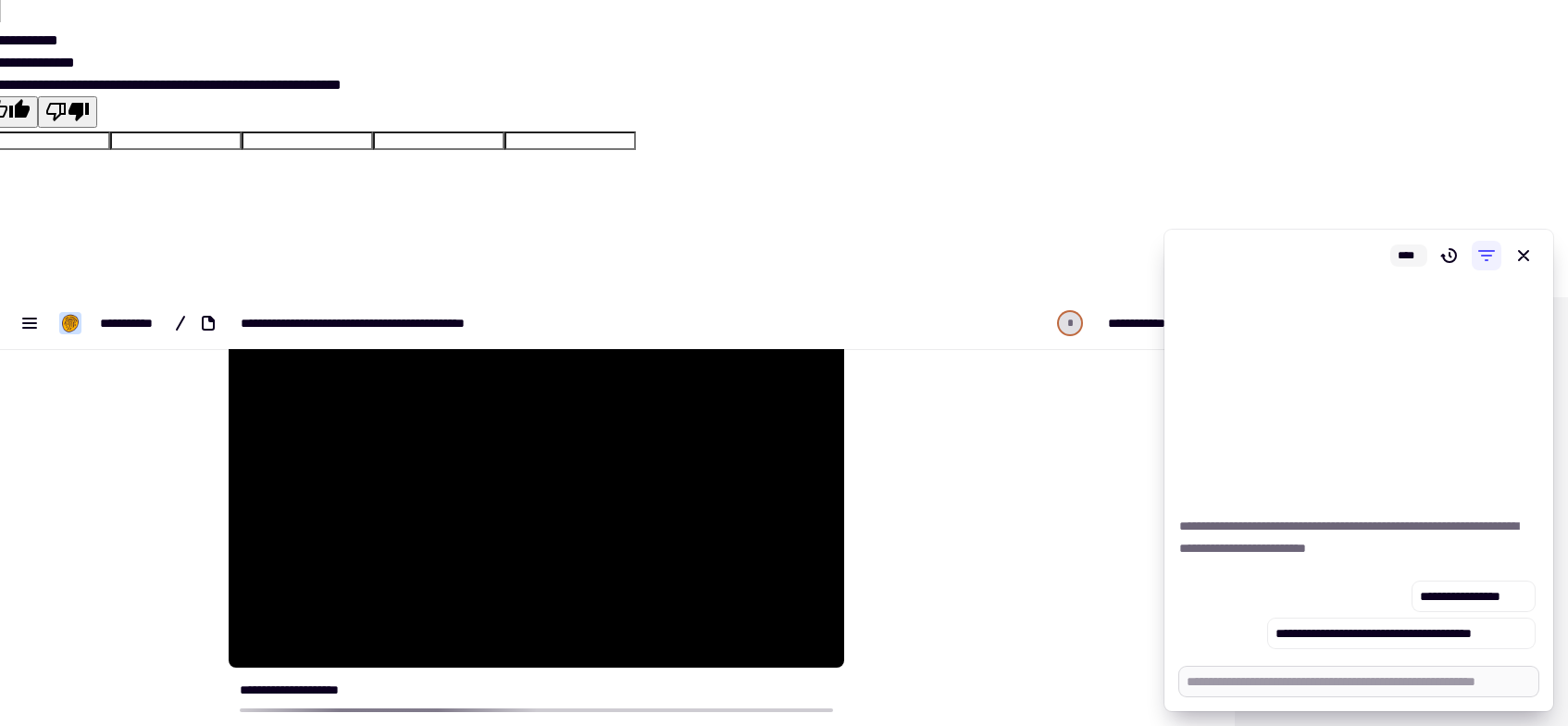 click at bounding box center (1359, 682) 